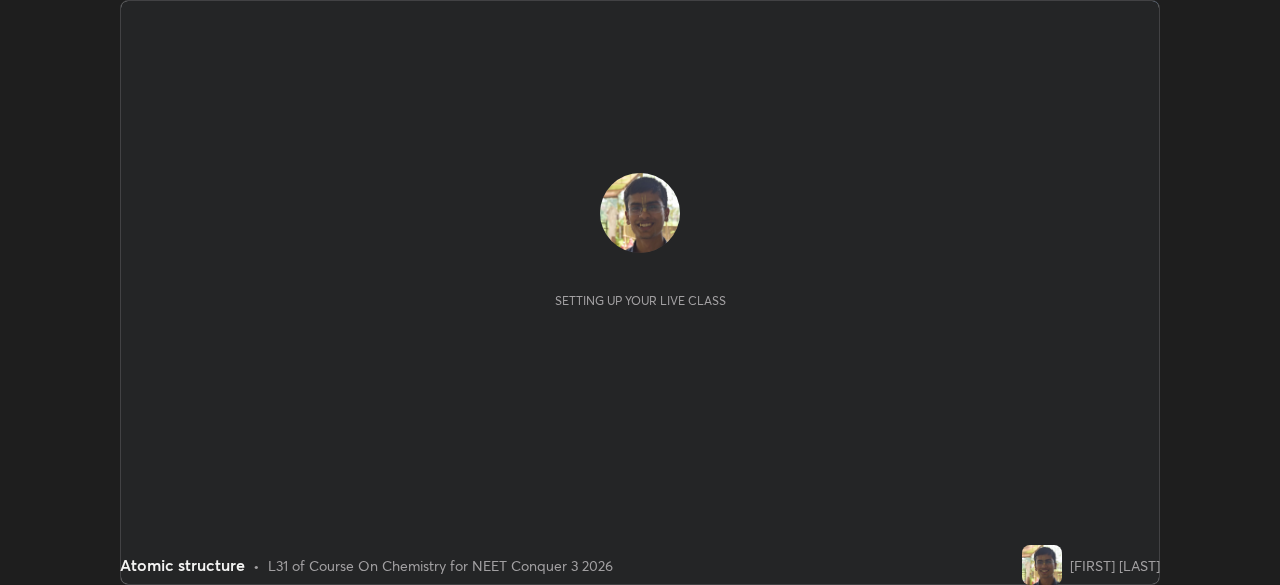 scroll, scrollTop: 0, scrollLeft: 0, axis: both 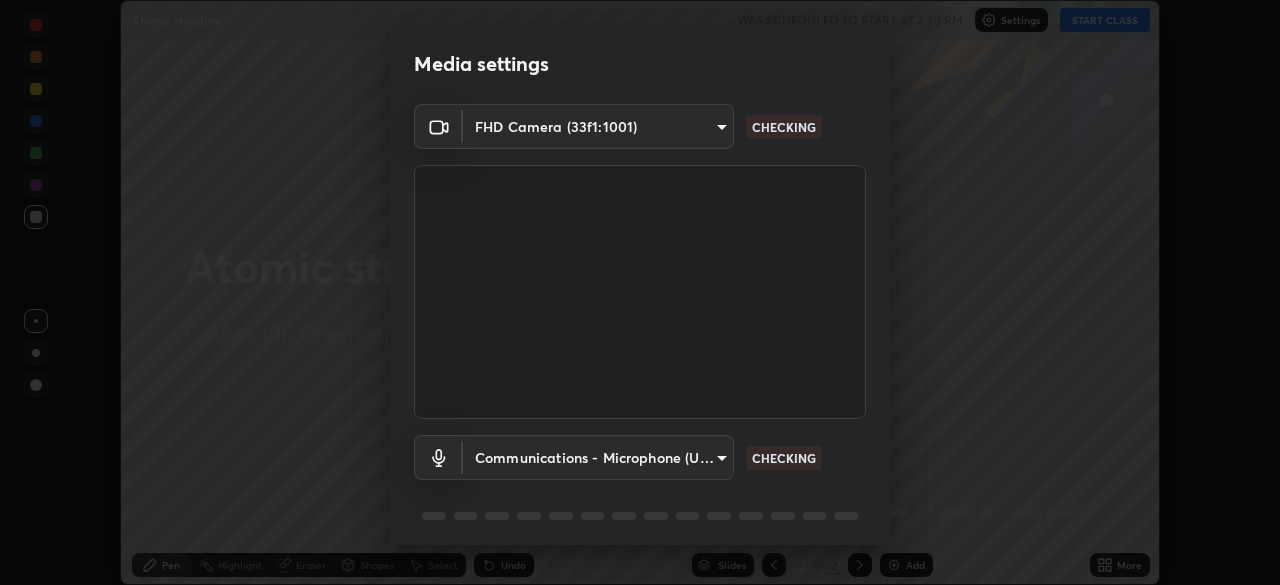 click on "Media settings FHD Camera (33f1:1001) 4e703a7d9140408c80856664c7c8f1534a6ad343eebfa37bd74a1b956fb8bf43 CHECKING Communications - Microphone (USB PnP Sound Device) communications CHECKING 1 / 5 Next" at bounding box center (640, 292) 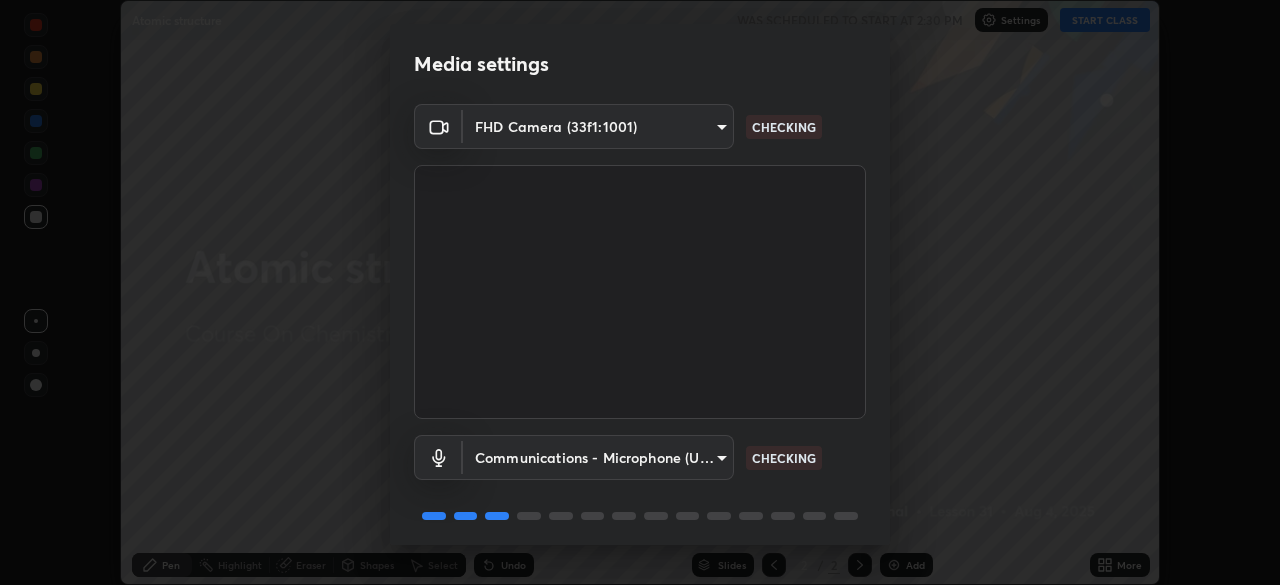 scroll, scrollTop: 71, scrollLeft: 0, axis: vertical 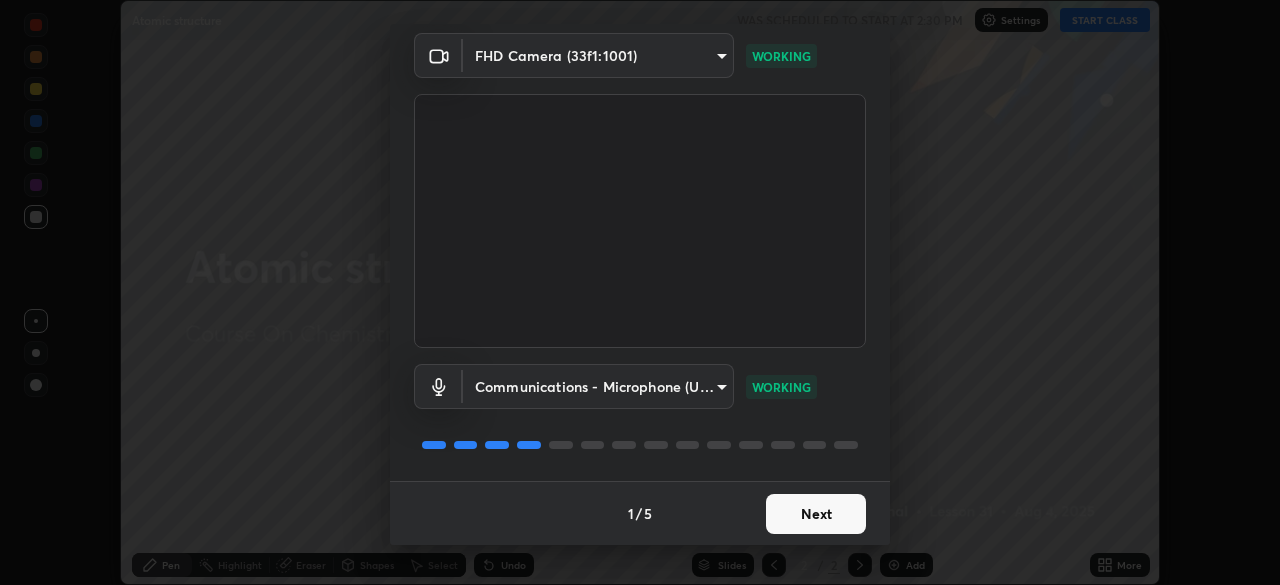 click on "Next" at bounding box center (816, 514) 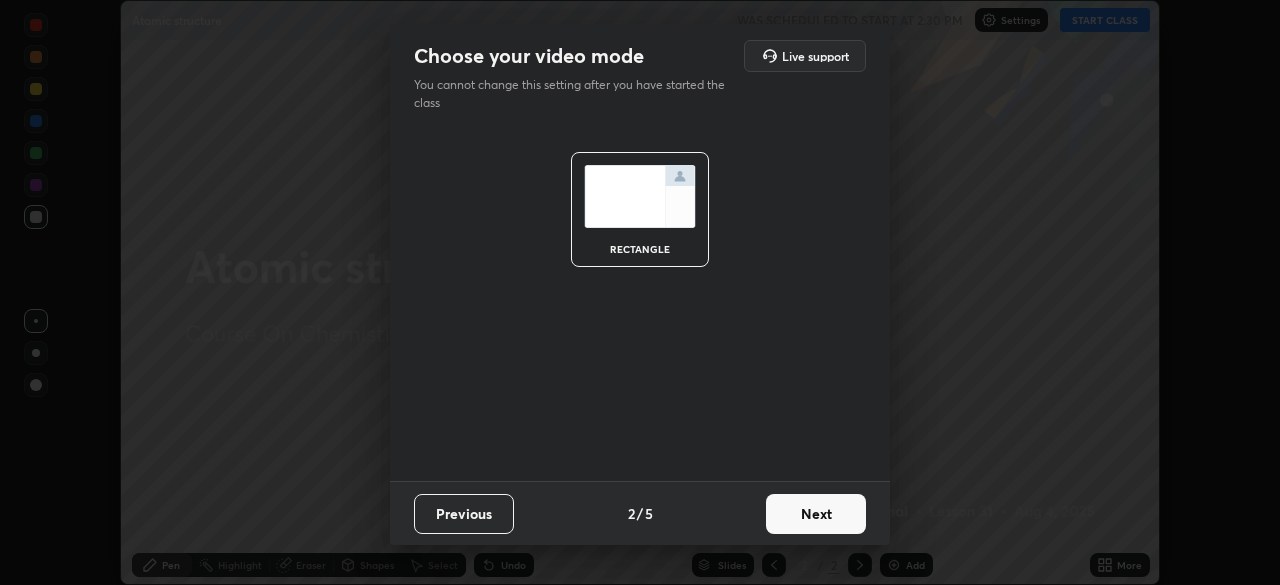 scroll, scrollTop: 0, scrollLeft: 0, axis: both 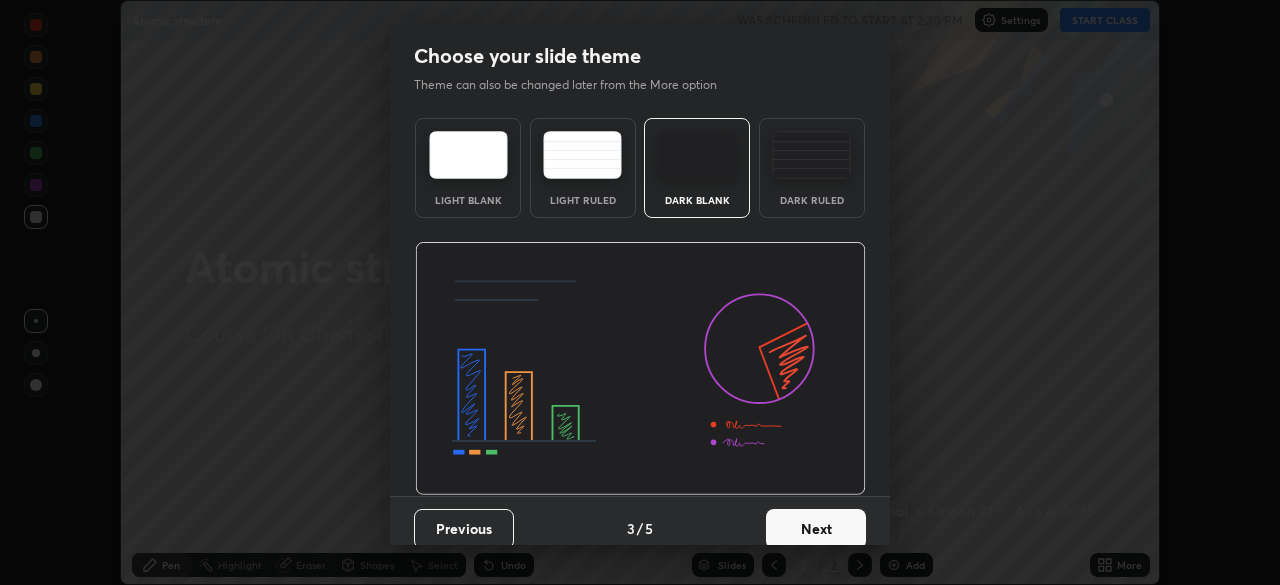 click on "Next" at bounding box center [816, 529] 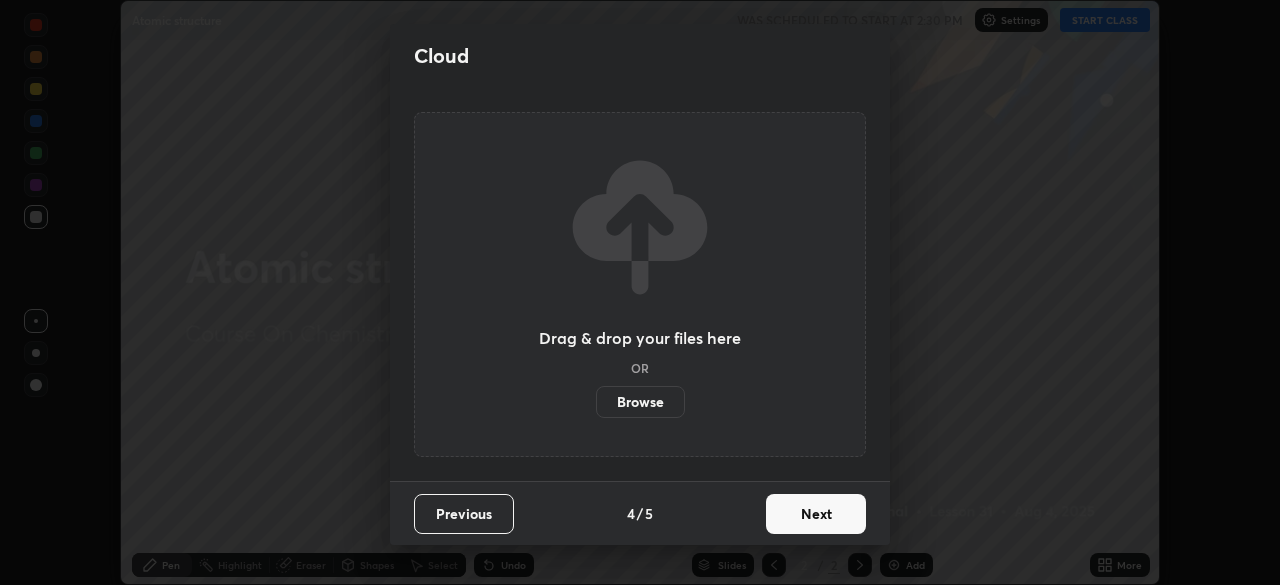 click on "Next" at bounding box center [816, 514] 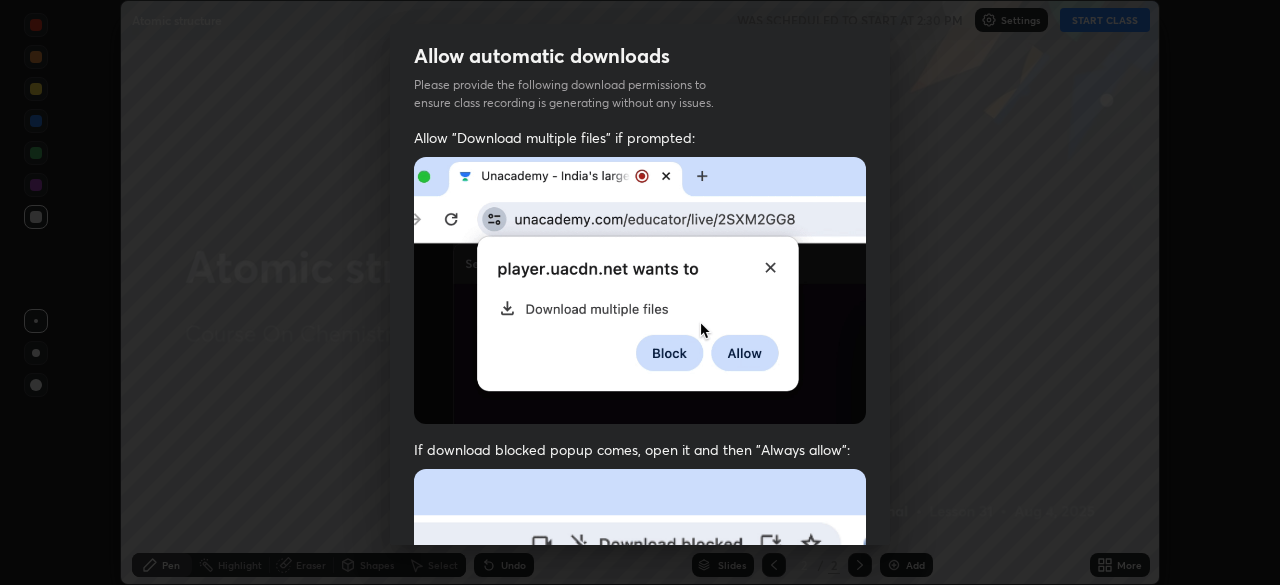 click at bounding box center [640, 687] 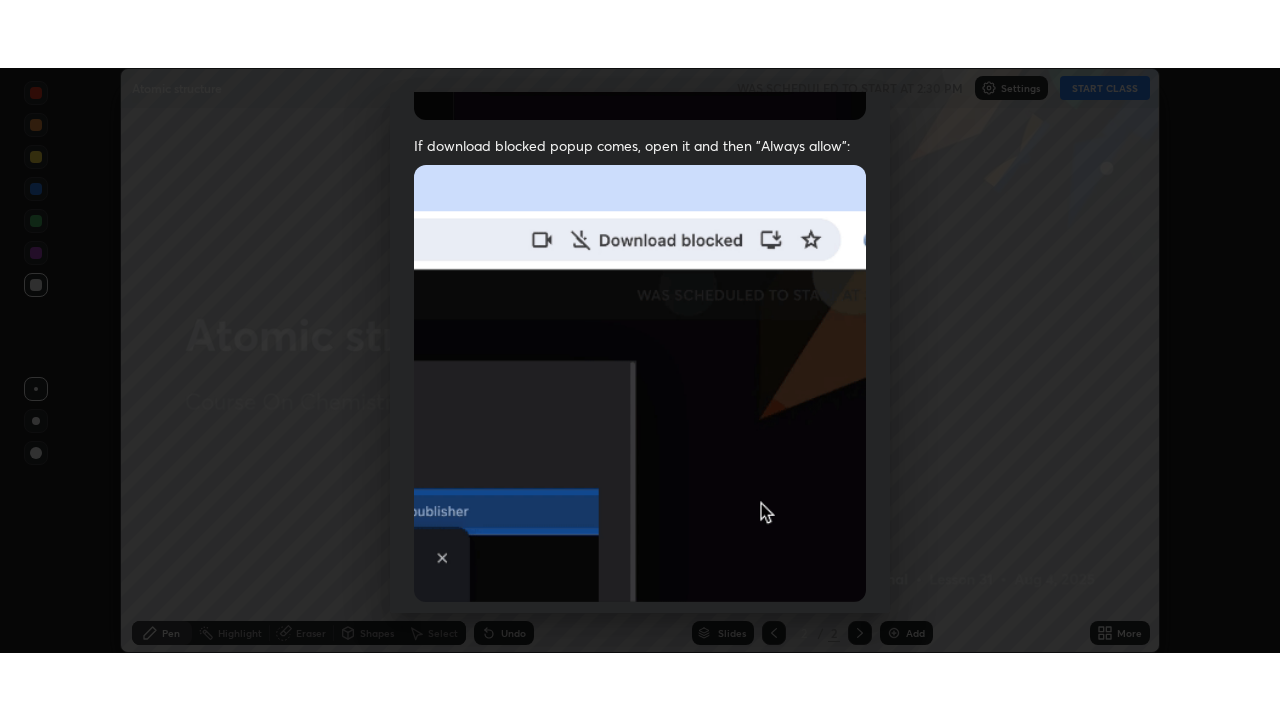 scroll, scrollTop: 479, scrollLeft: 0, axis: vertical 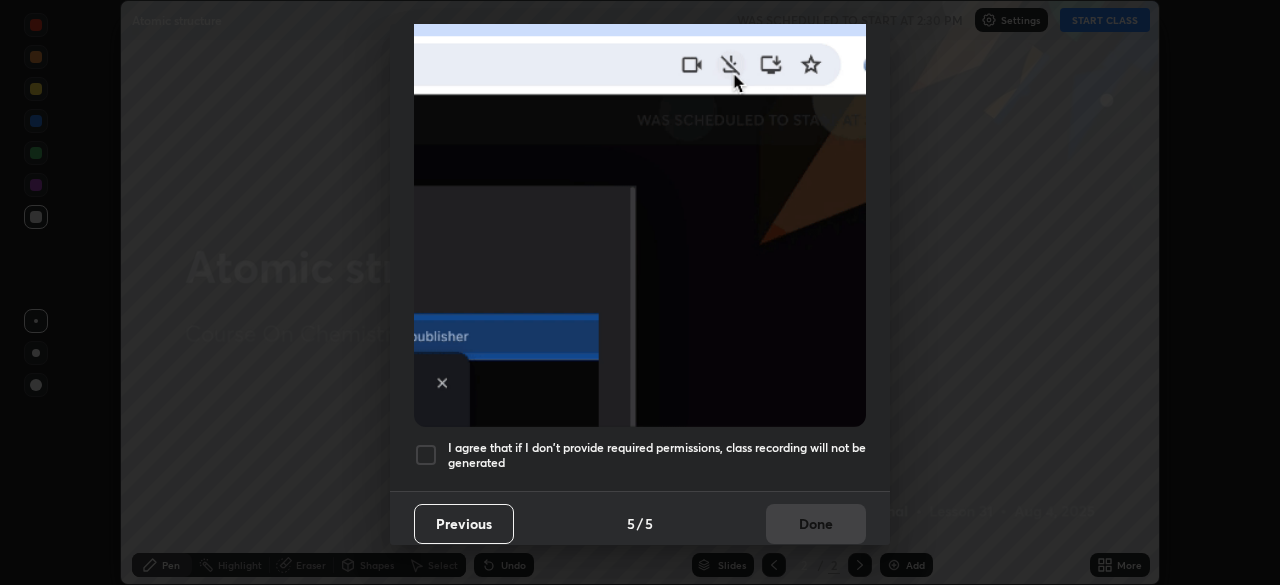 click on "I agree that if I don't provide required permissions, class recording will not be generated" at bounding box center [657, 455] 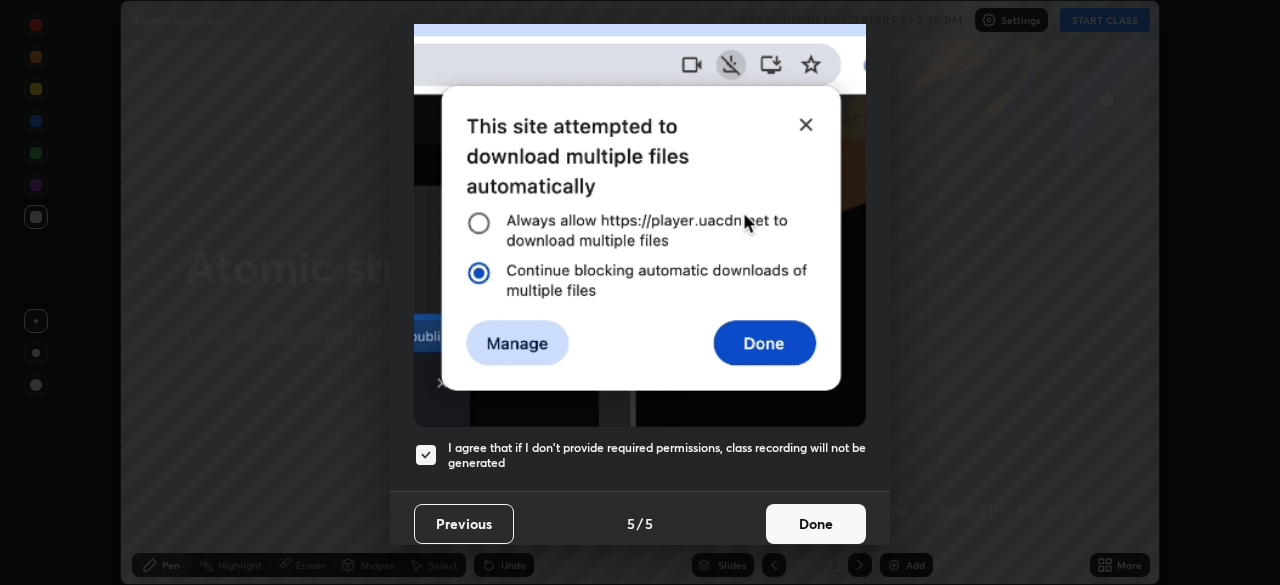 click on "Done" at bounding box center (816, 524) 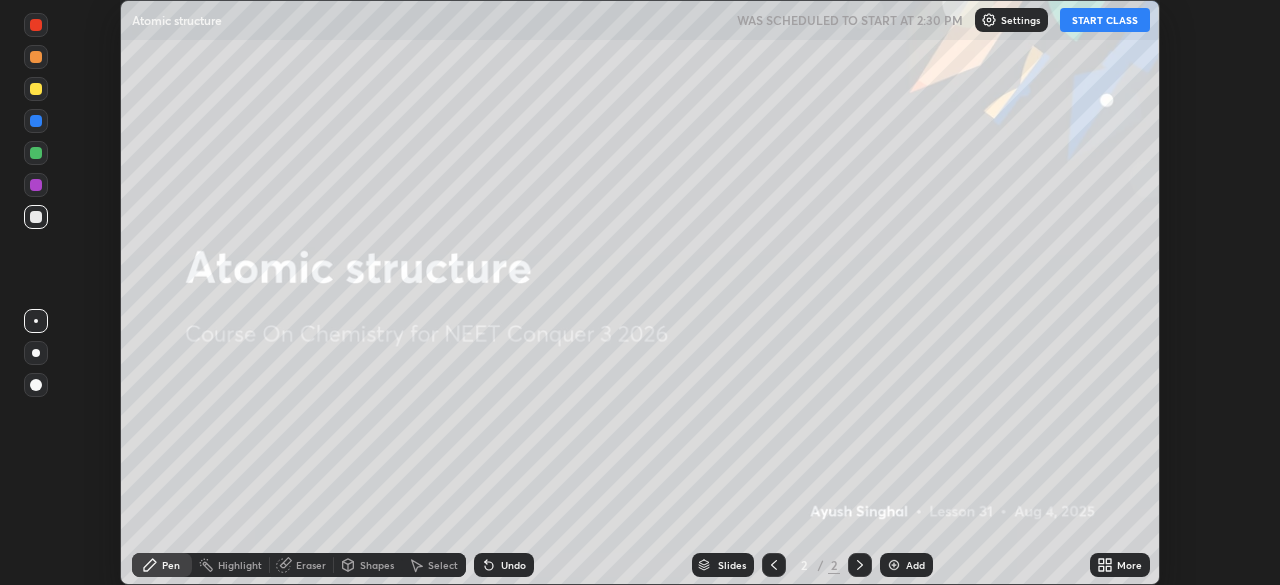 click 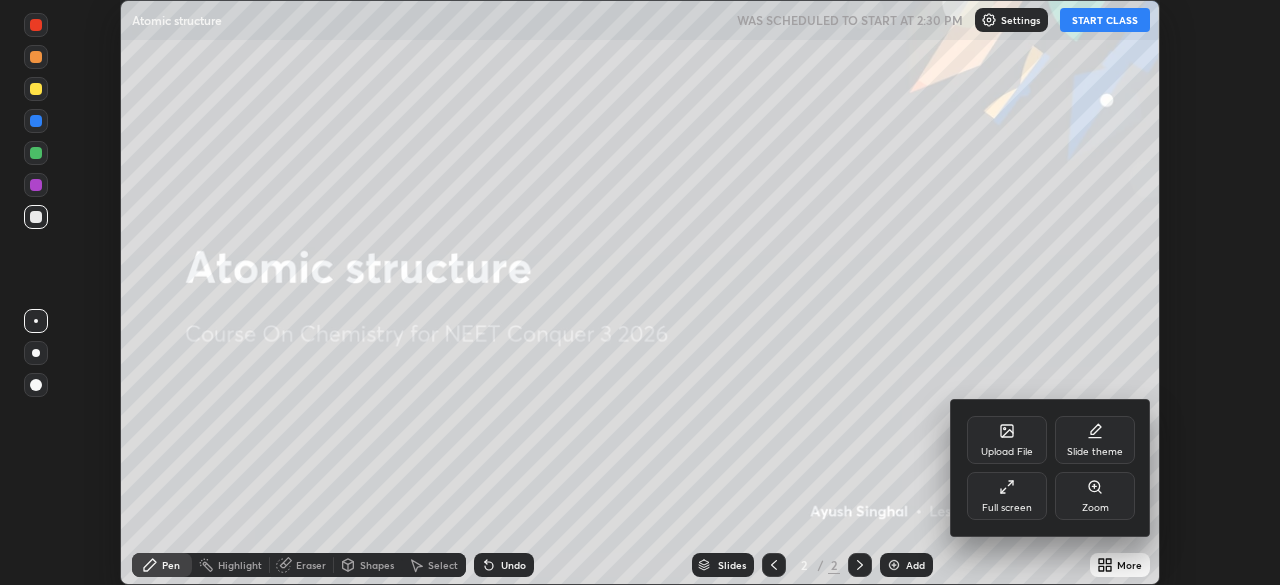 click on "Full screen" at bounding box center (1007, 496) 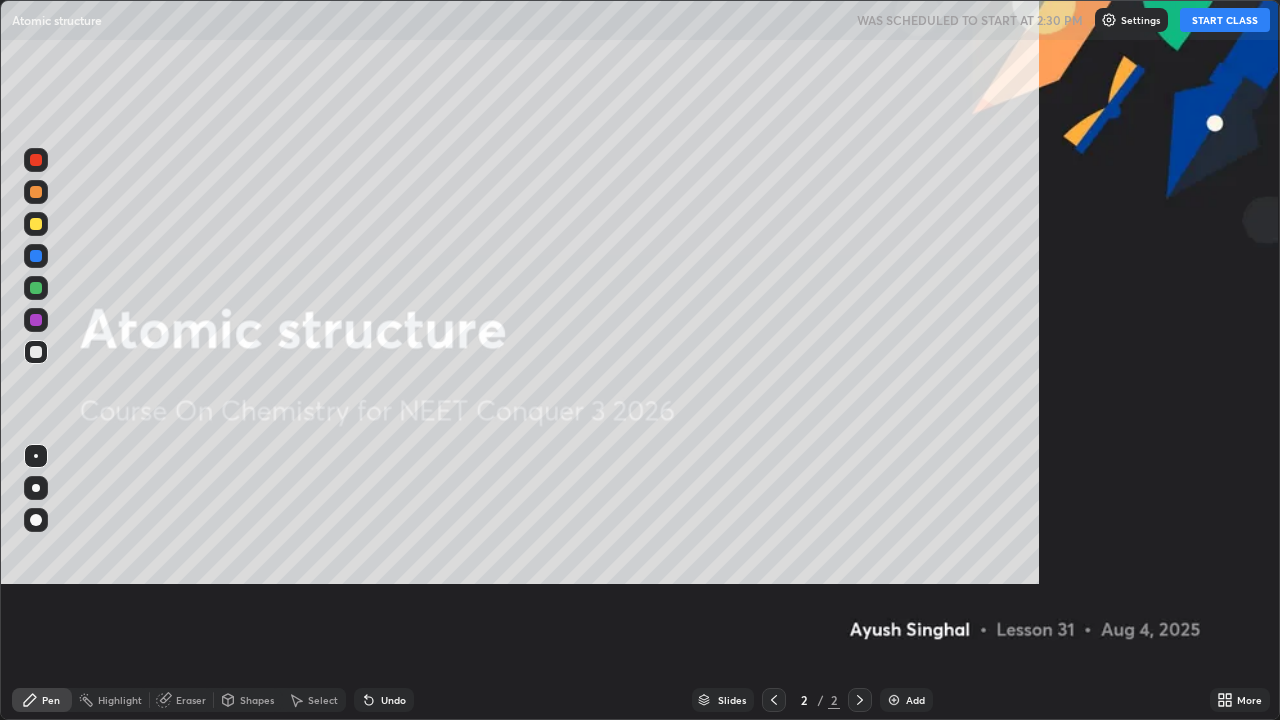 scroll, scrollTop: 99280, scrollLeft: 98720, axis: both 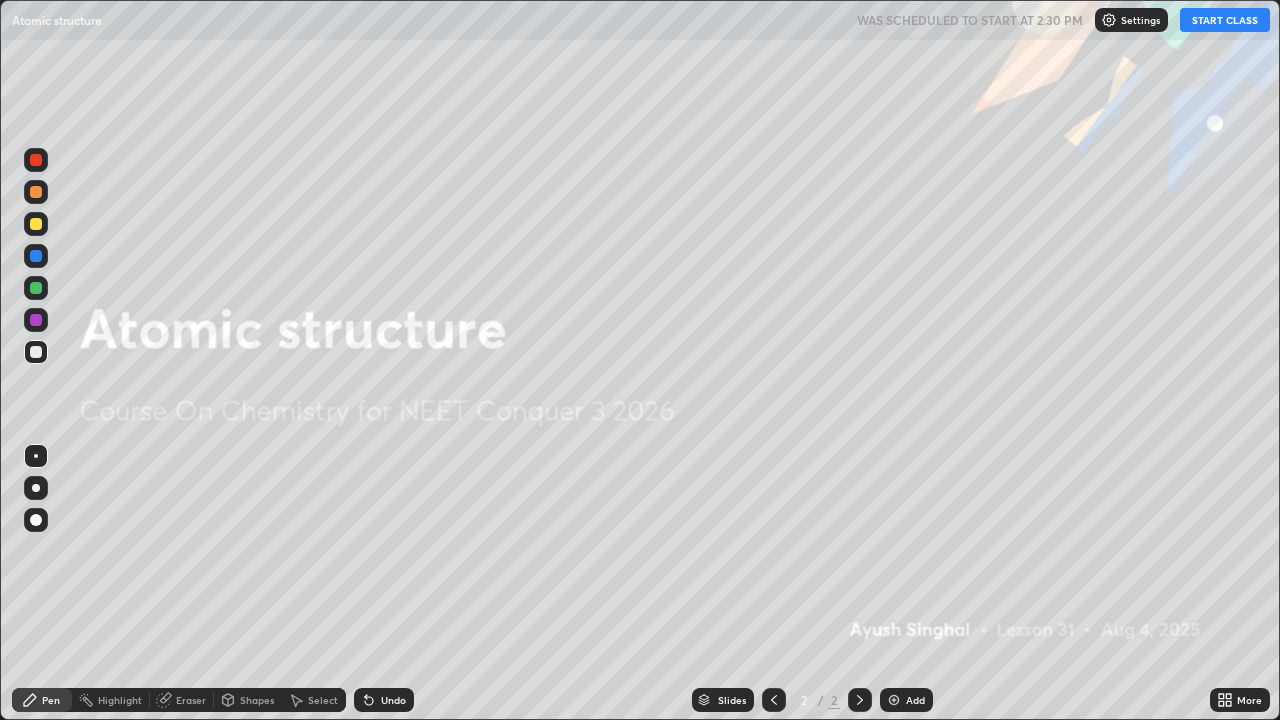 click on "Add" at bounding box center (915, 700) 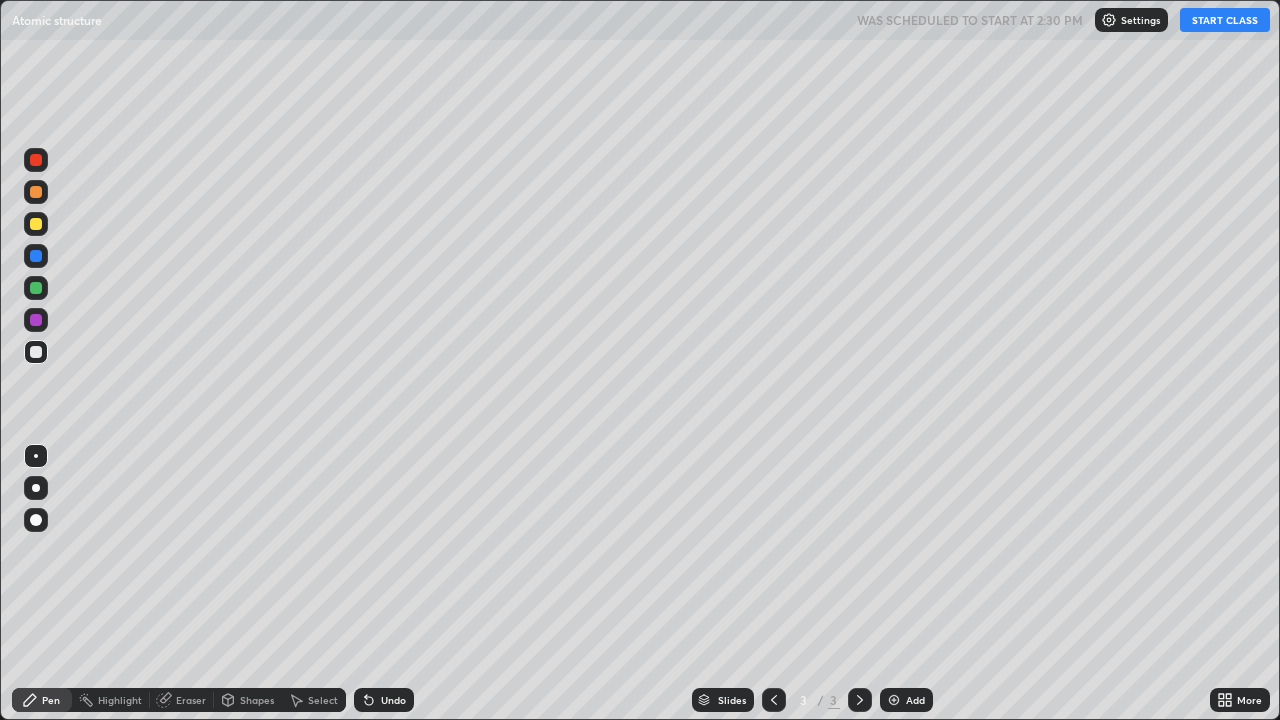 click 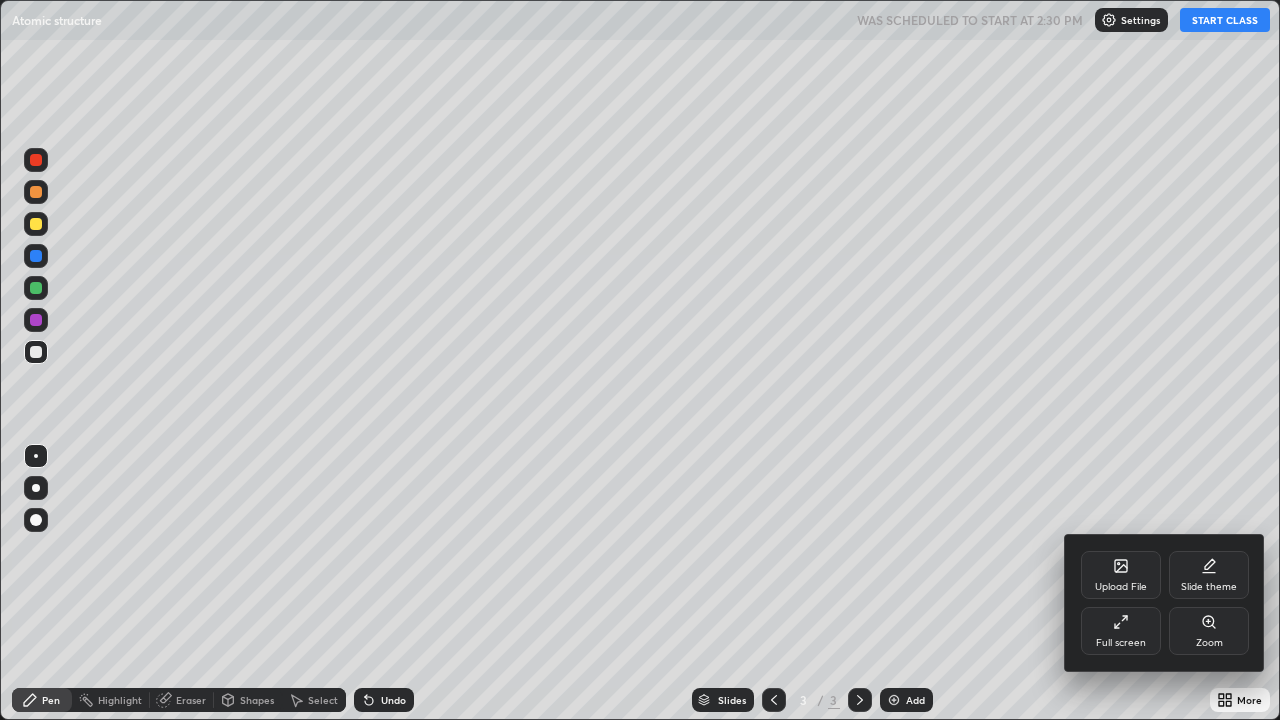 click on "Upload File" at bounding box center [1121, 575] 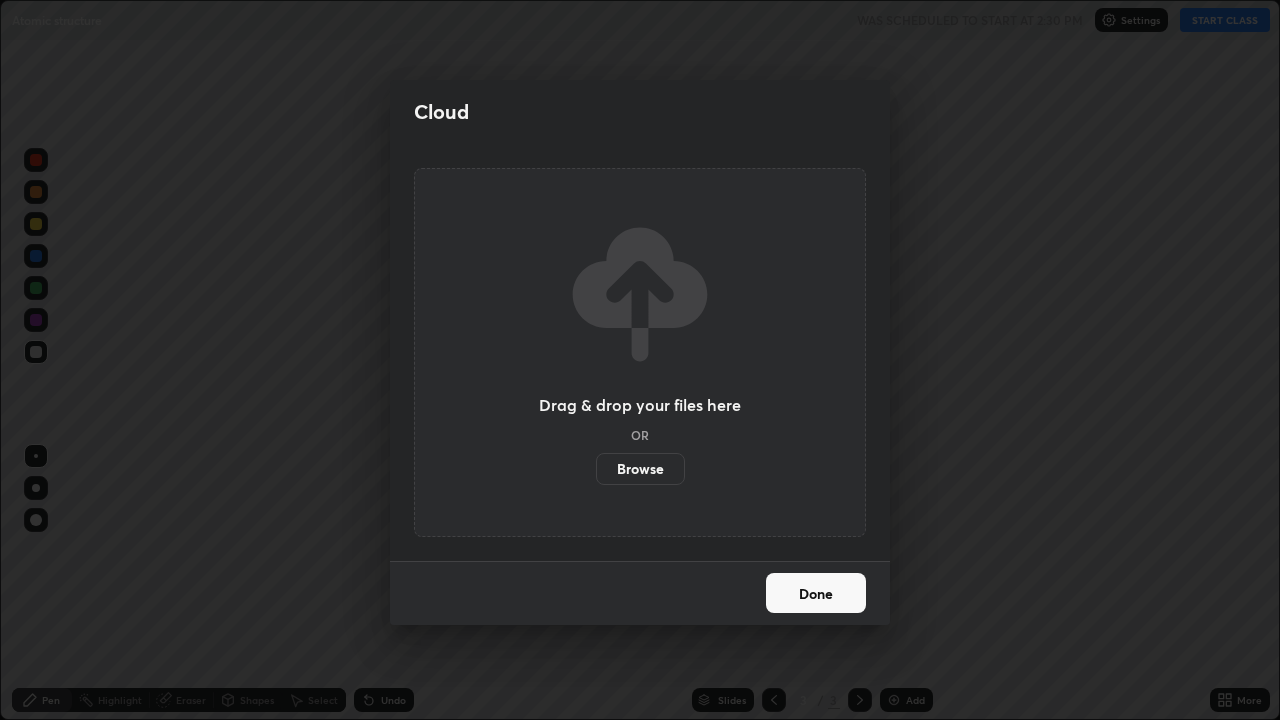 click on "Done" at bounding box center (816, 593) 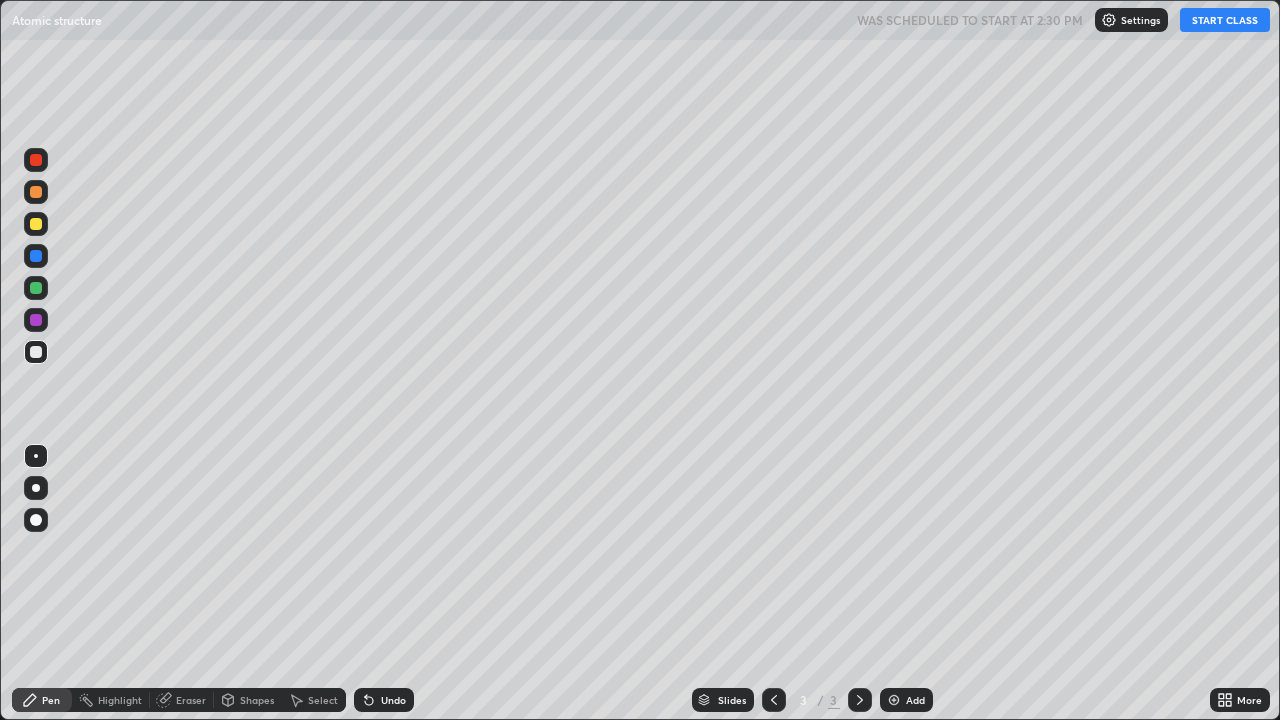 click on "More" at bounding box center (1240, 700) 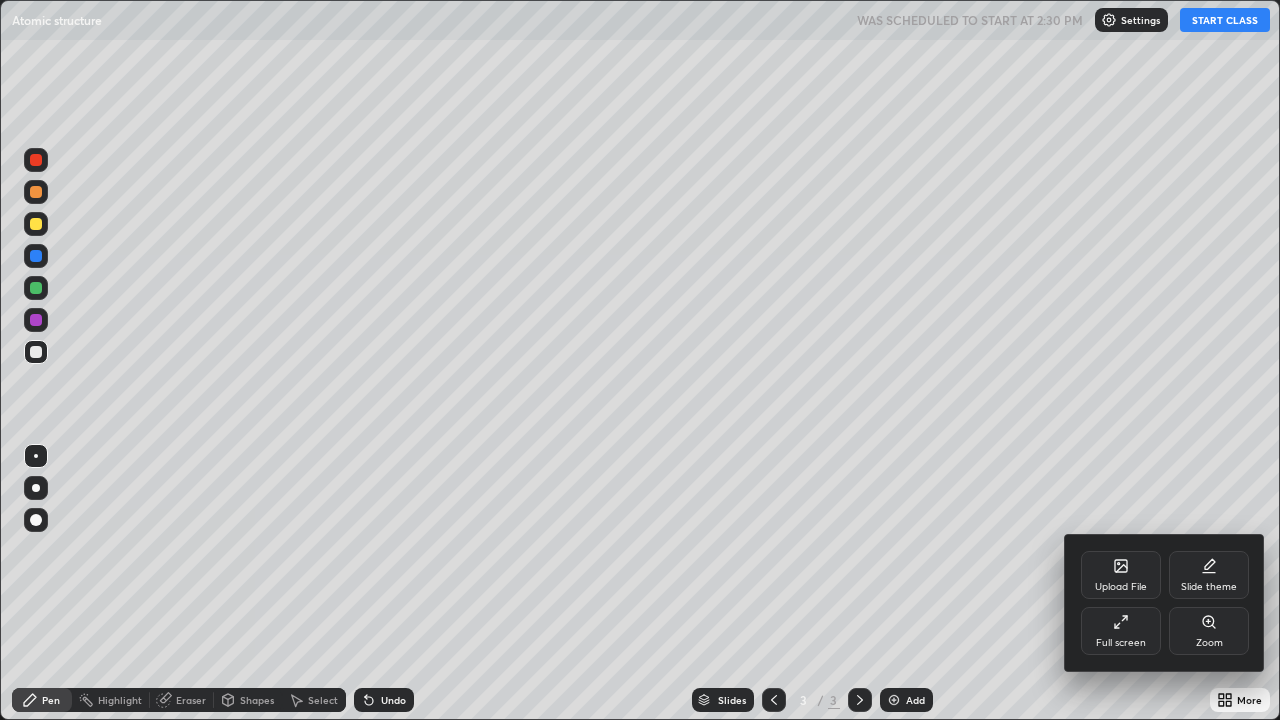 click on "Upload File" at bounding box center (1121, 587) 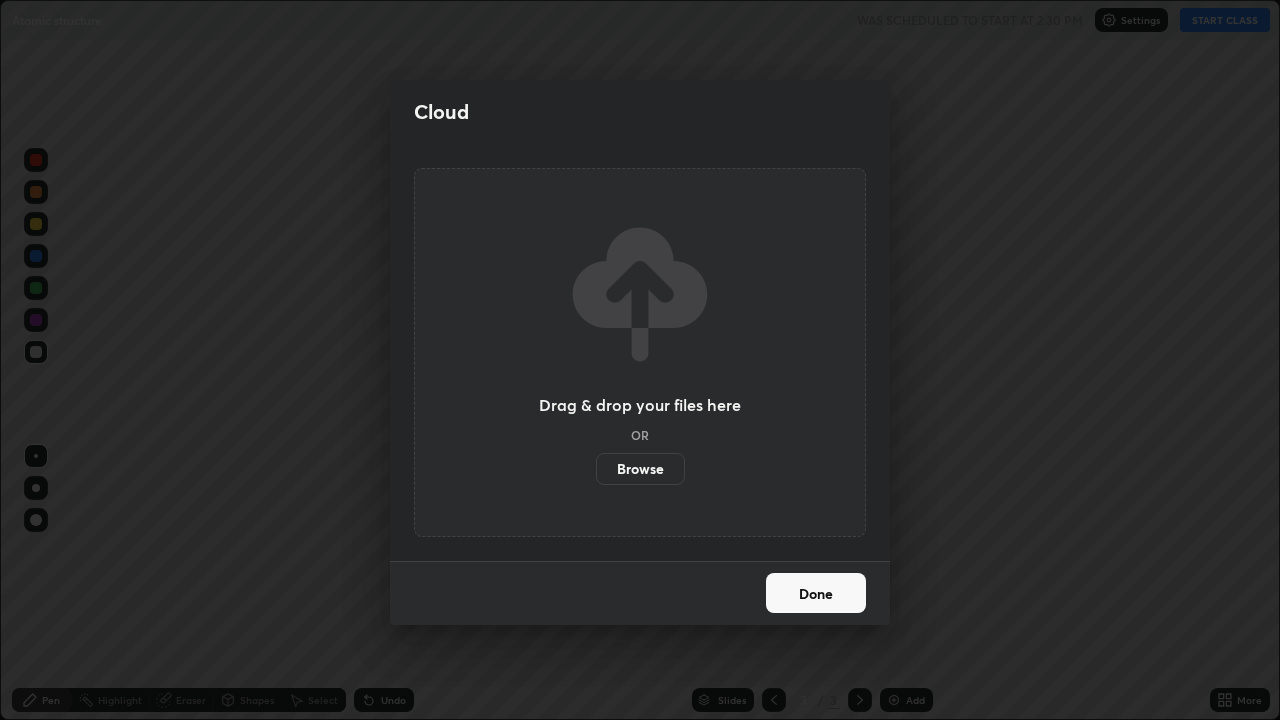 click on "Browse" at bounding box center (640, 469) 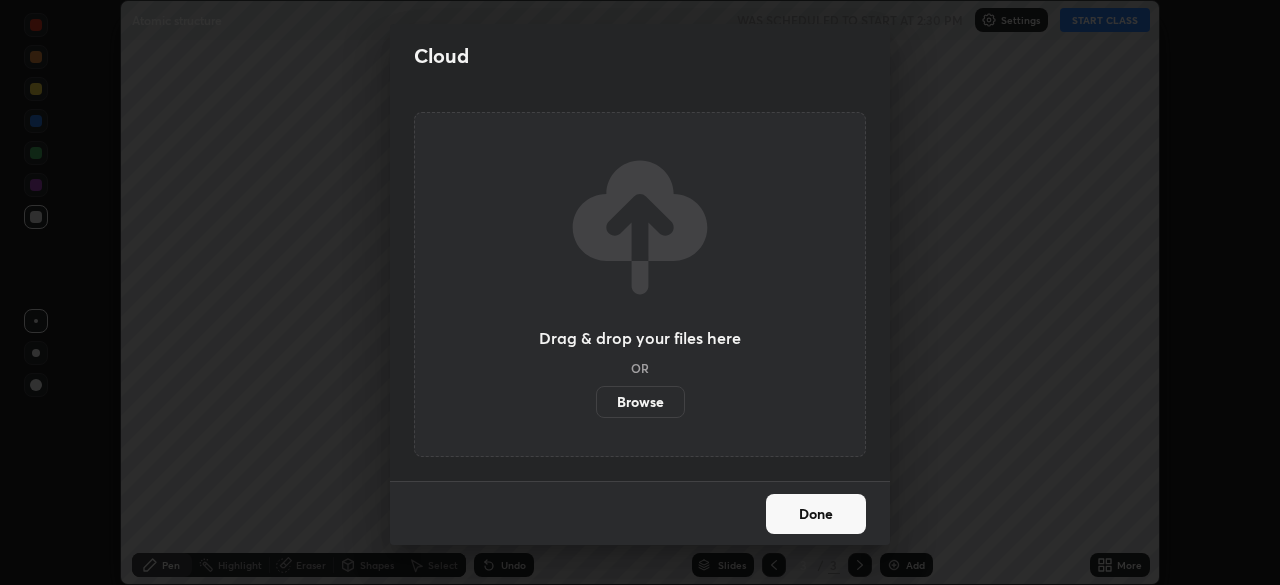 scroll, scrollTop: 585, scrollLeft: 1280, axis: both 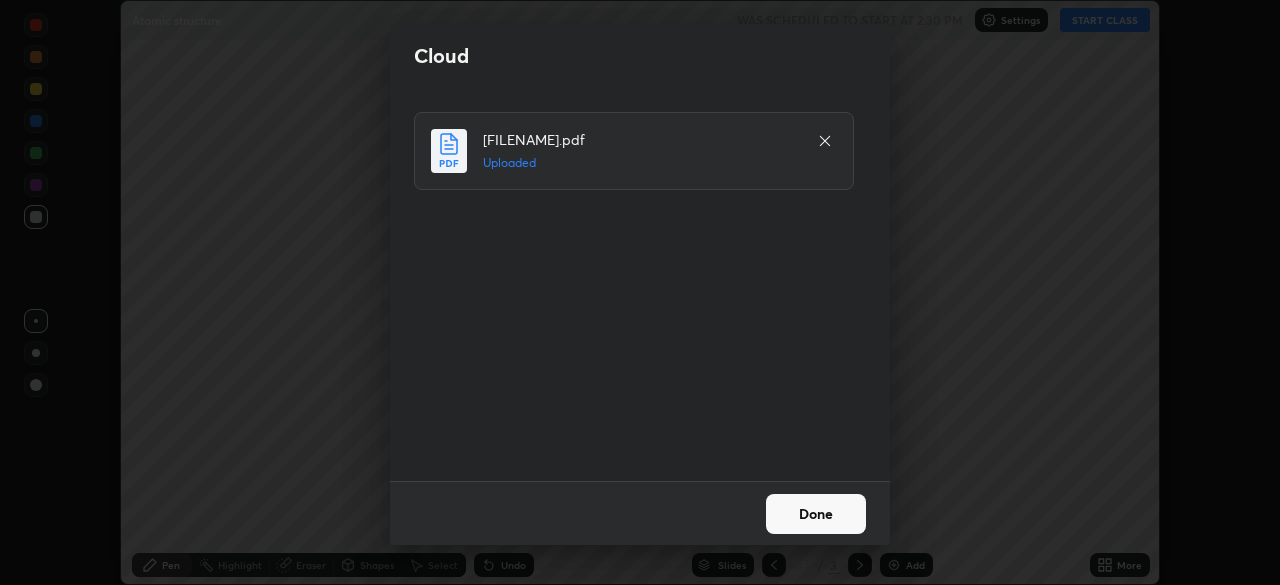 click on "Done" at bounding box center (816, 514) 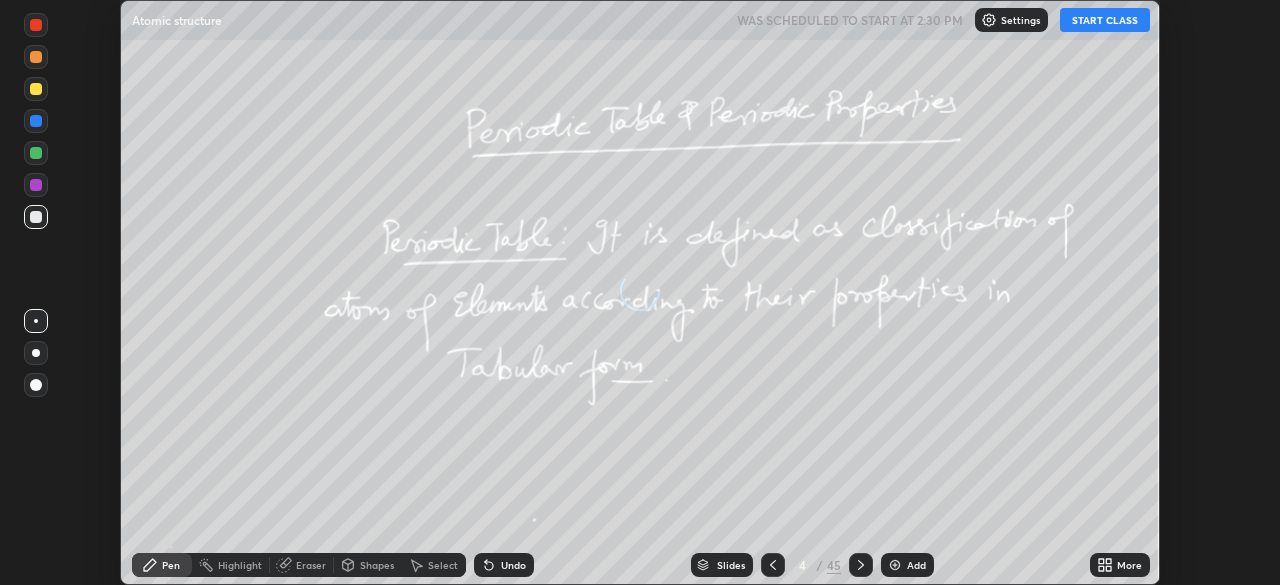 click on "More" at bounding box center (1120, 565) 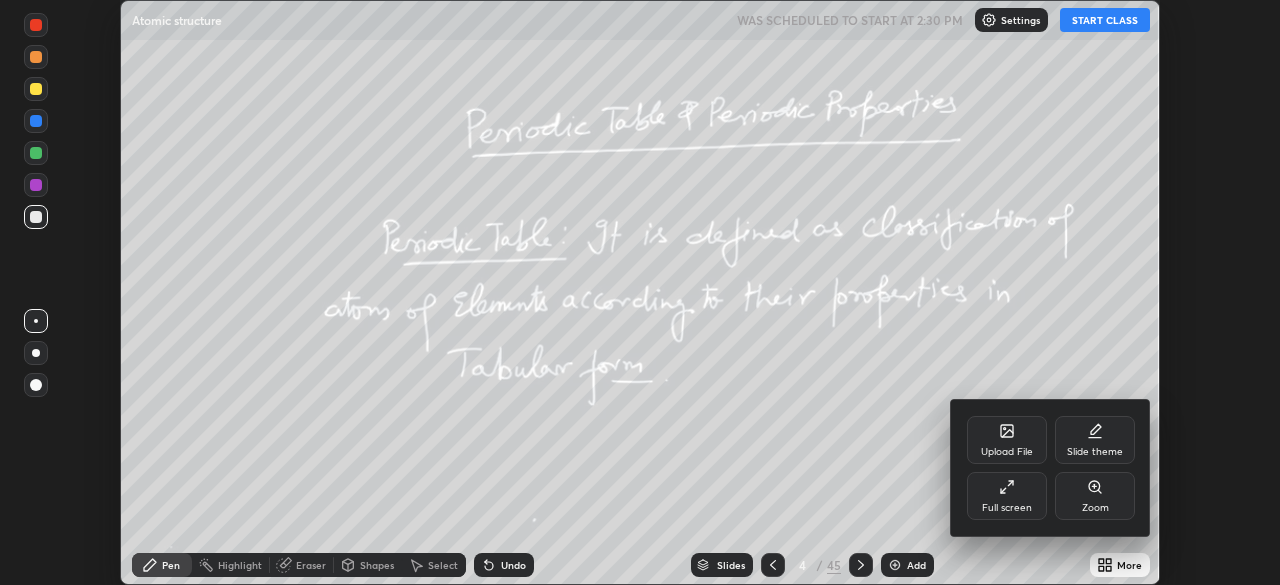 click on "Full screen" at bounding box center [1007, 496] 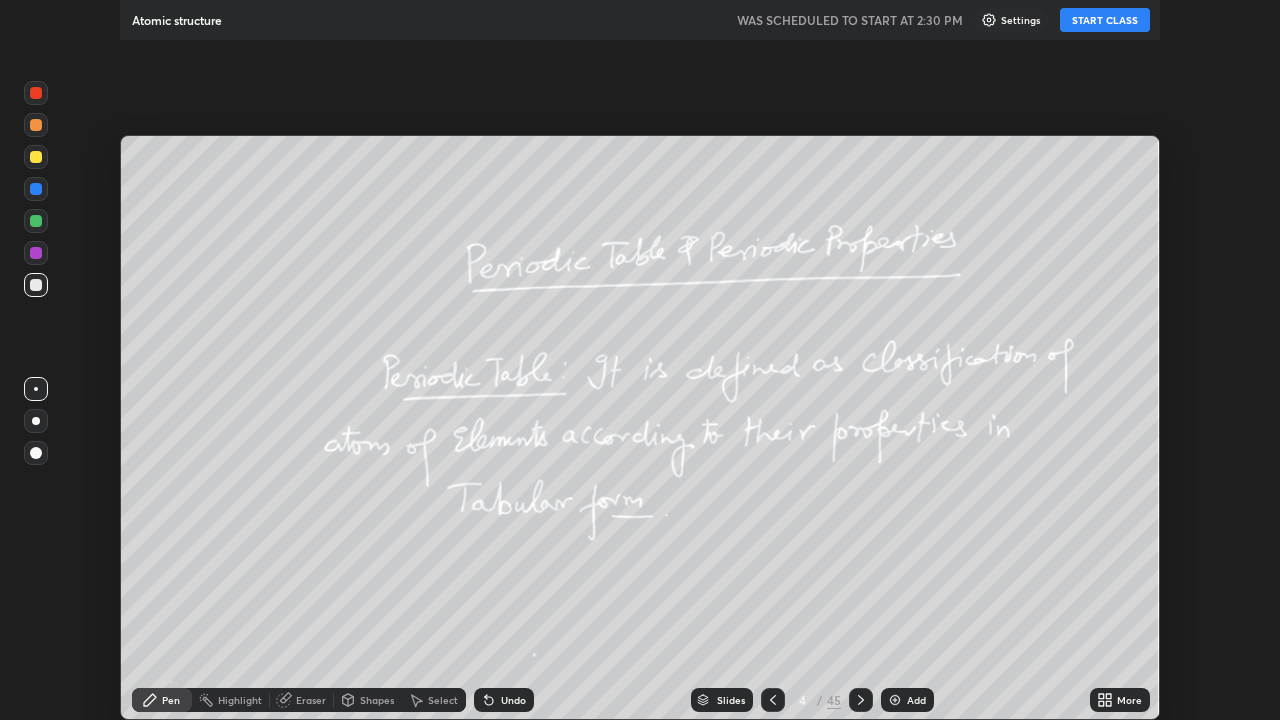 scroll, scrollTop: 99280, scrollLeft: 98720, axis: both 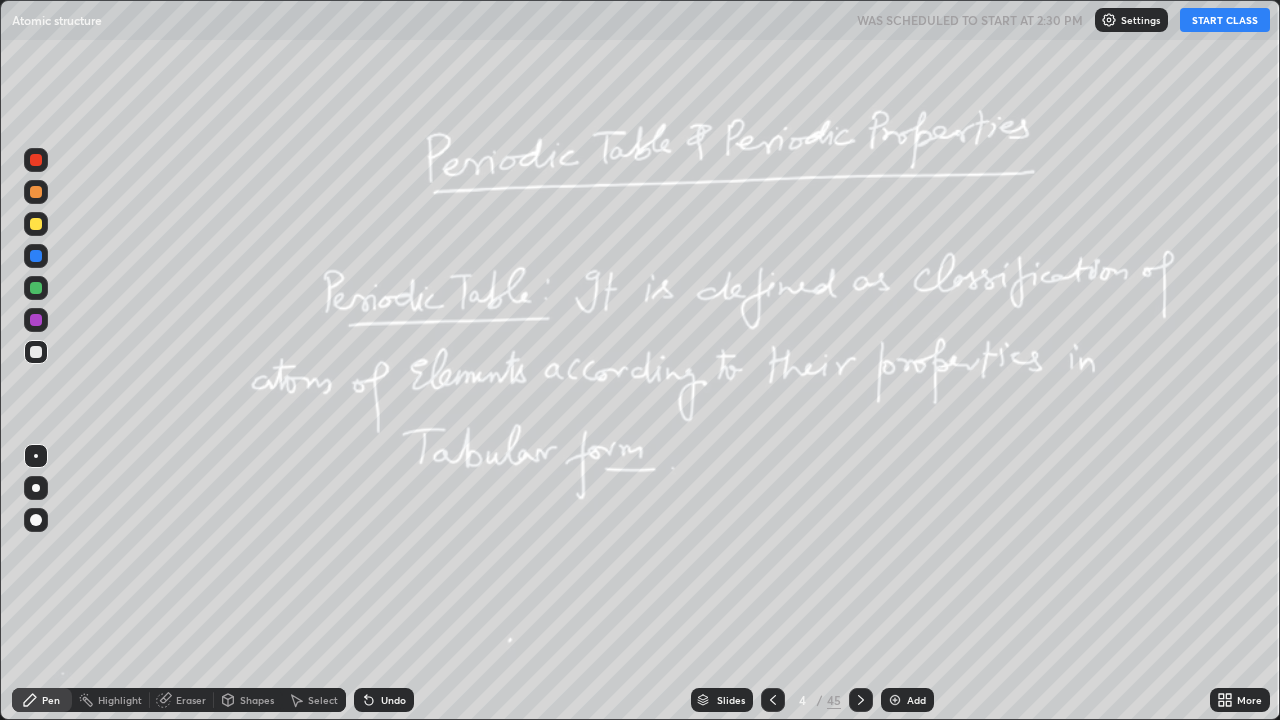 click on "START CLASS" at bounding box center [1225, 20] 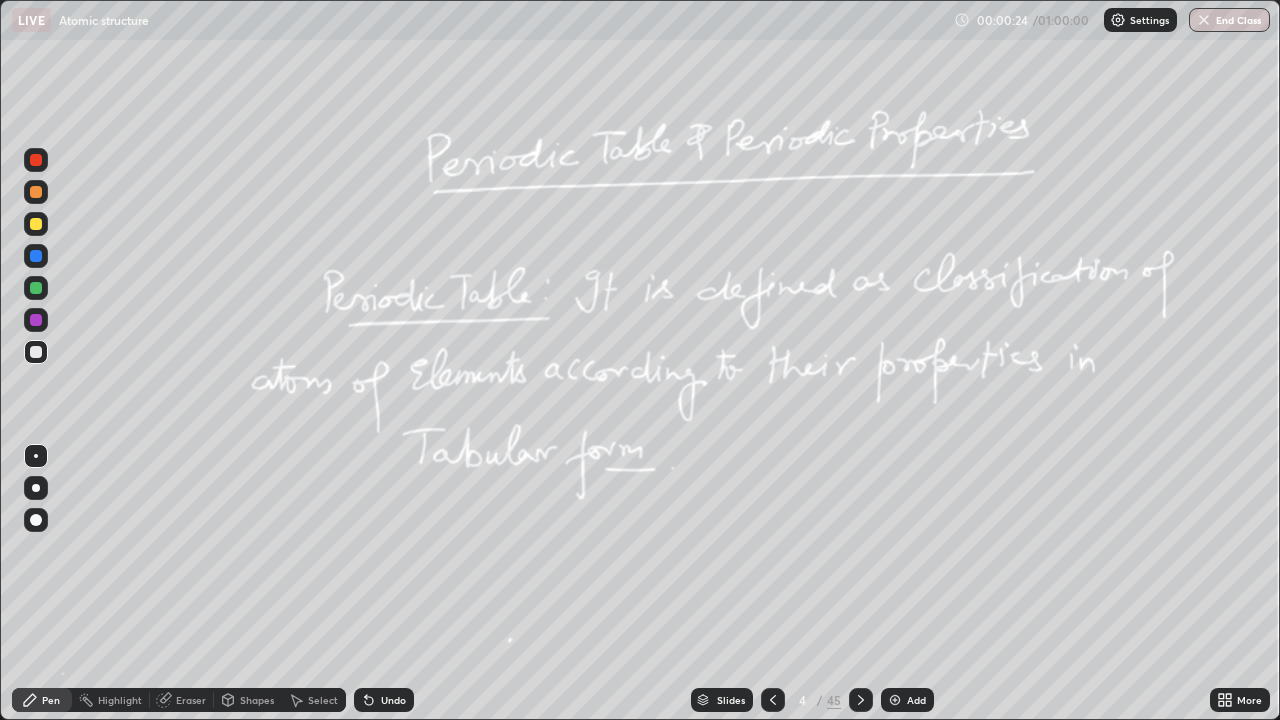 click at bounding box center [36, 160] 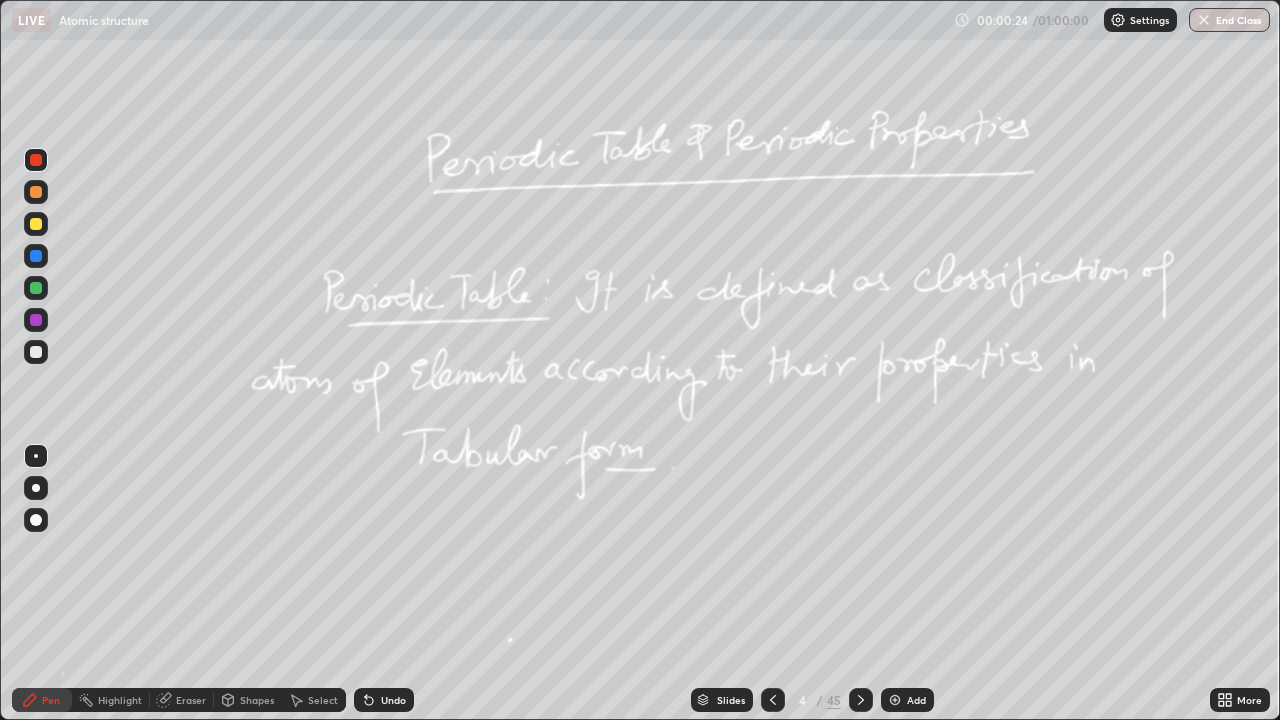 click on "Highlight" at bounding box center [120, 700] 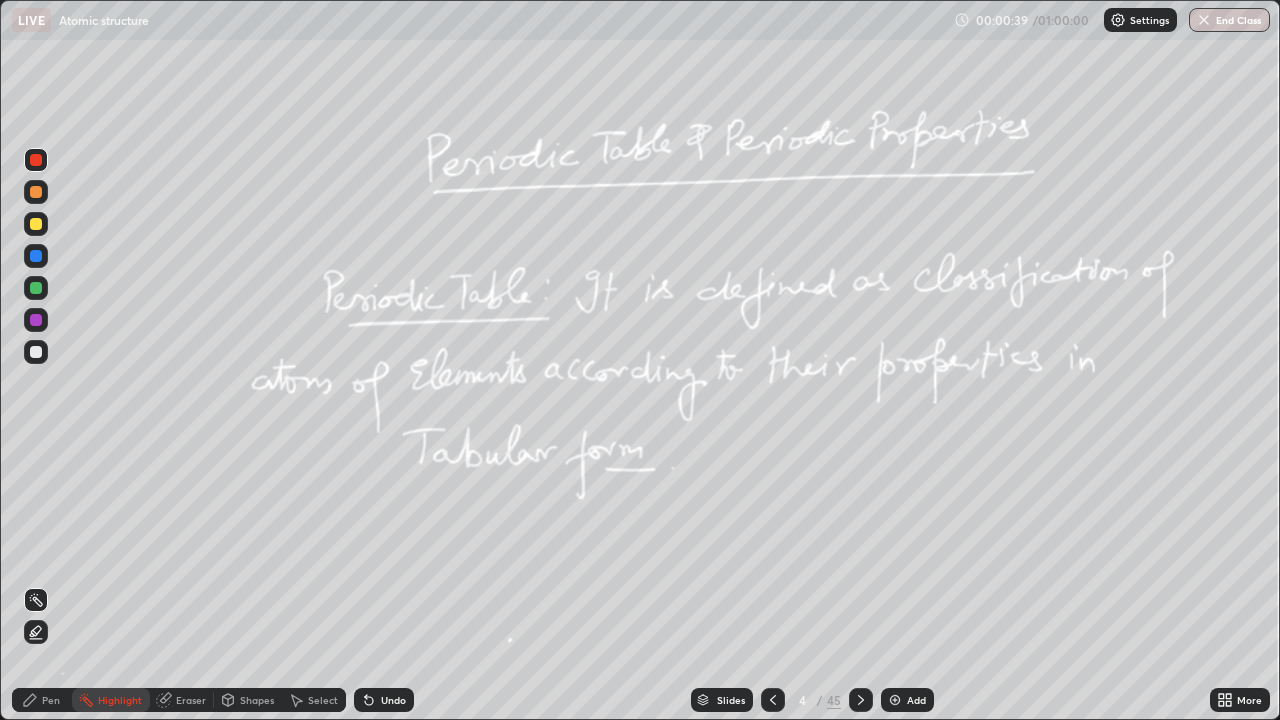 click 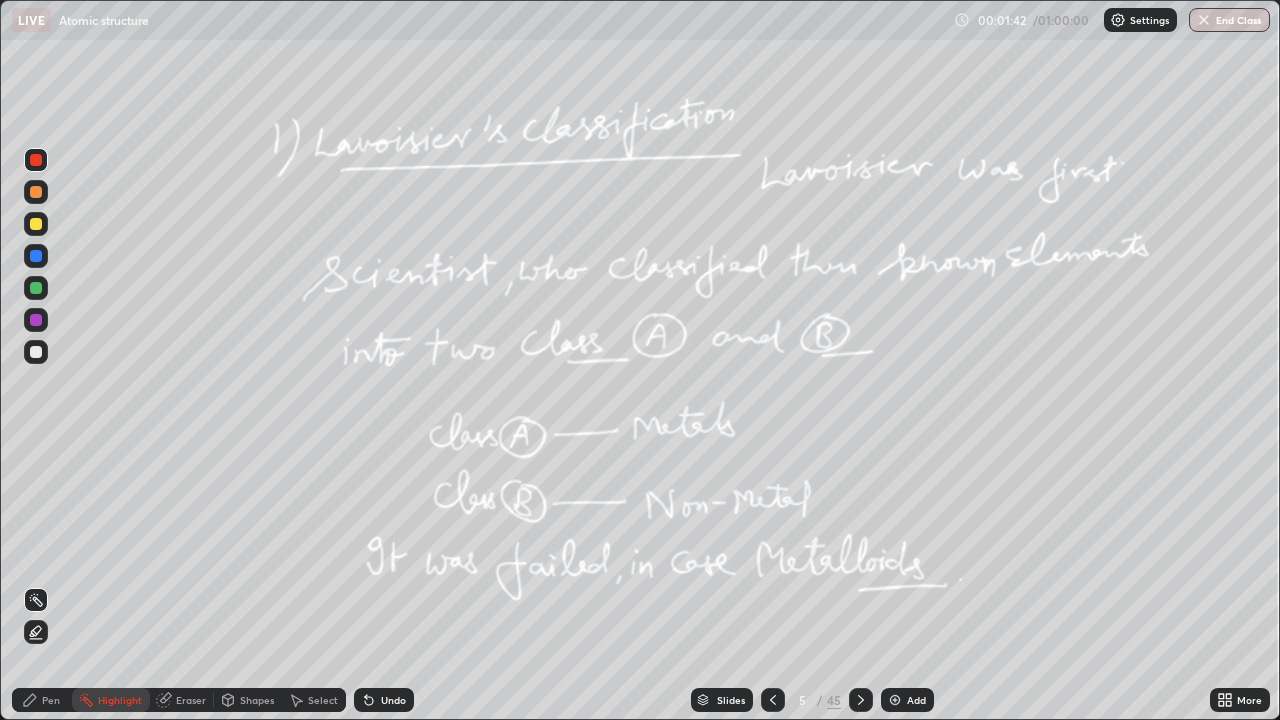 click at bounding box center [36, 224] 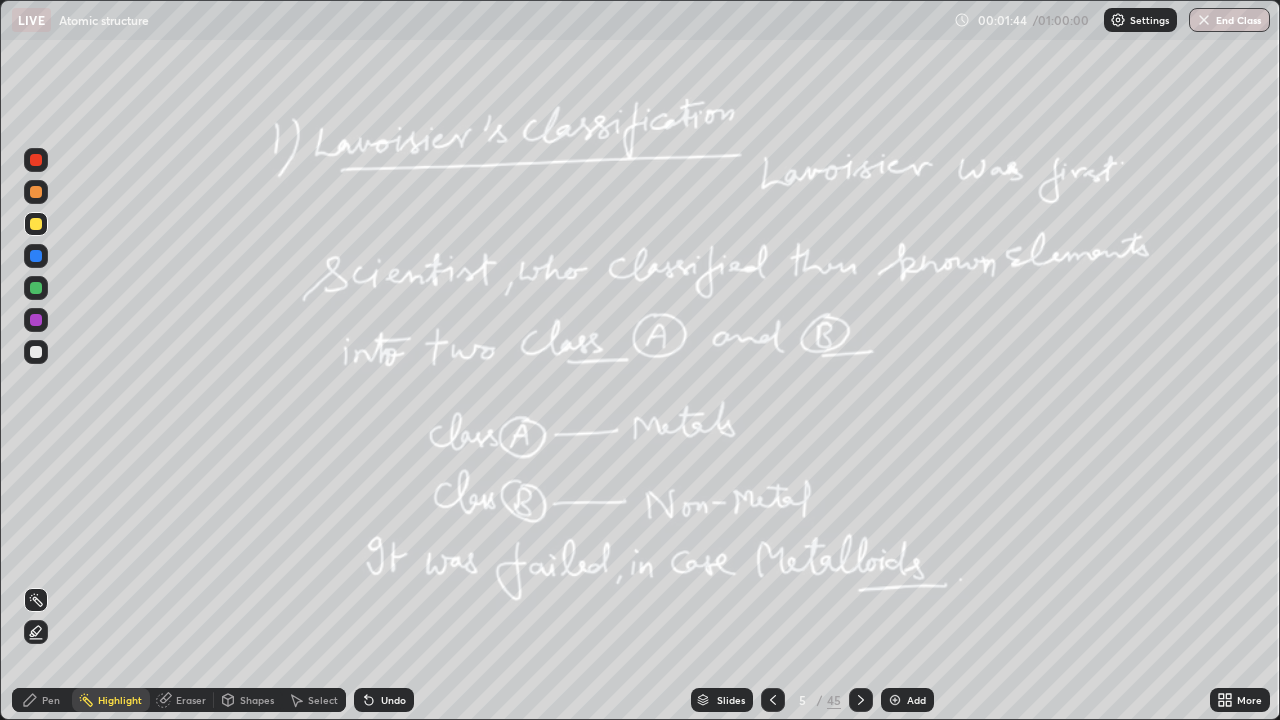 click on "Pen" at bounding box center [42, 700] 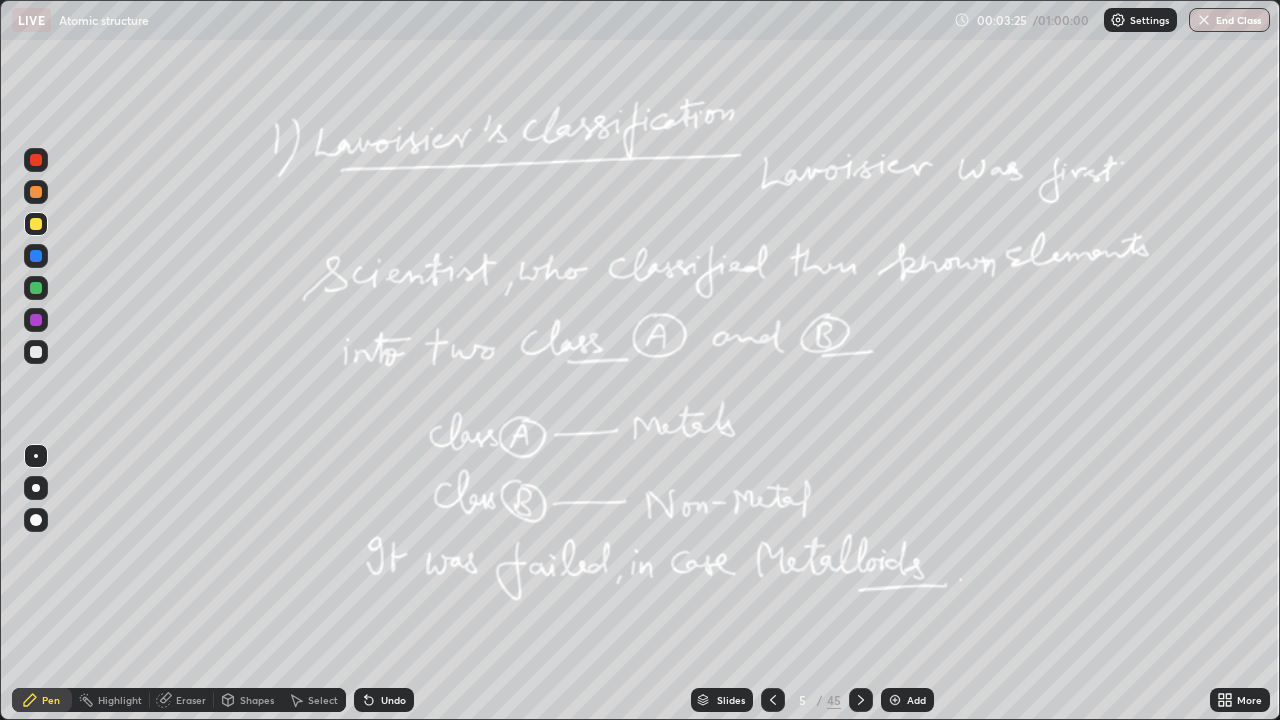 click on "Highlight" at bounding box center (120, 700) 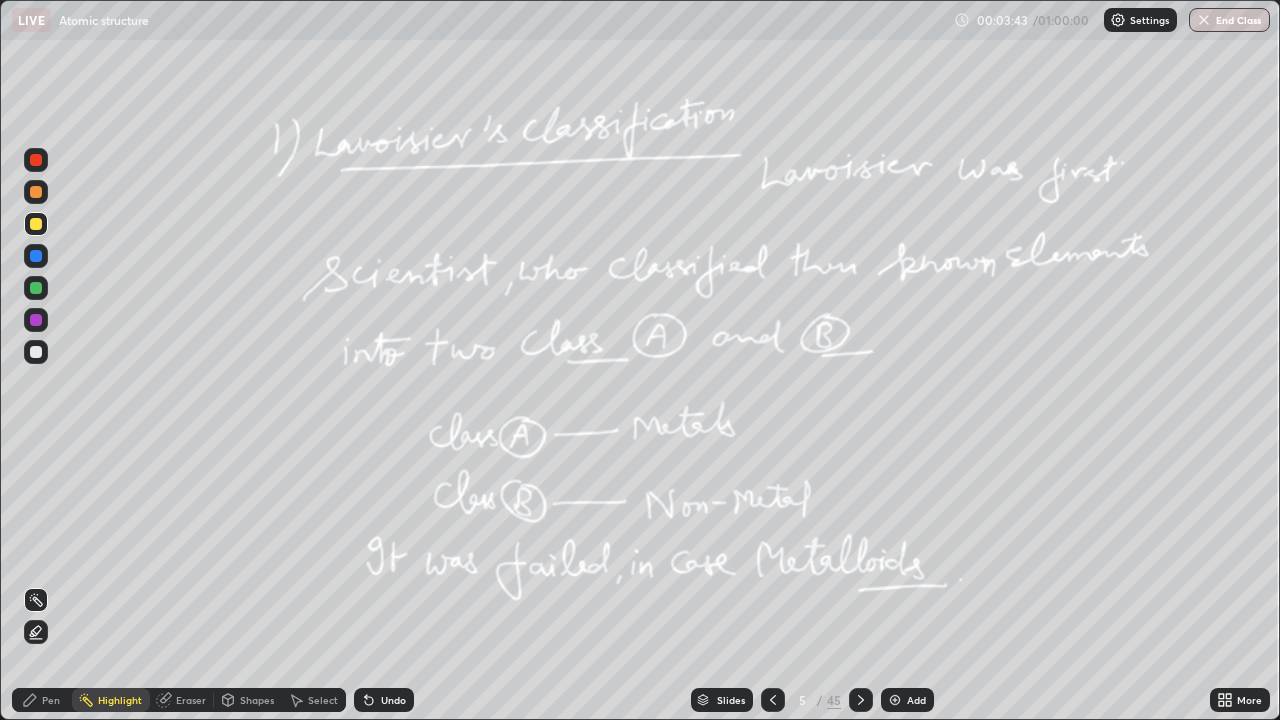 click 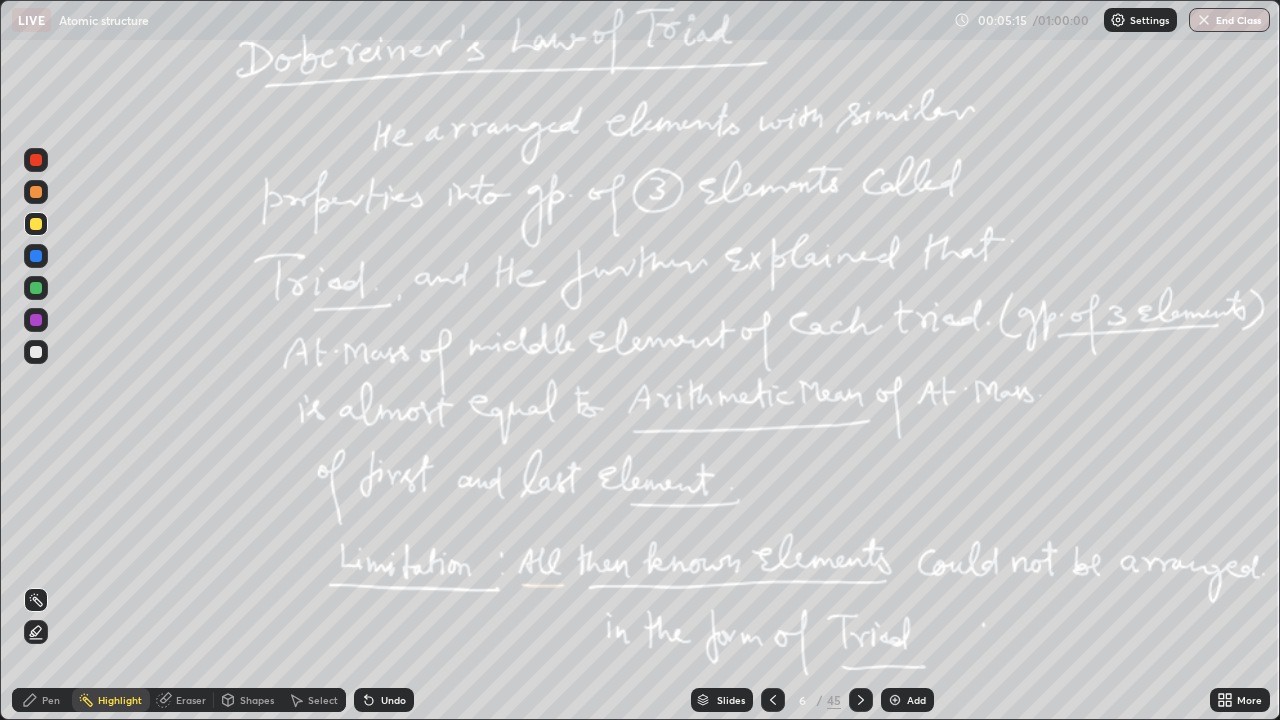 click at bounding box center [861, 700] 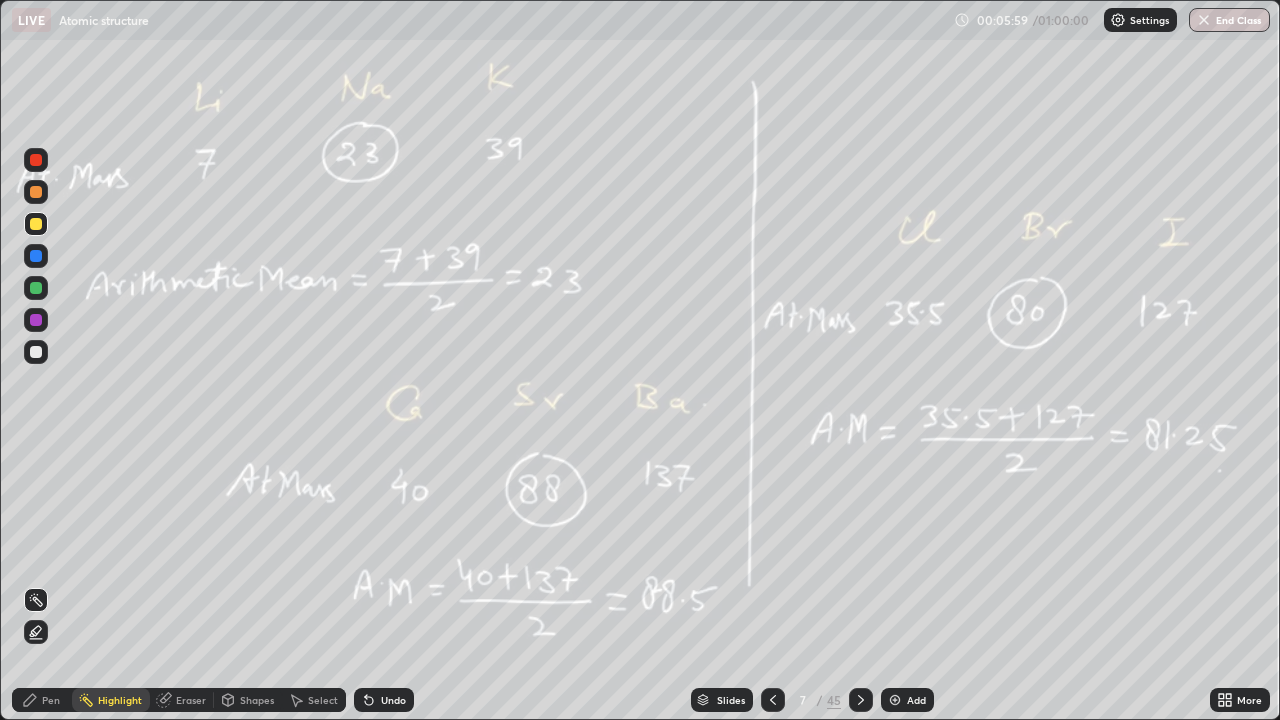 click 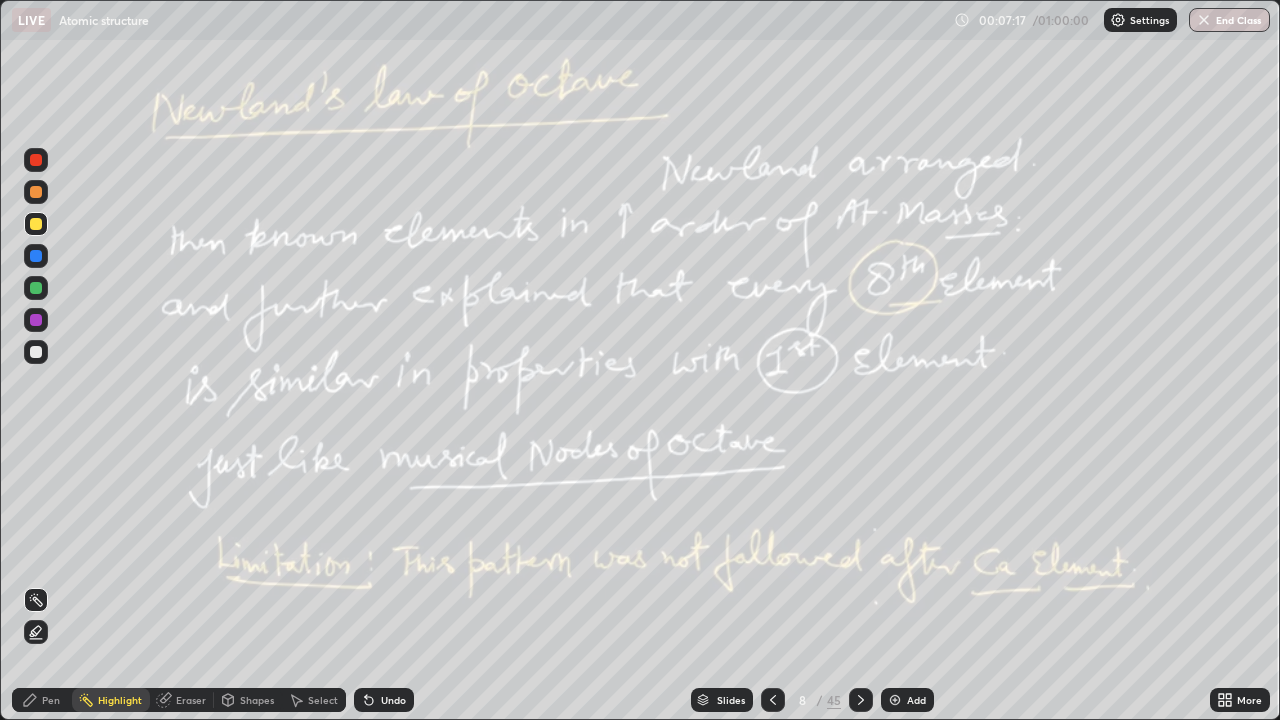 click at bounding box center [861, 700] 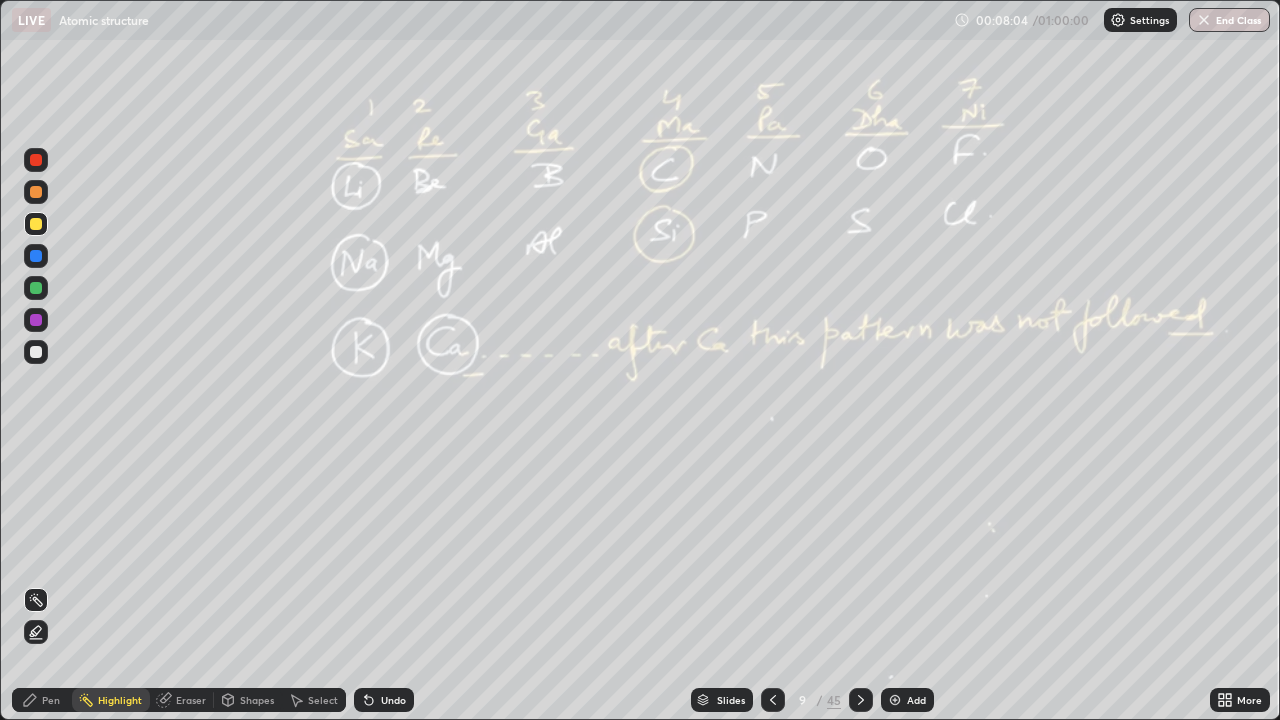 click 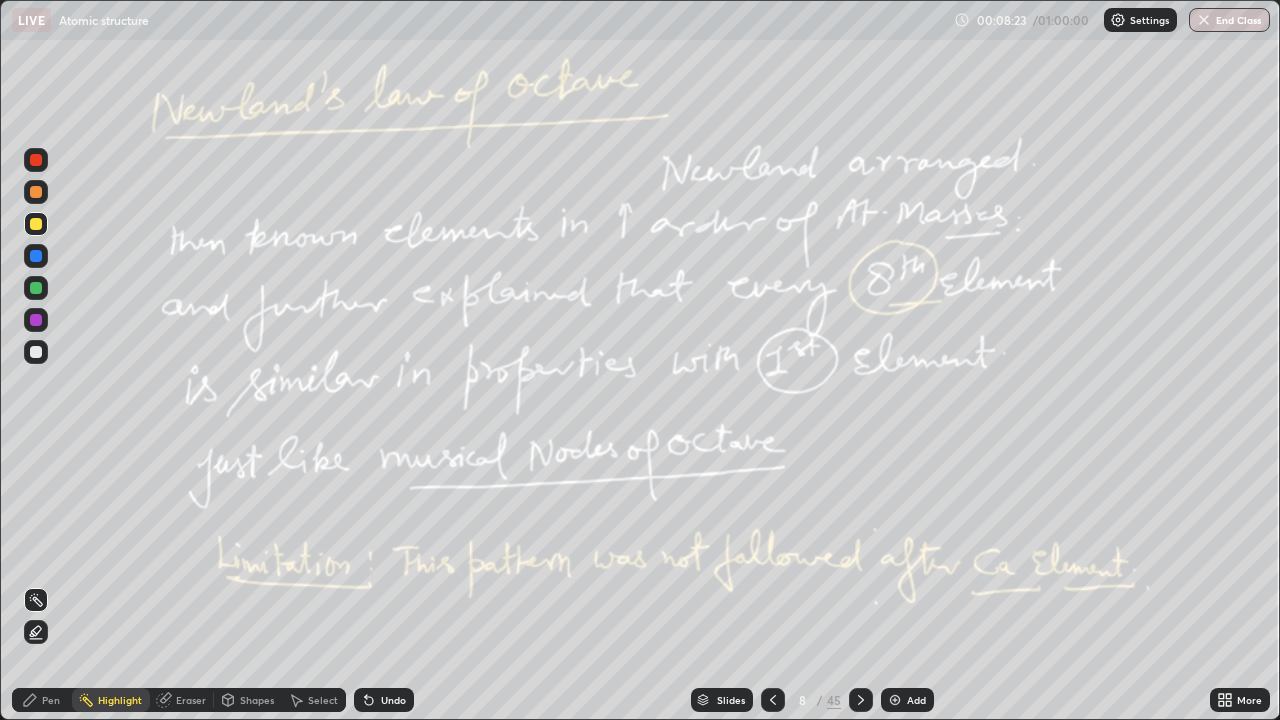 click 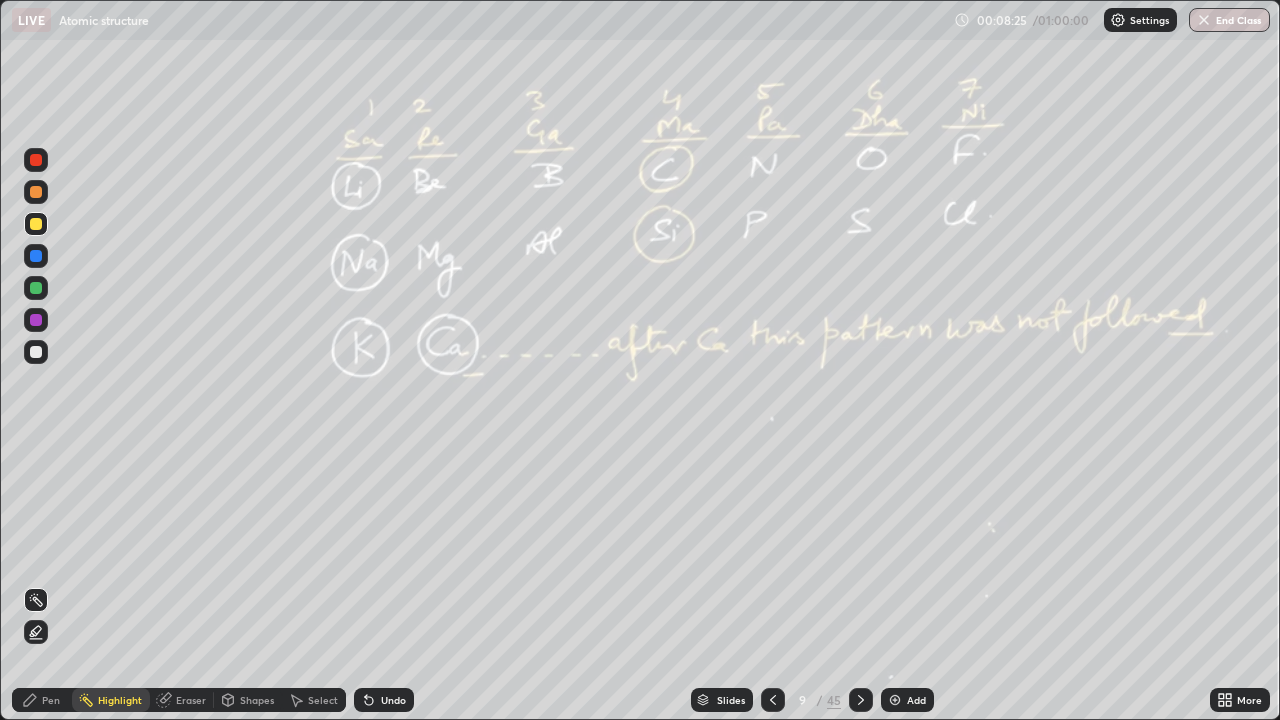 click 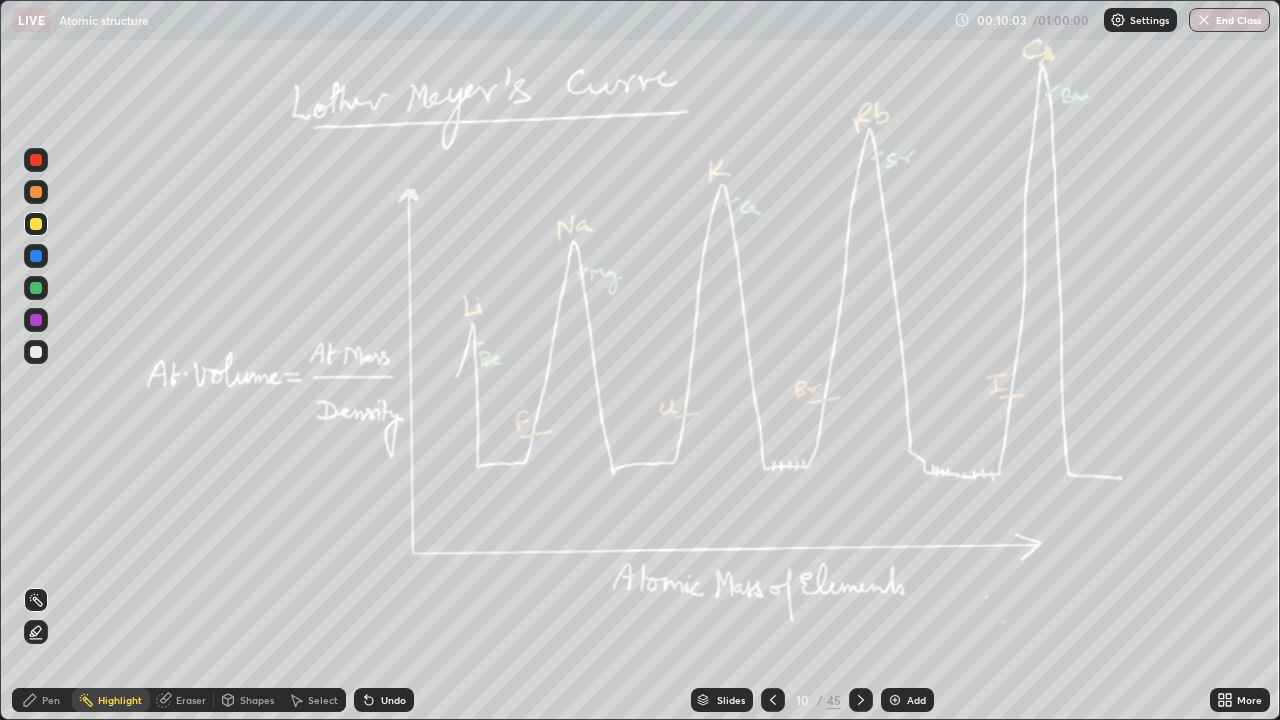 click 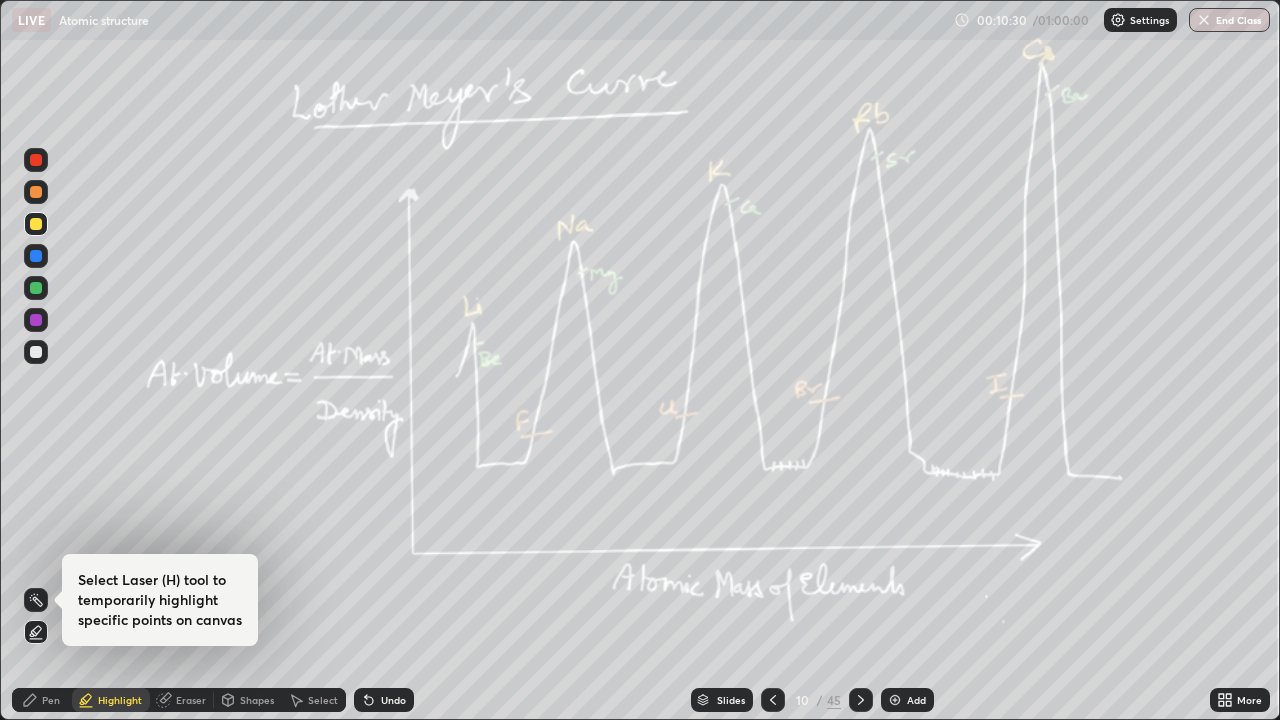 click on "Undo" at bounding box center (384, 700) 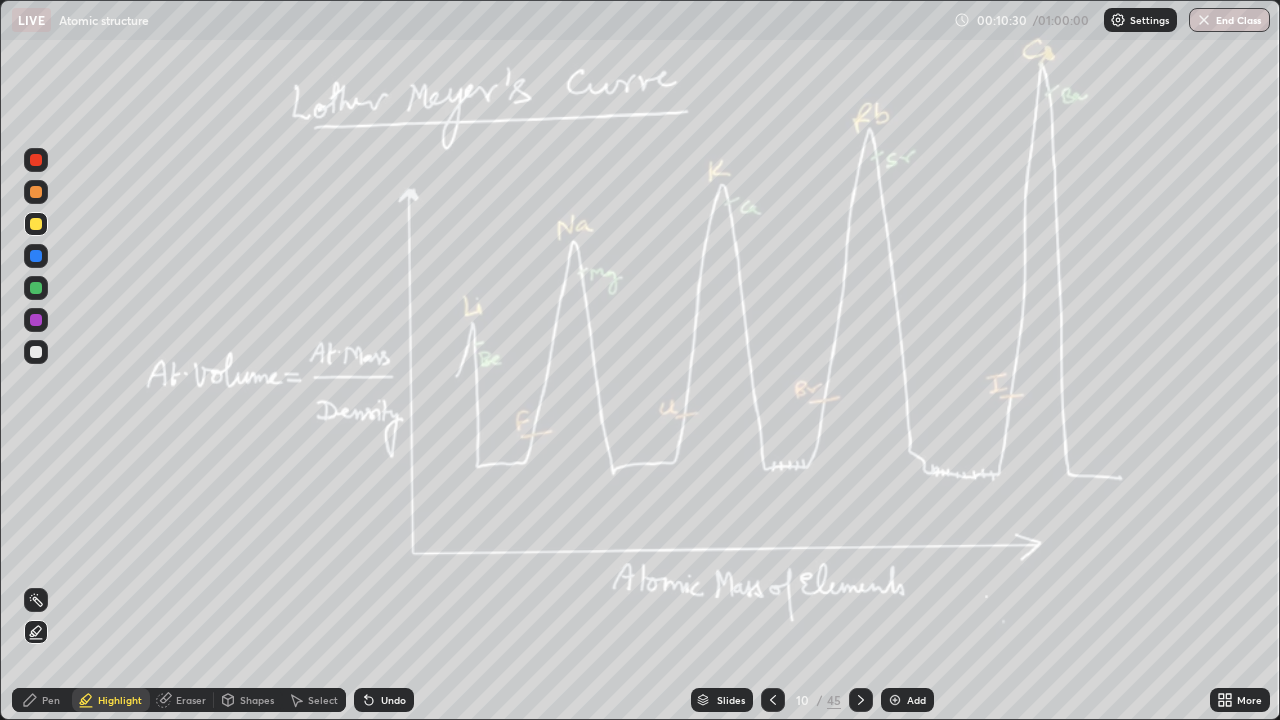 click on "Undo" at bounding box center (393, 700) 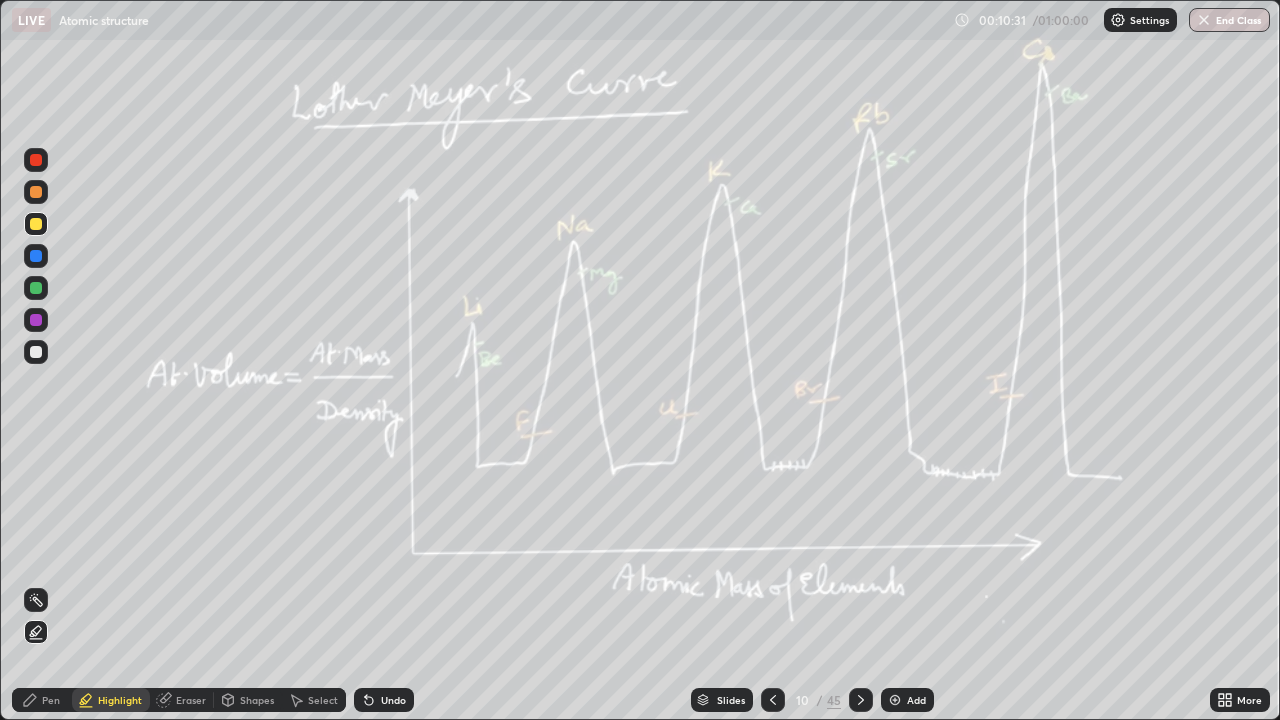 click on "Undo" at bounding box center [384, 700] 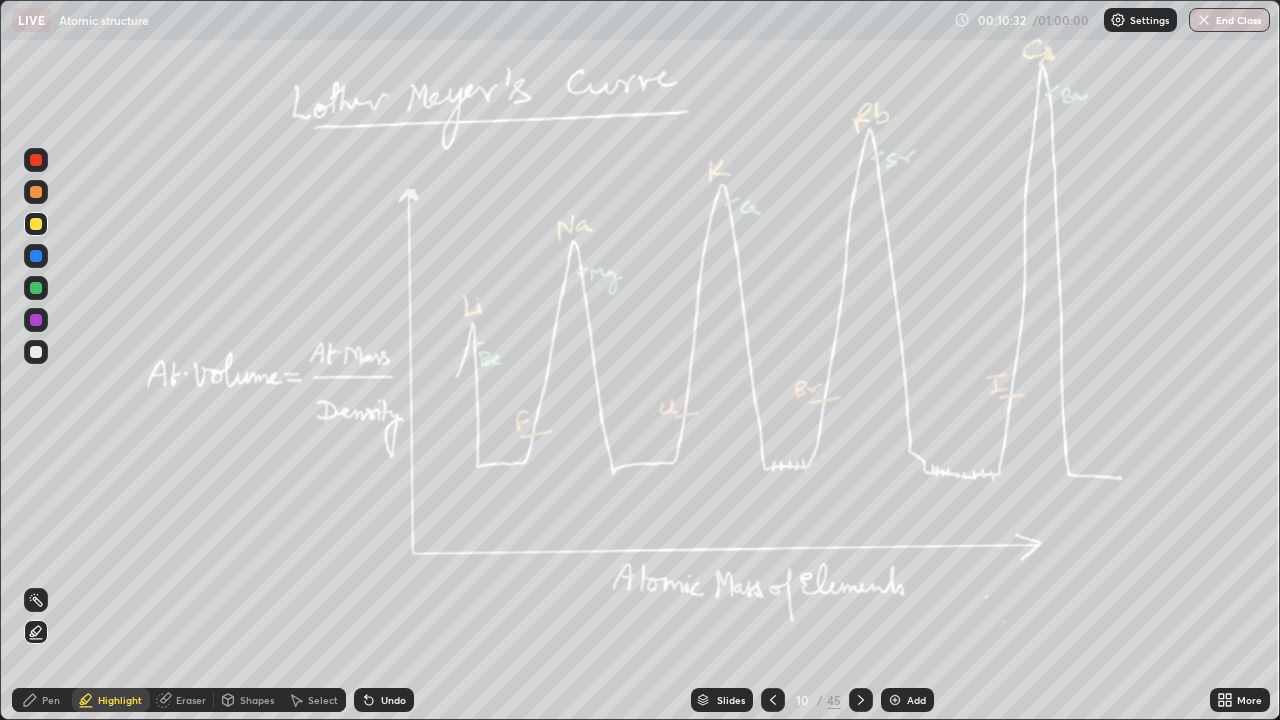 click 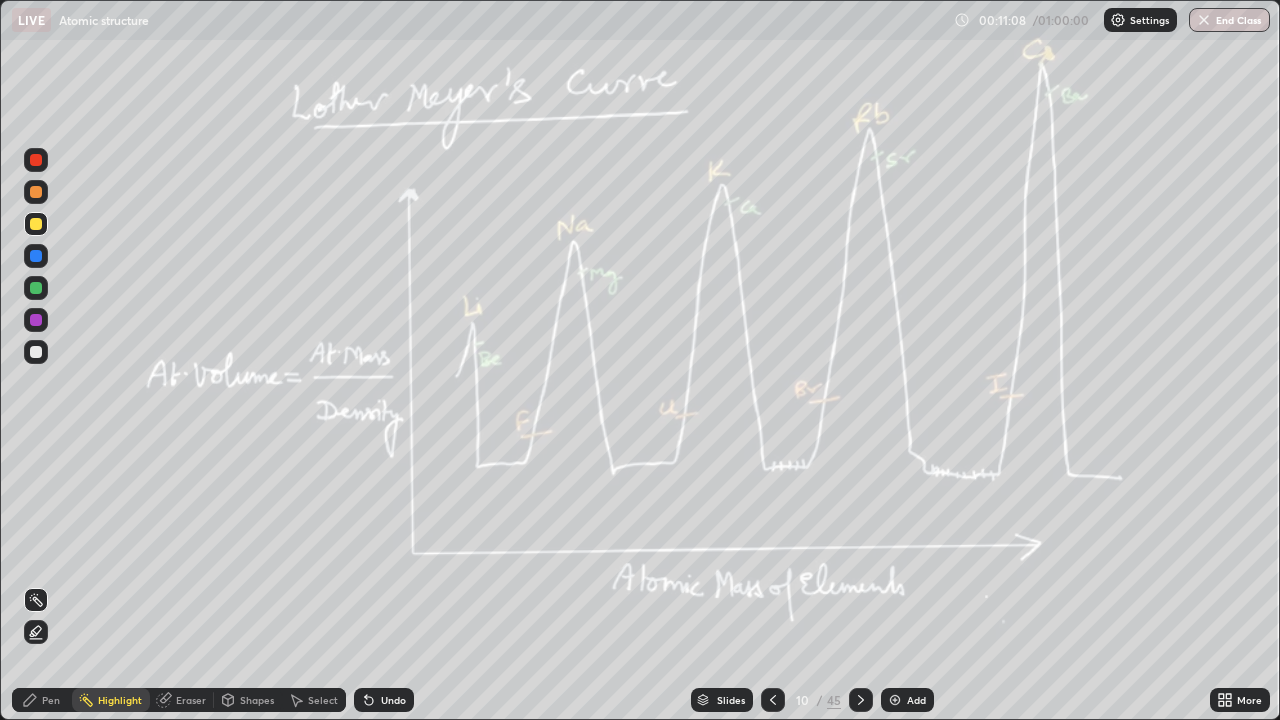 click 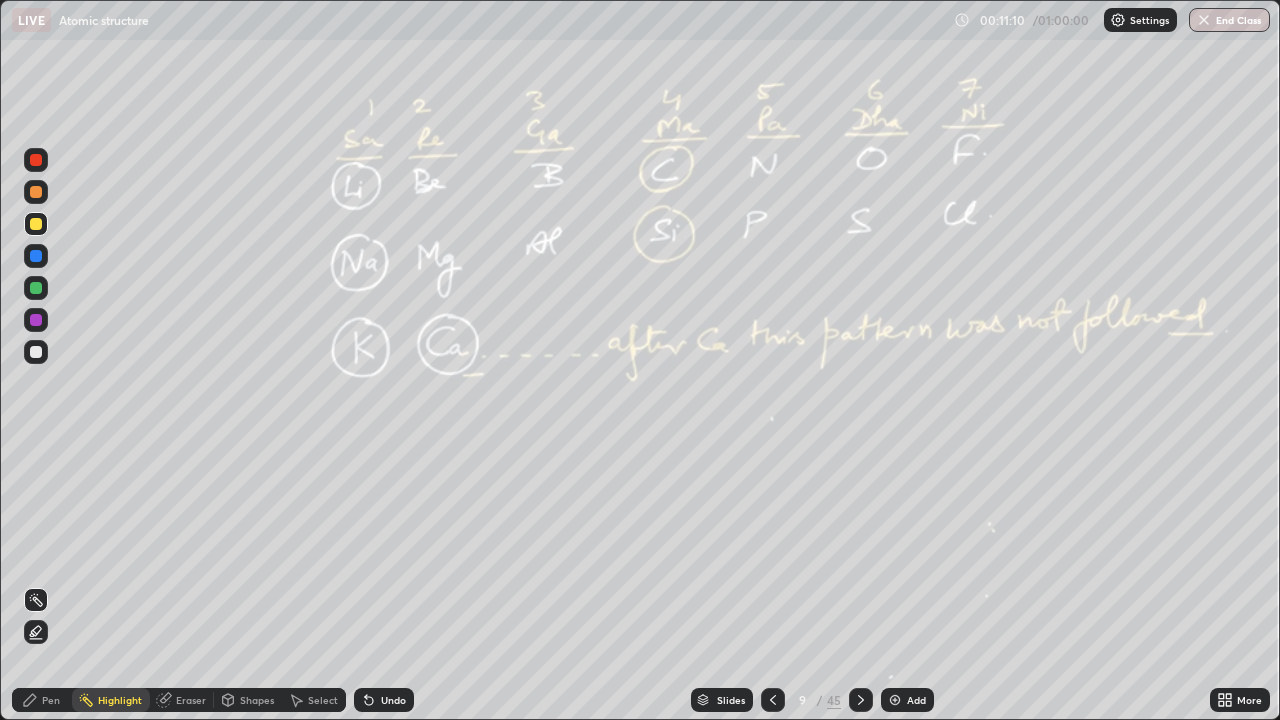 click 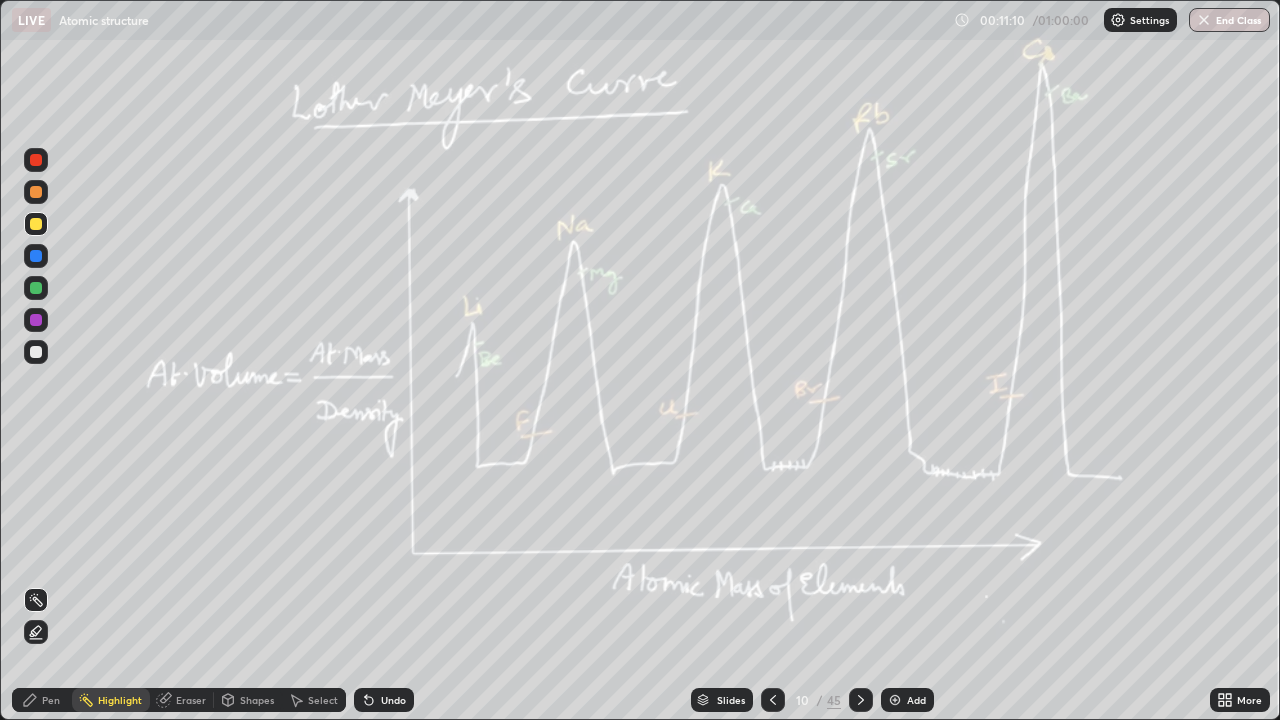 click 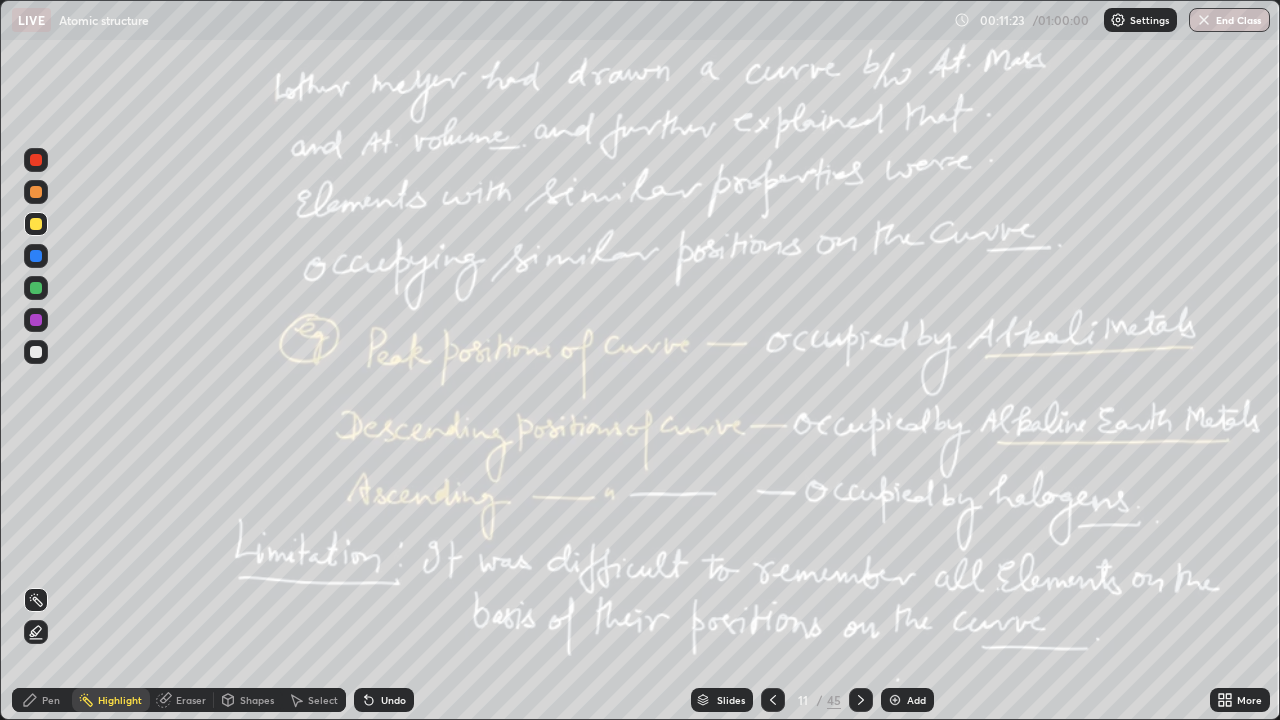 click 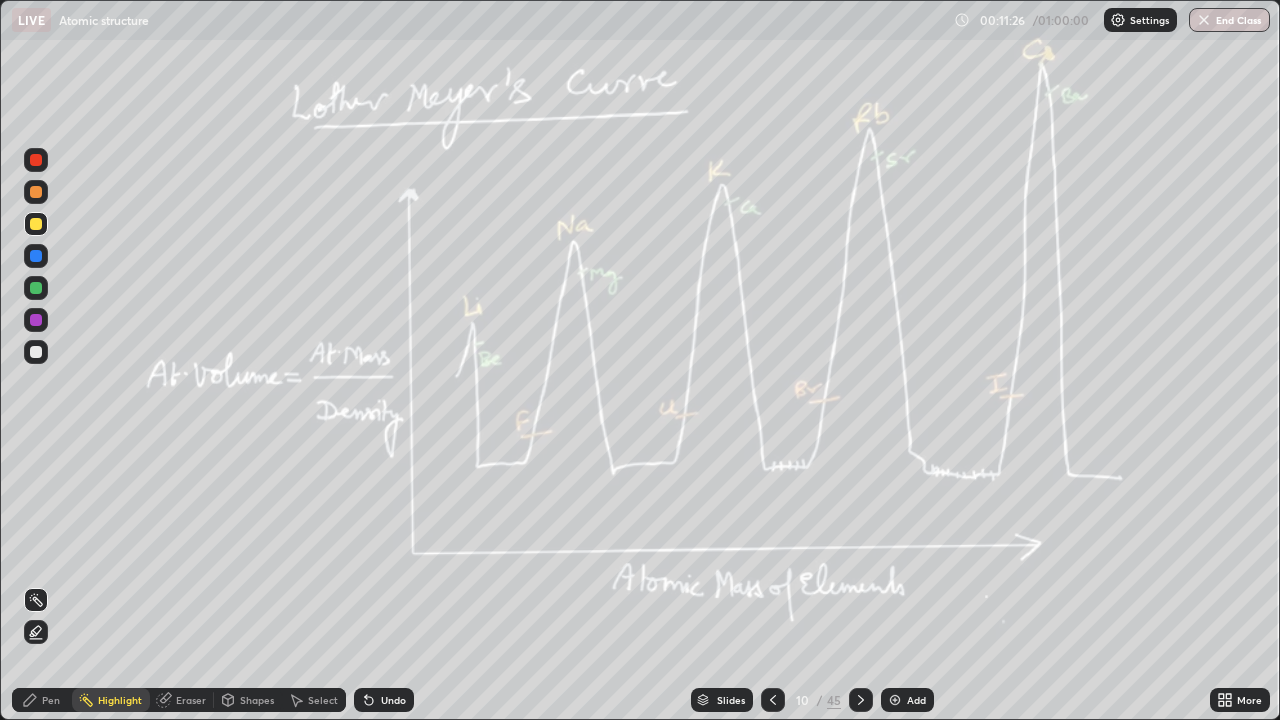 click at bounding box center [773, 700] 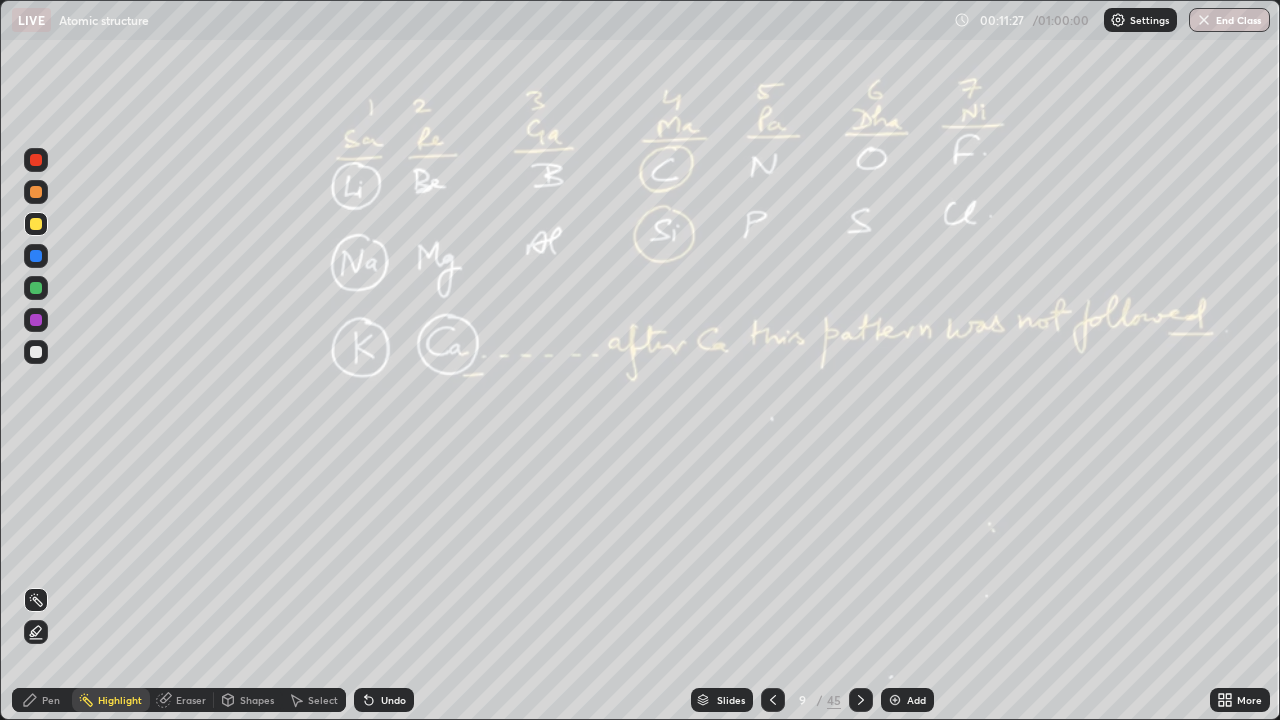 click 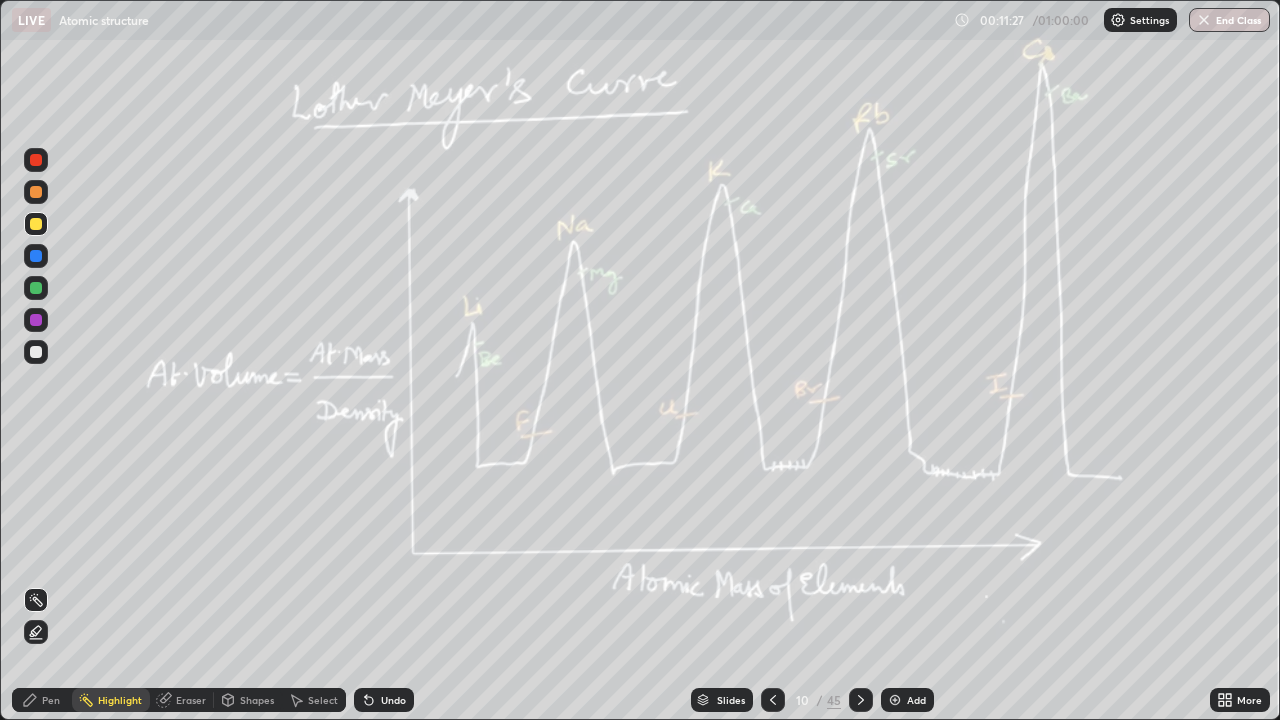 click 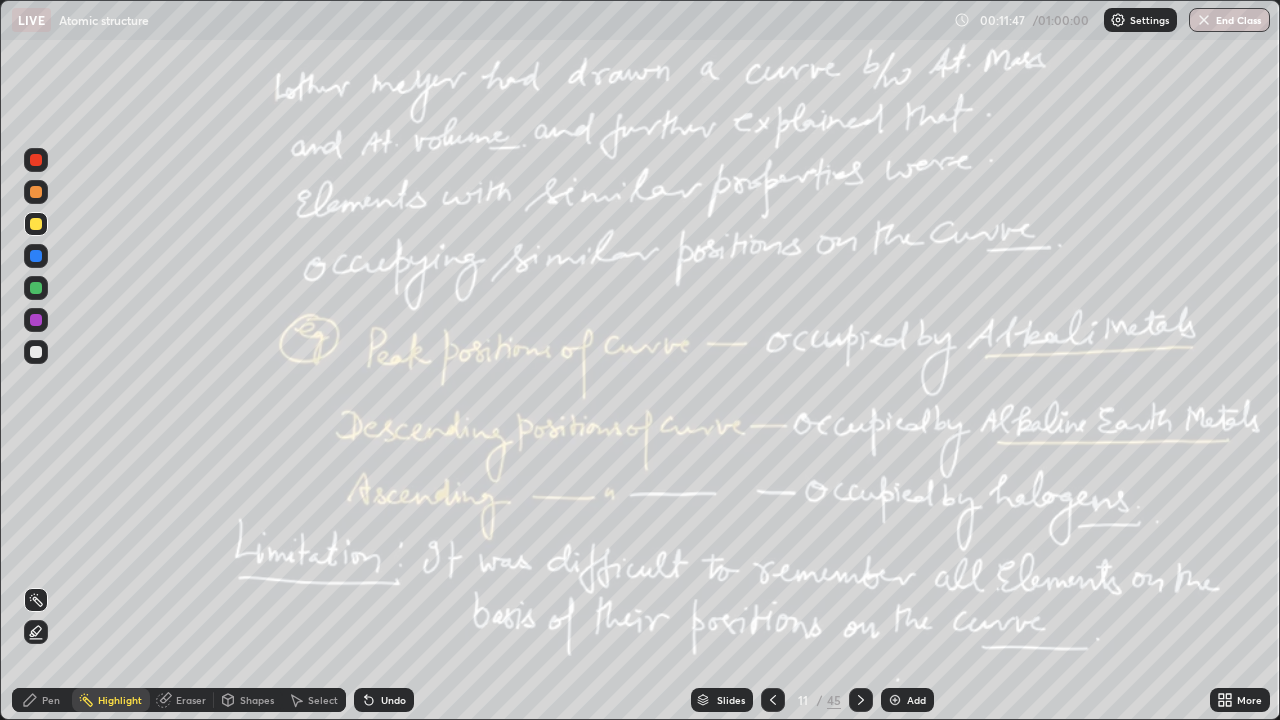 click at bounding box center [773, 700] 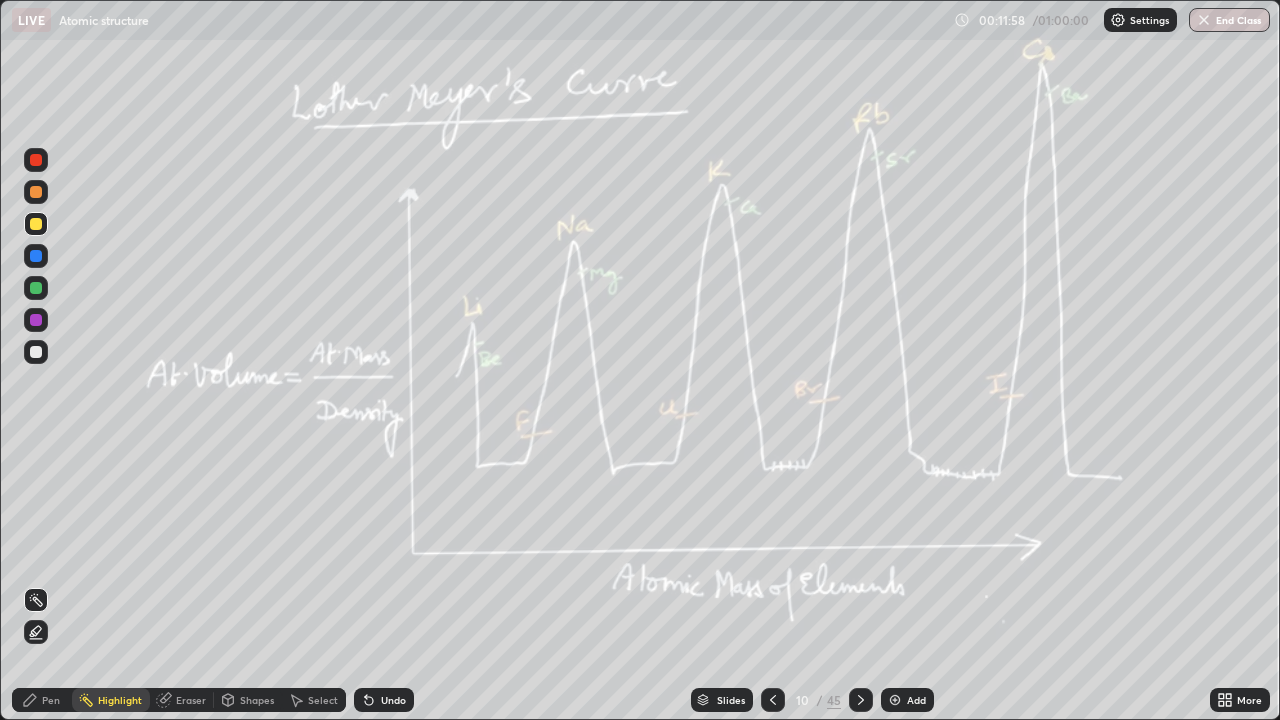 click 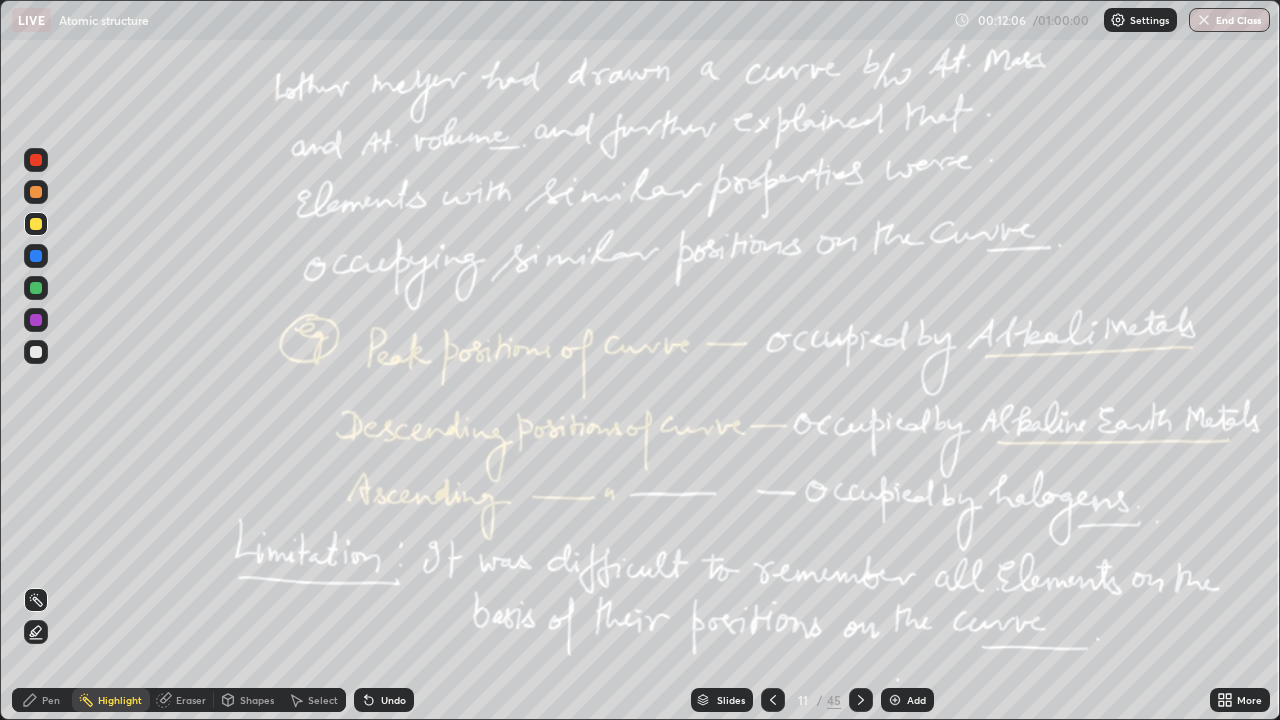 click 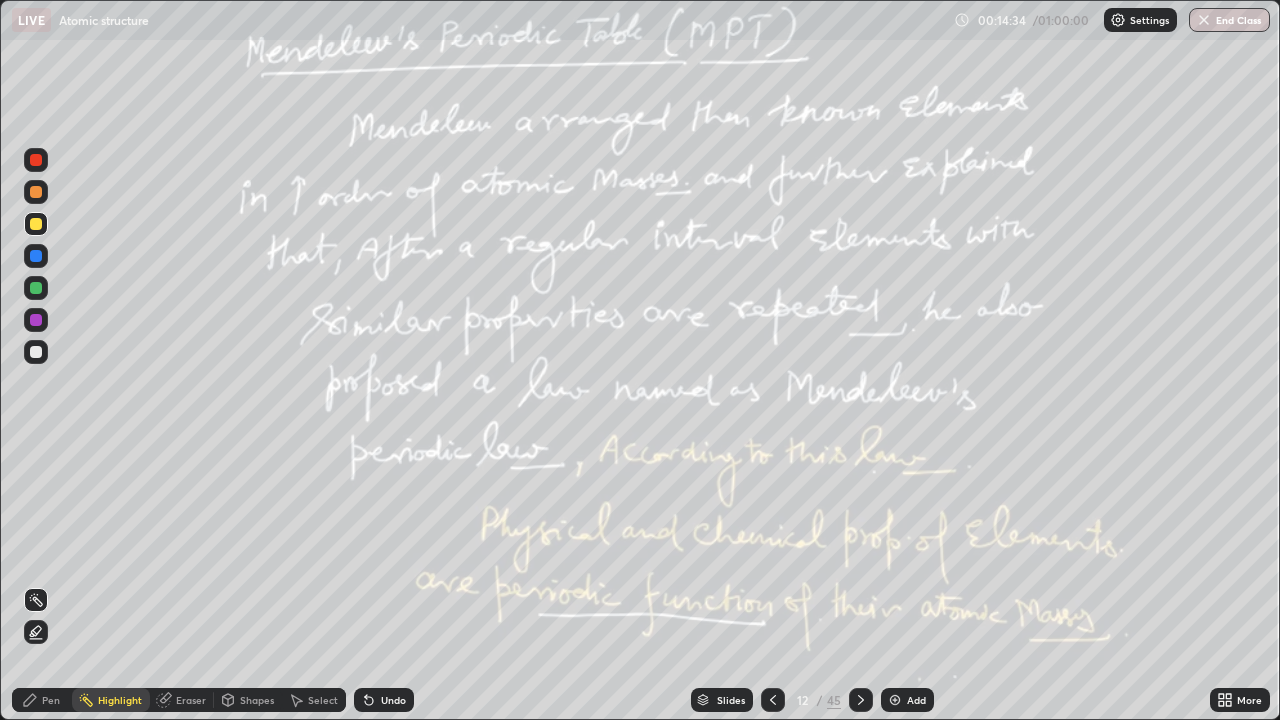 click 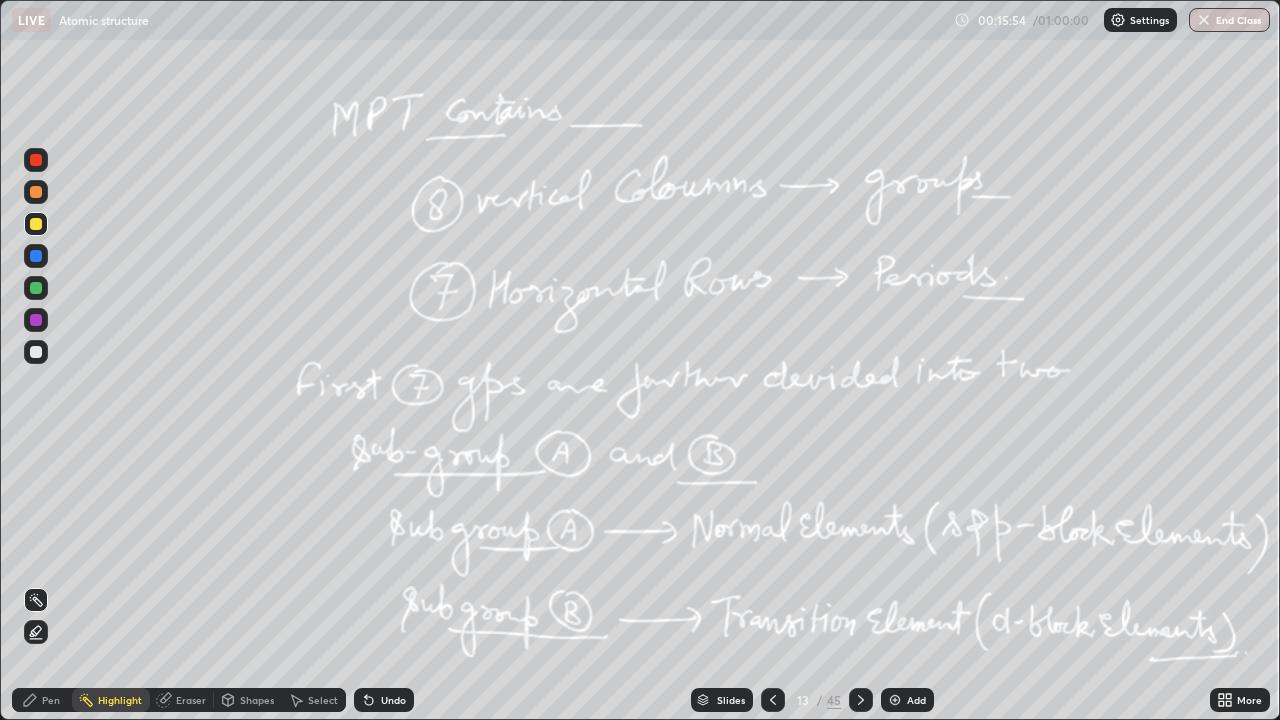 click 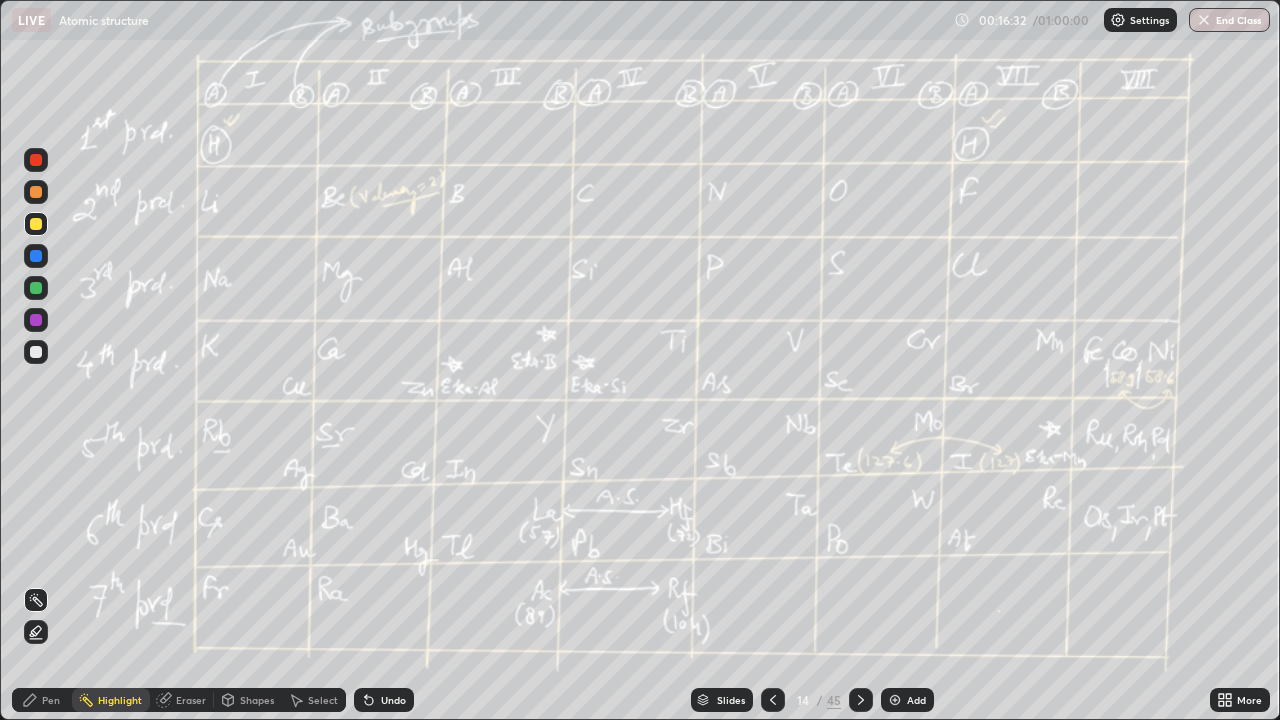 click at bounding box center [36, 288] 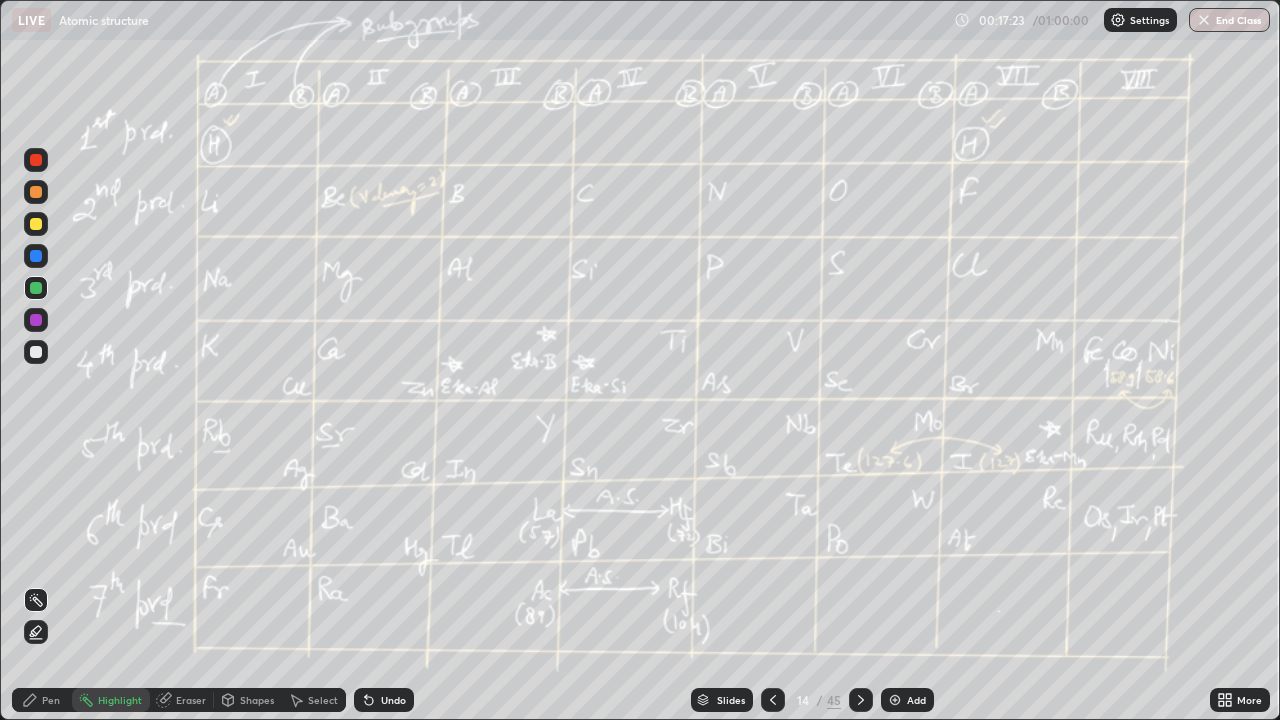 click at bounding box center [861, 700] 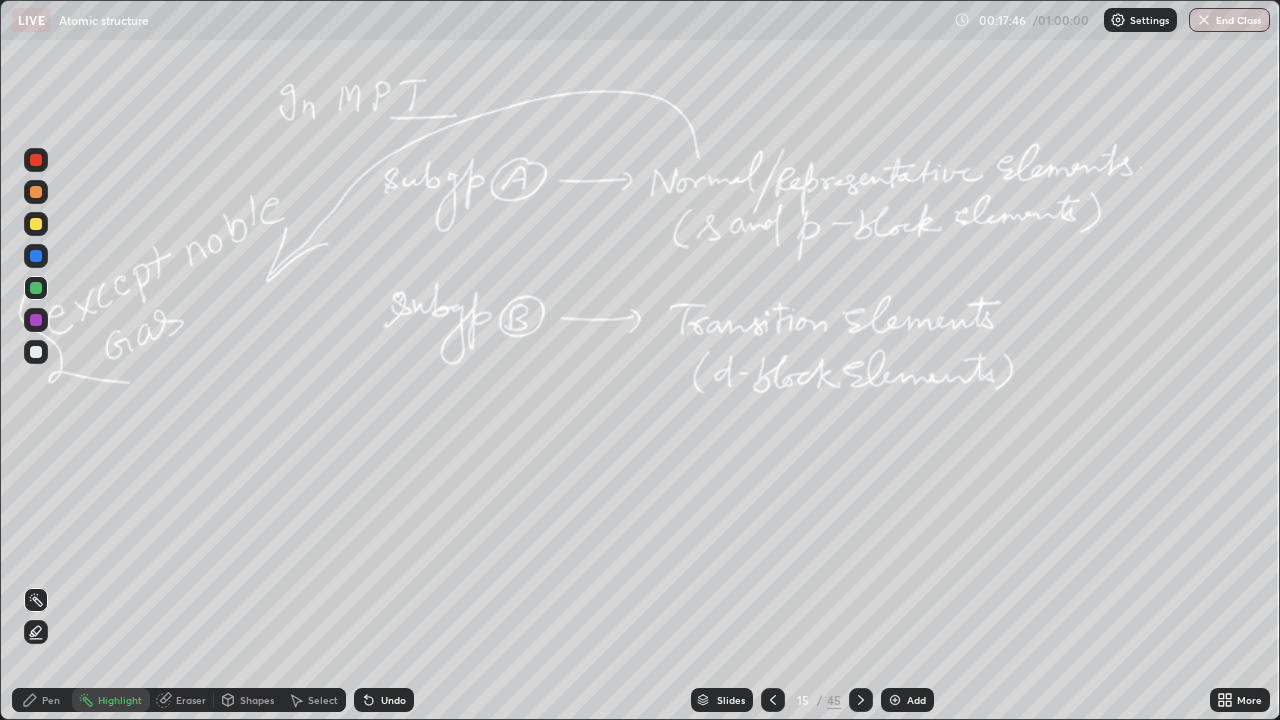 click at bounding box center (861, 700) 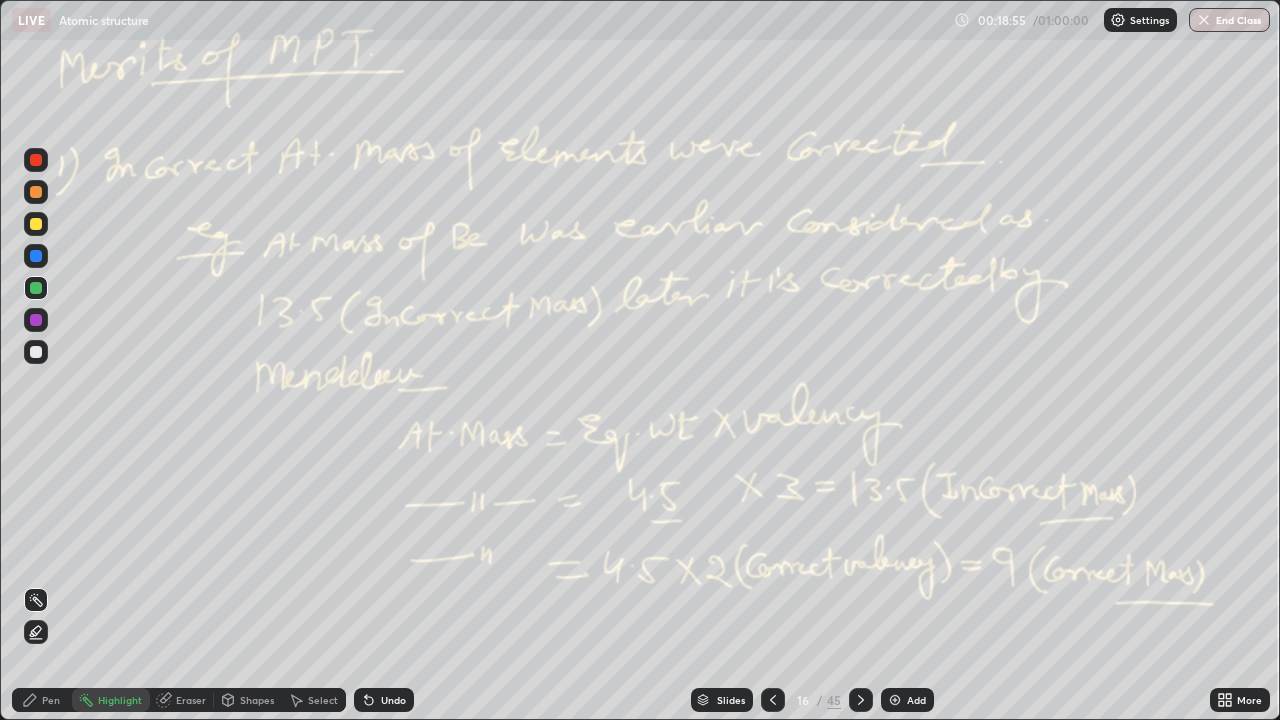click 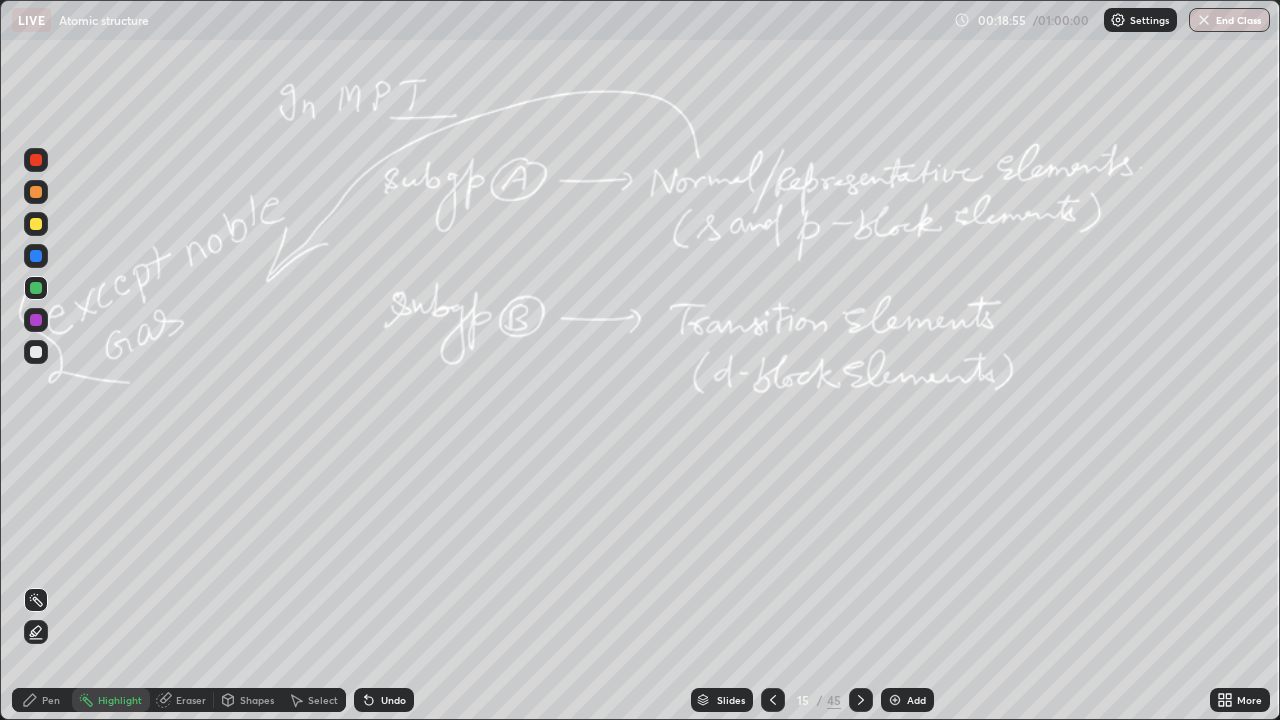 click 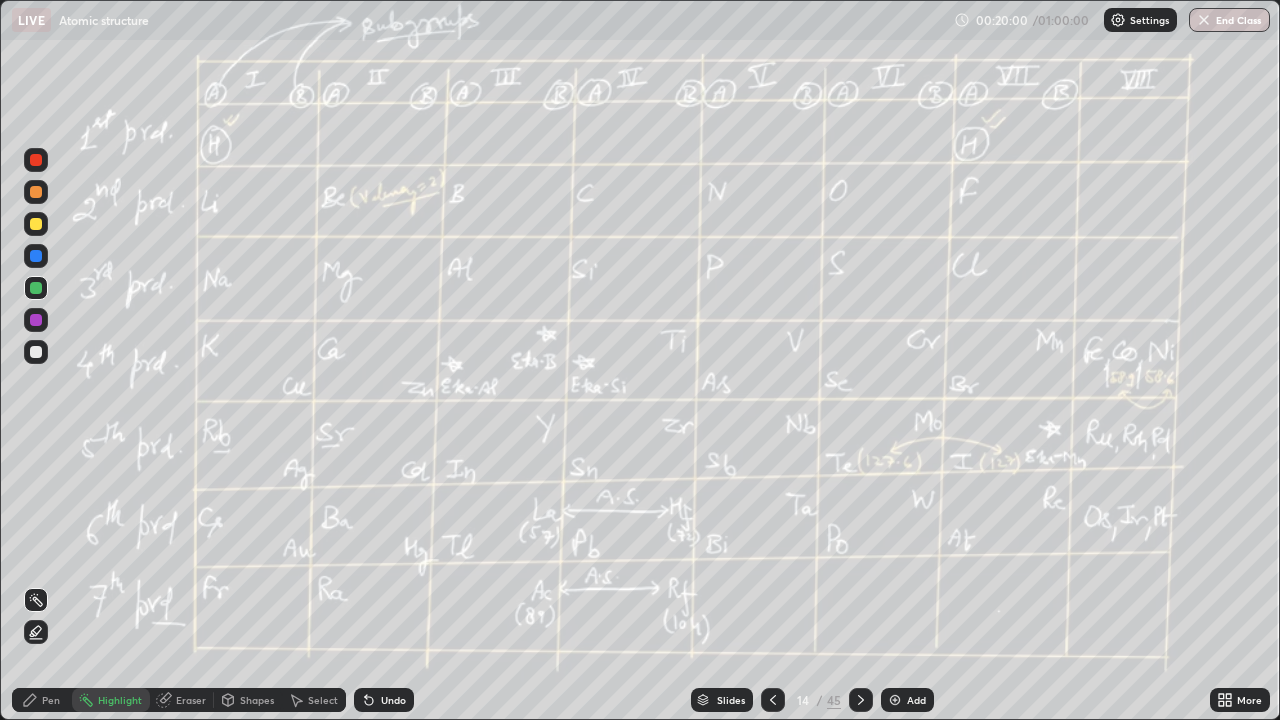click 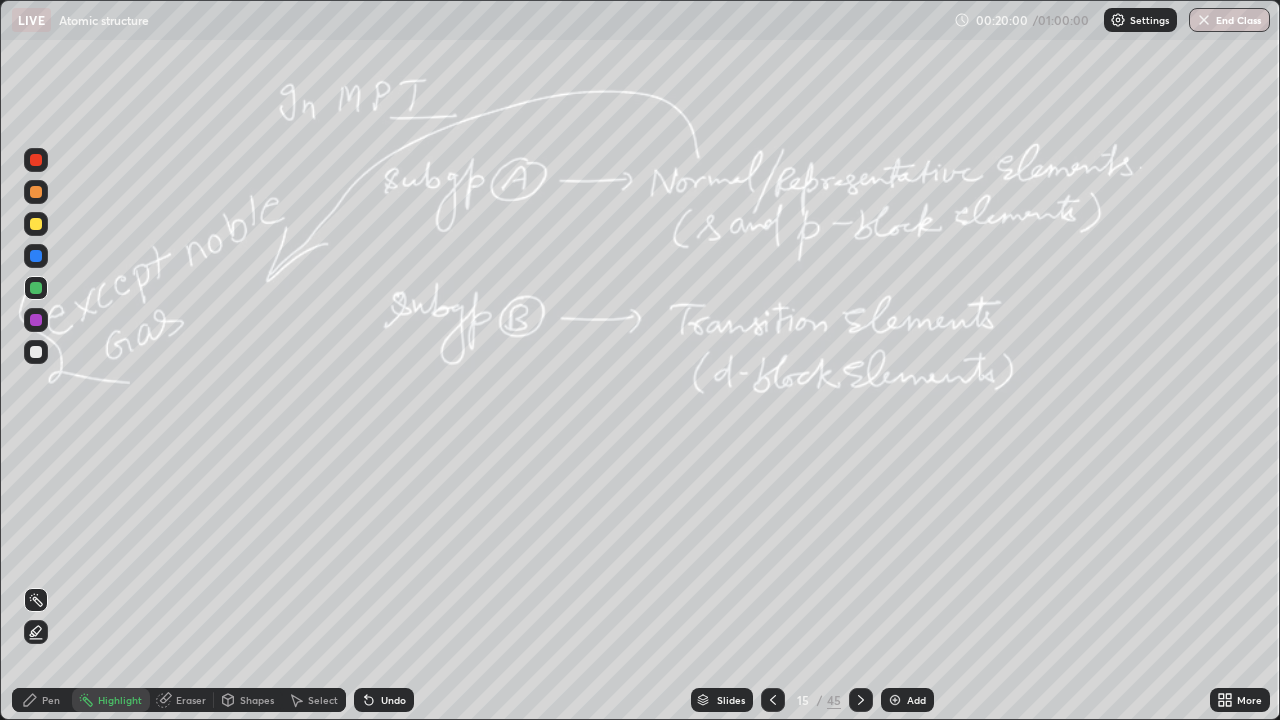 click 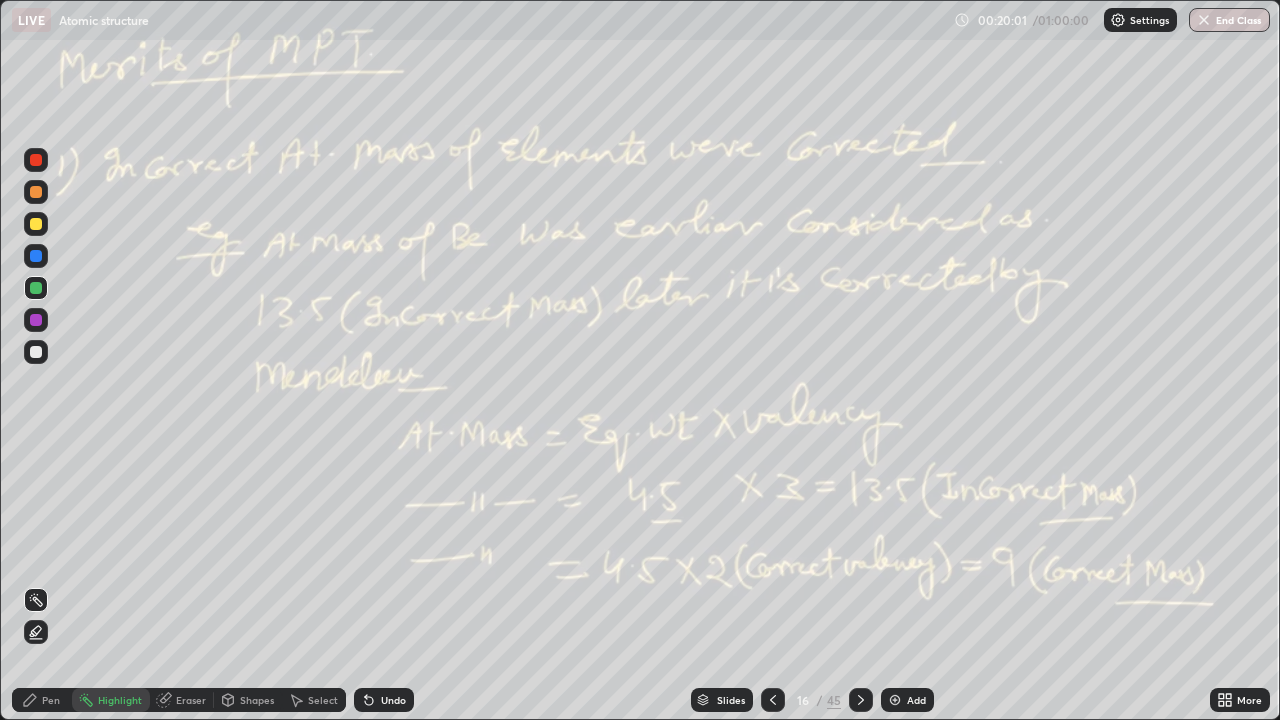 click 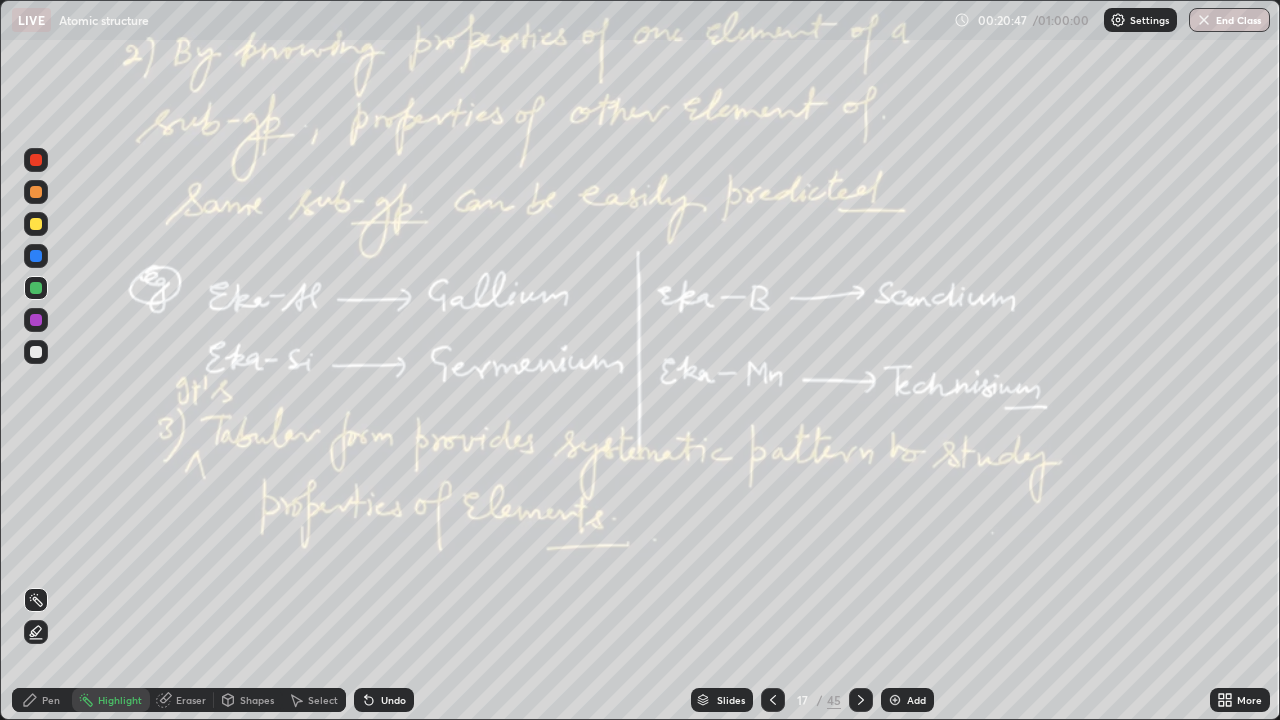 click at bounding box center [773, 700] 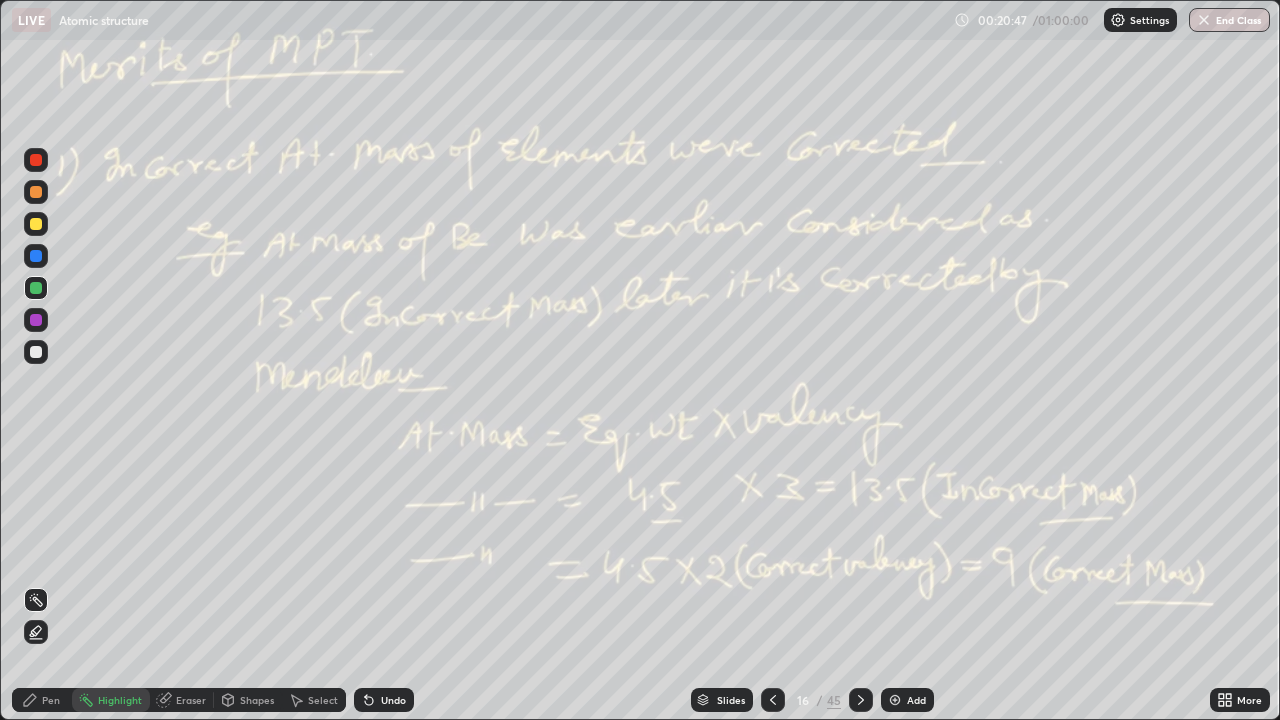 click 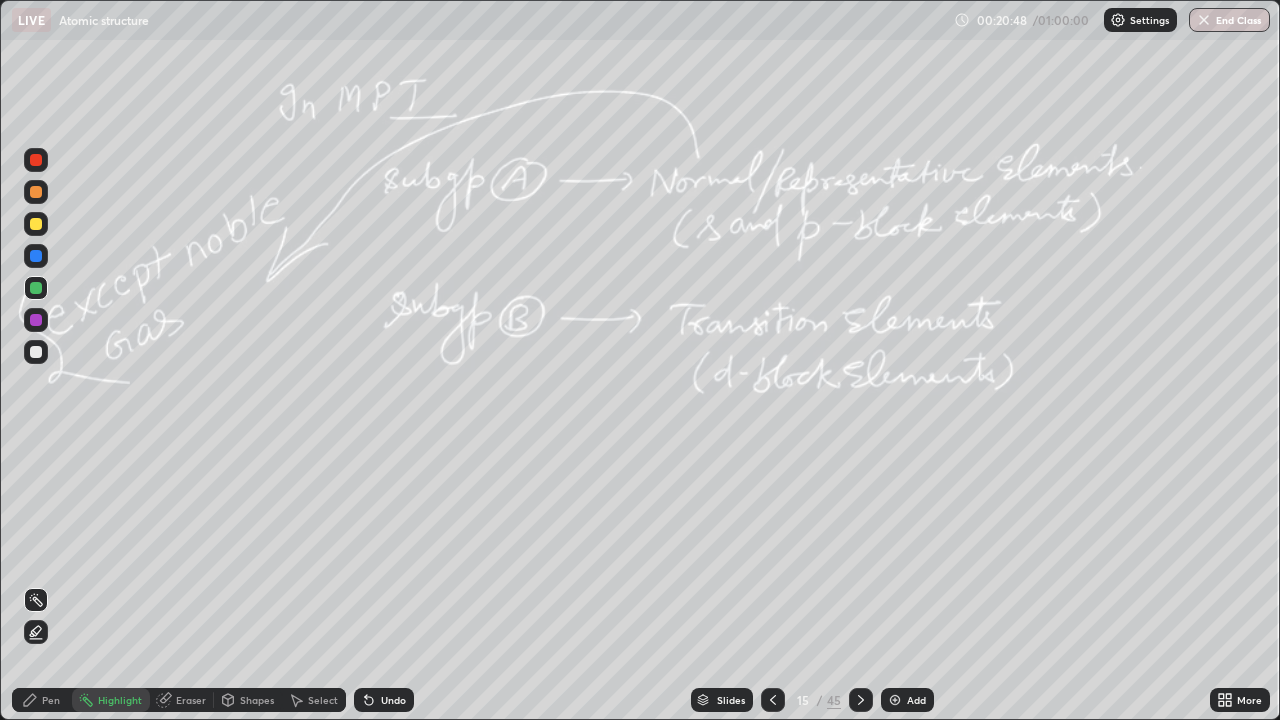 click 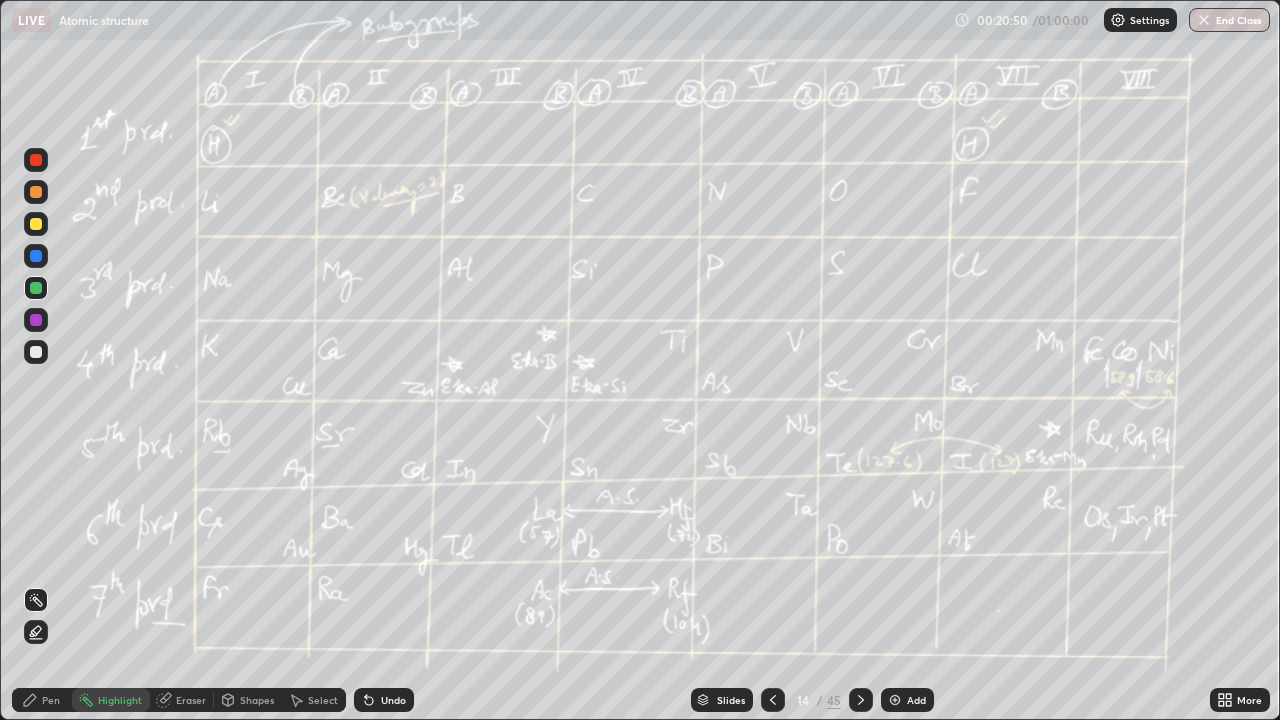 click at bounding box center [36, 320] 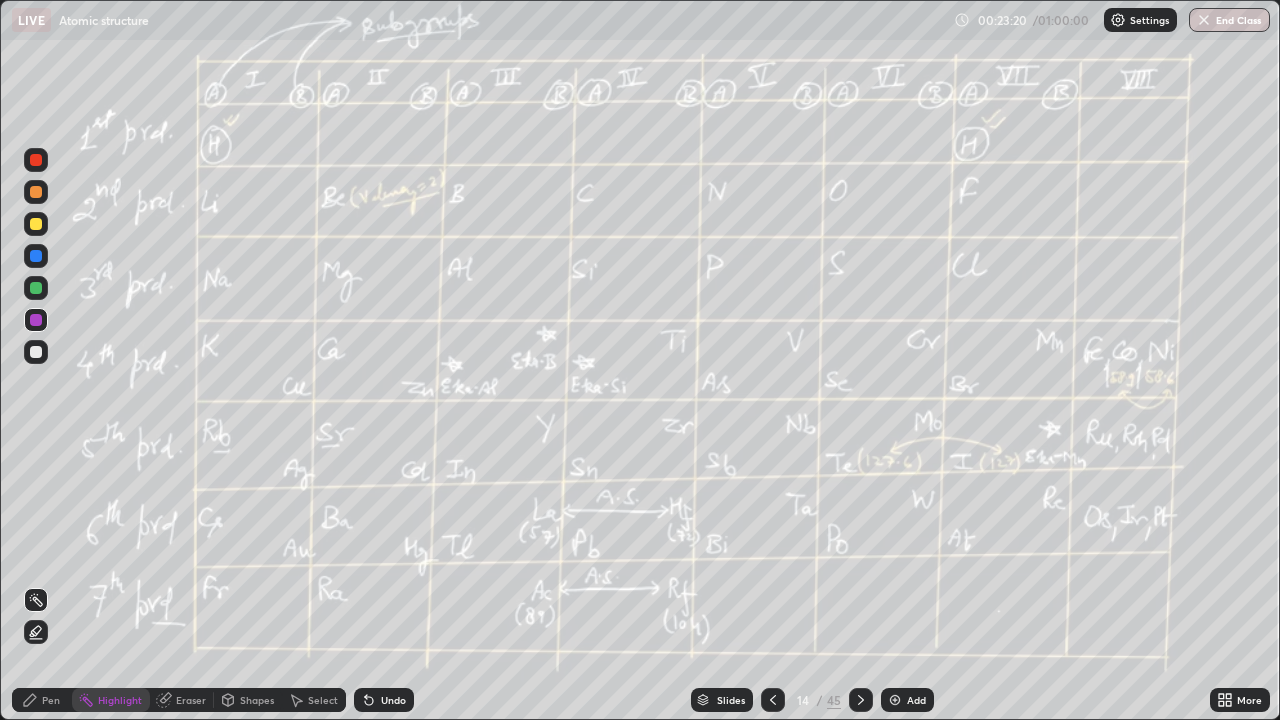 click 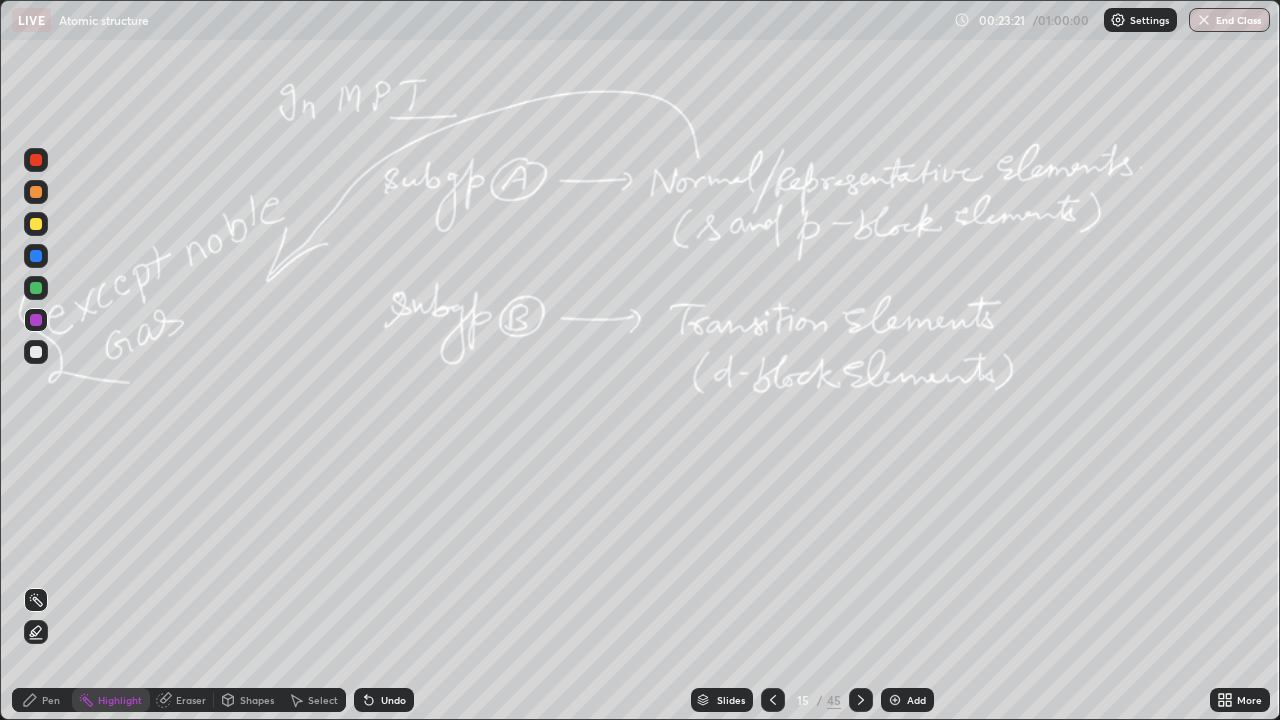 click 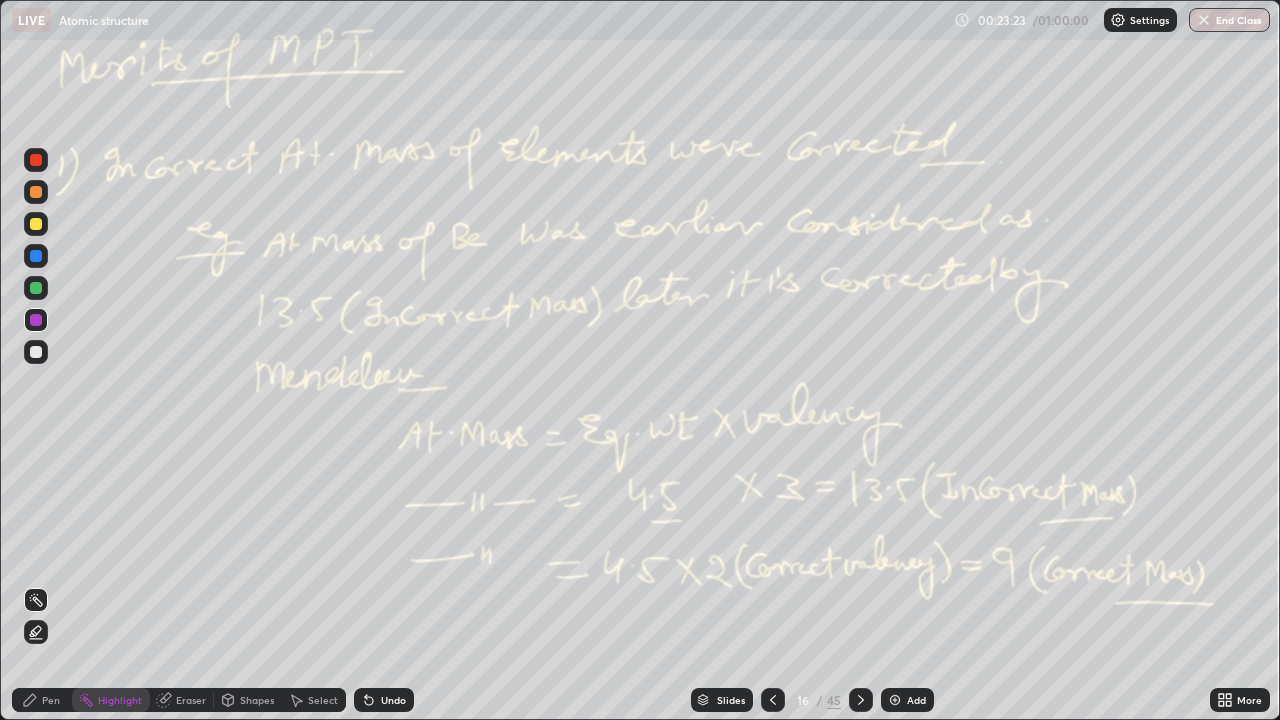 click 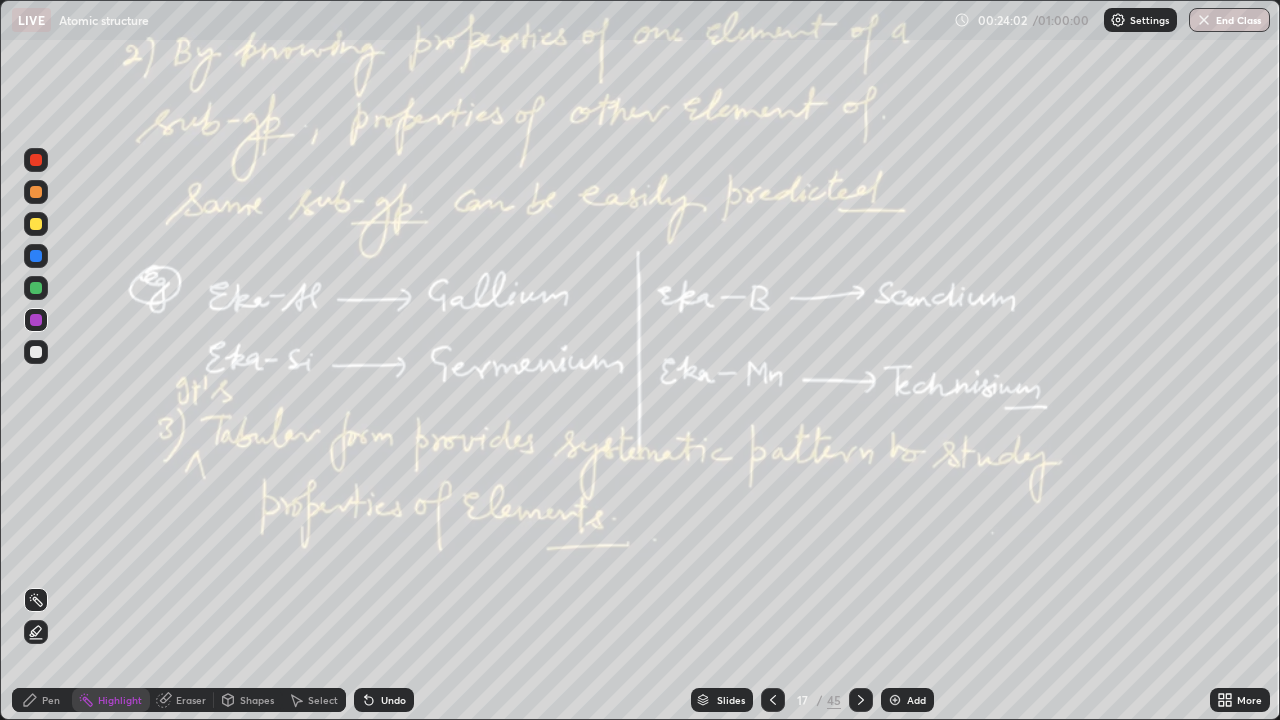 click at bounding box center (861, 700) 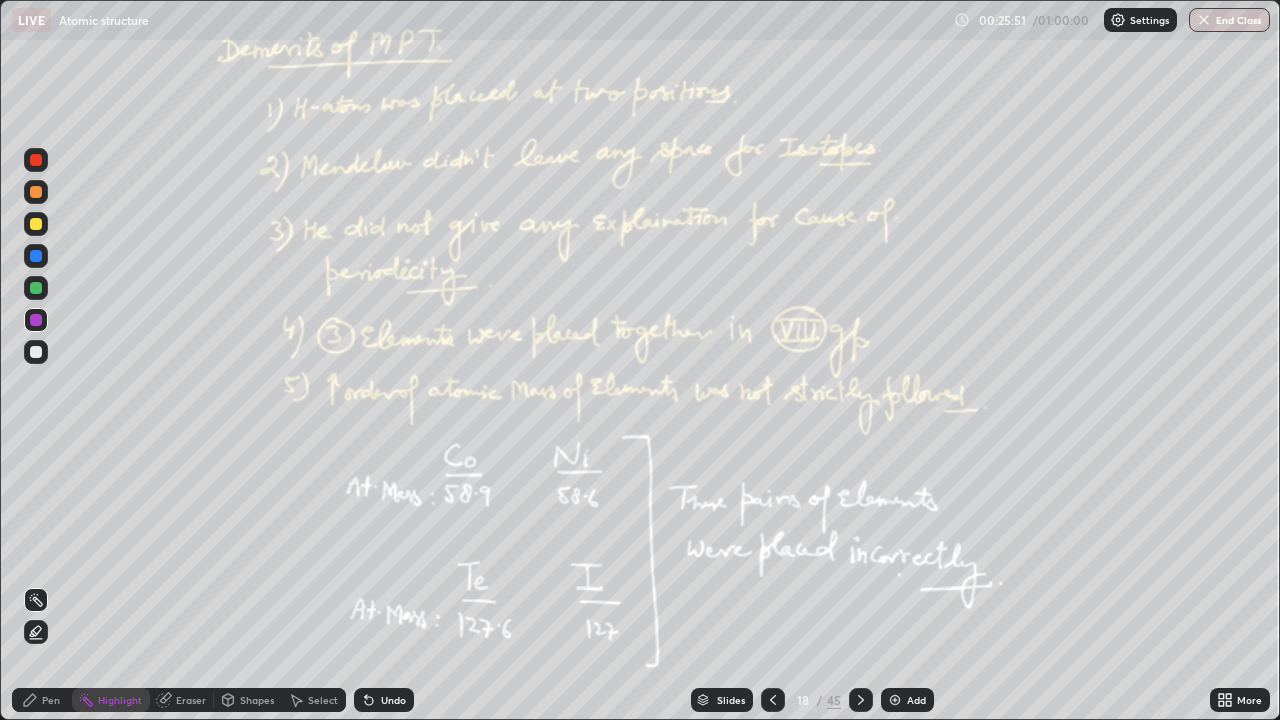 click 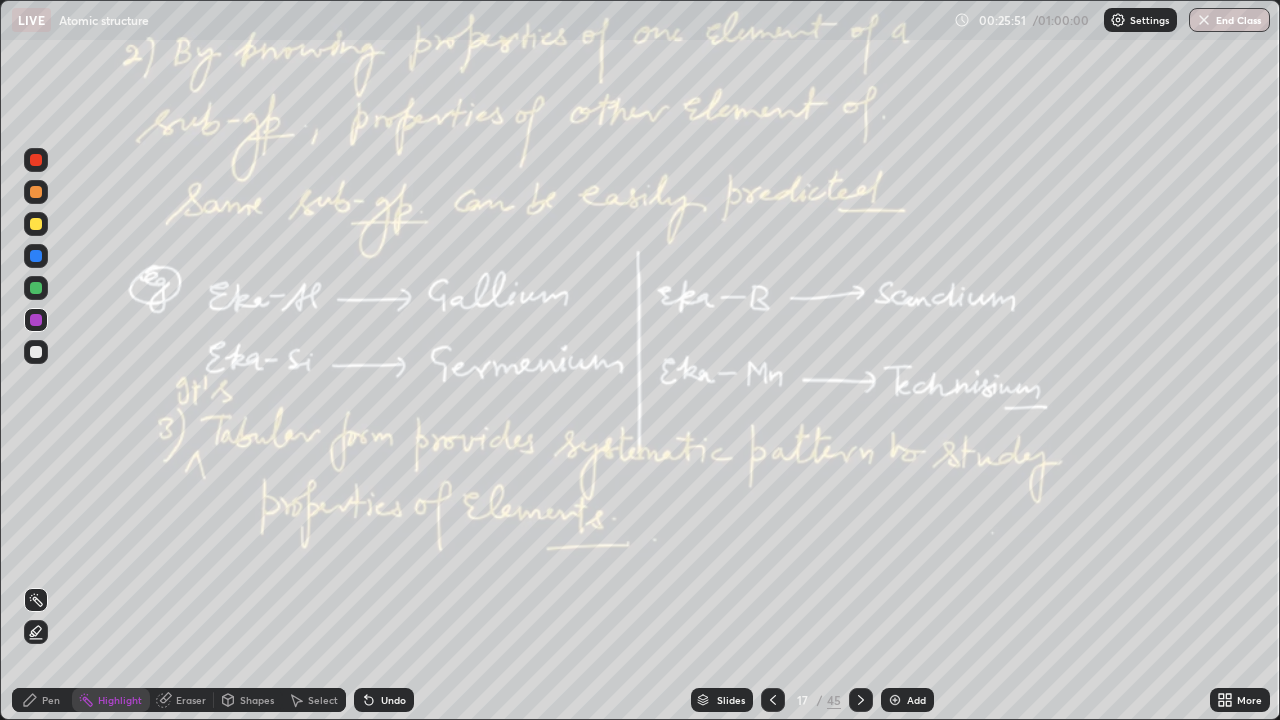 click 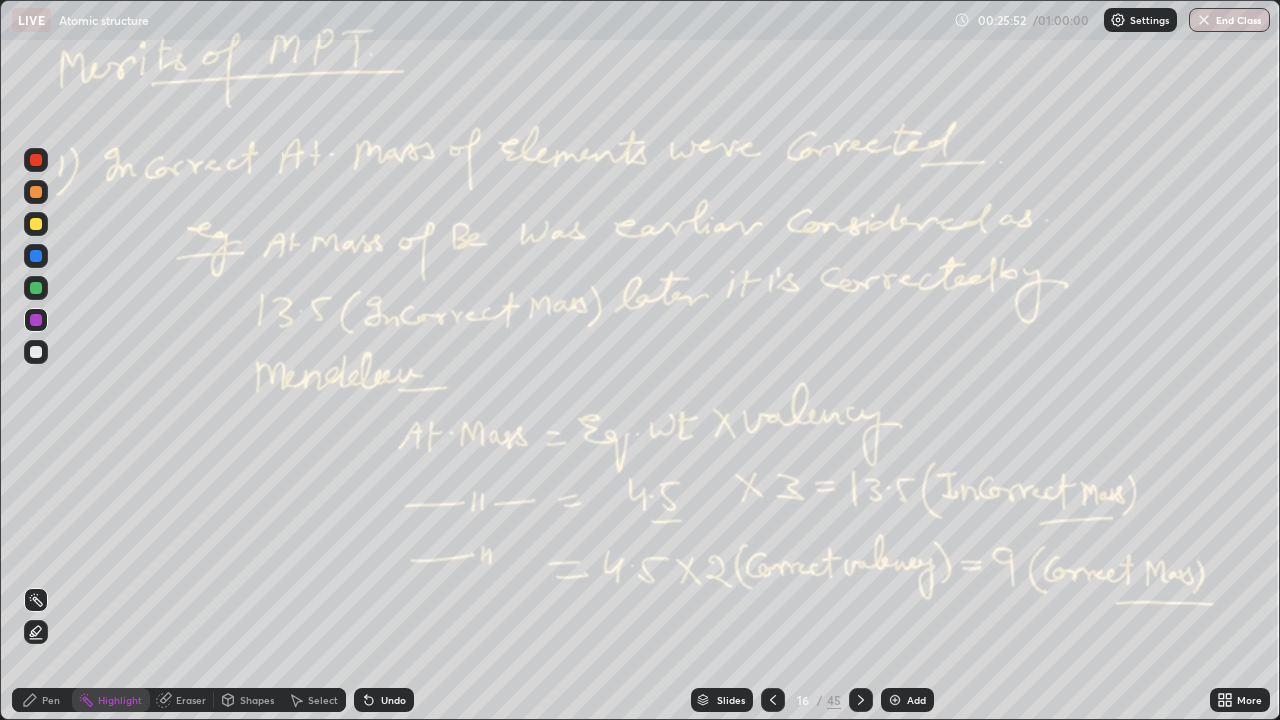 click 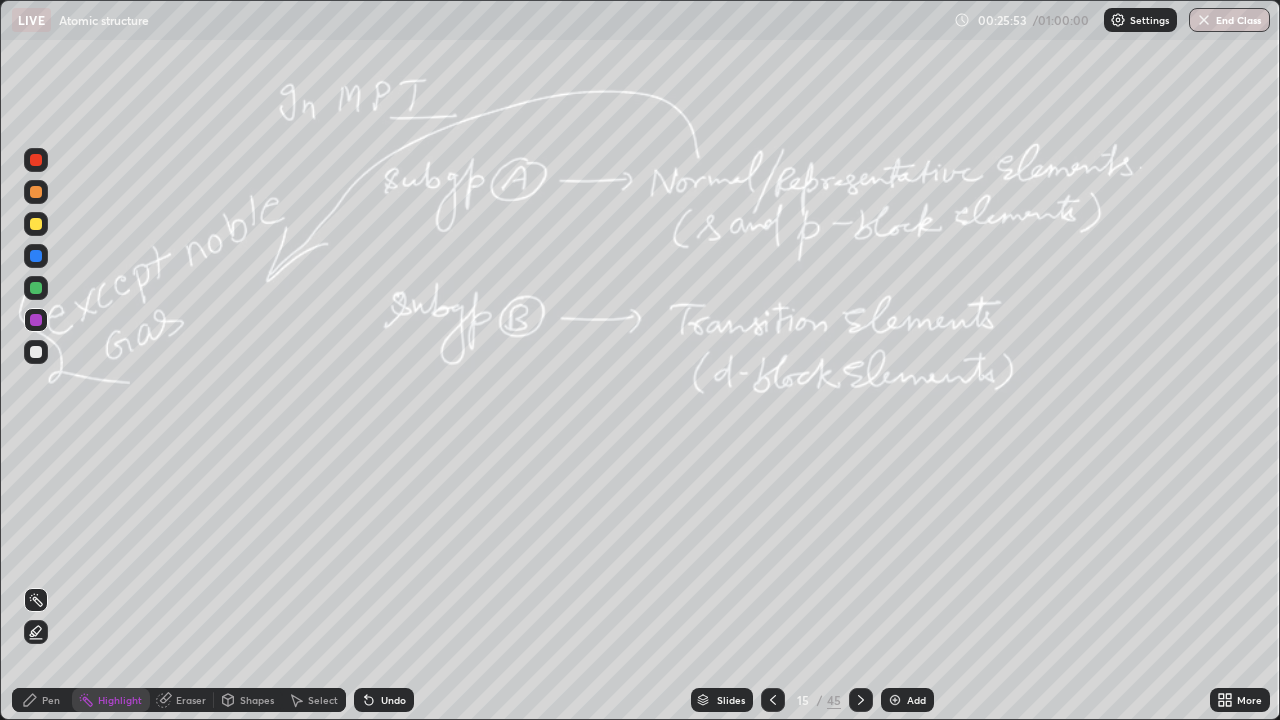 click 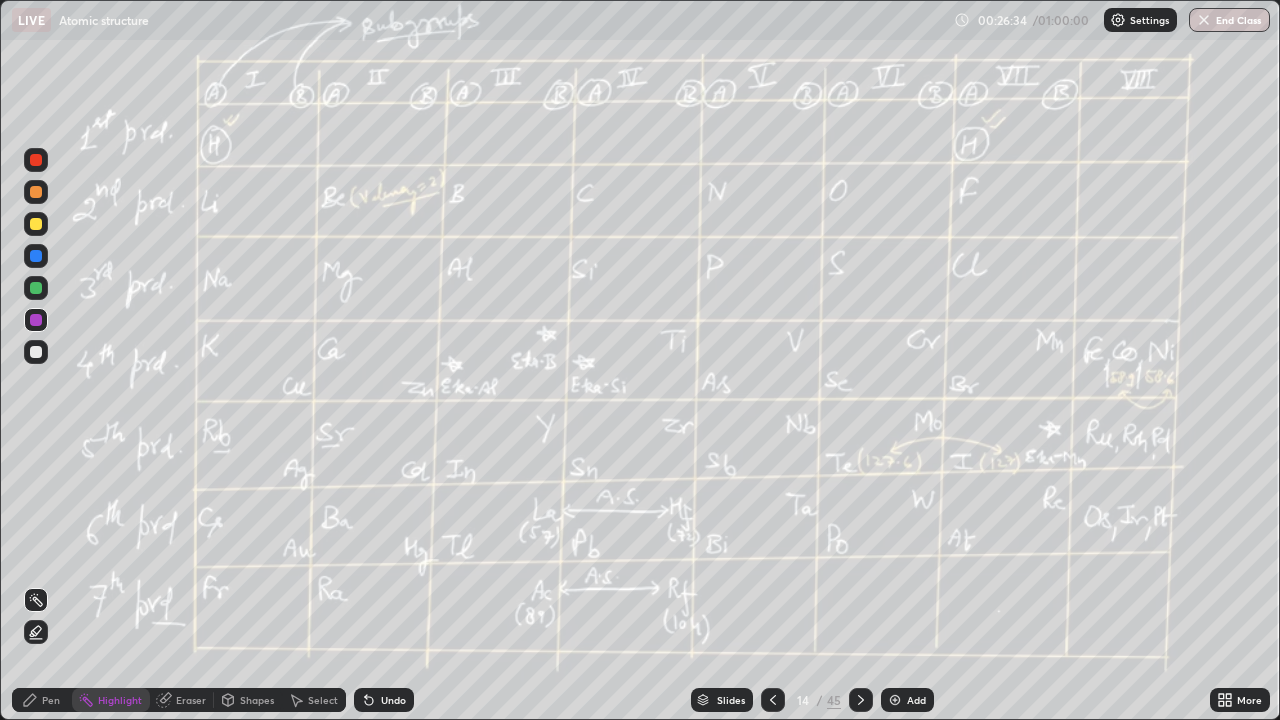 click at bounding box center [861, 700] 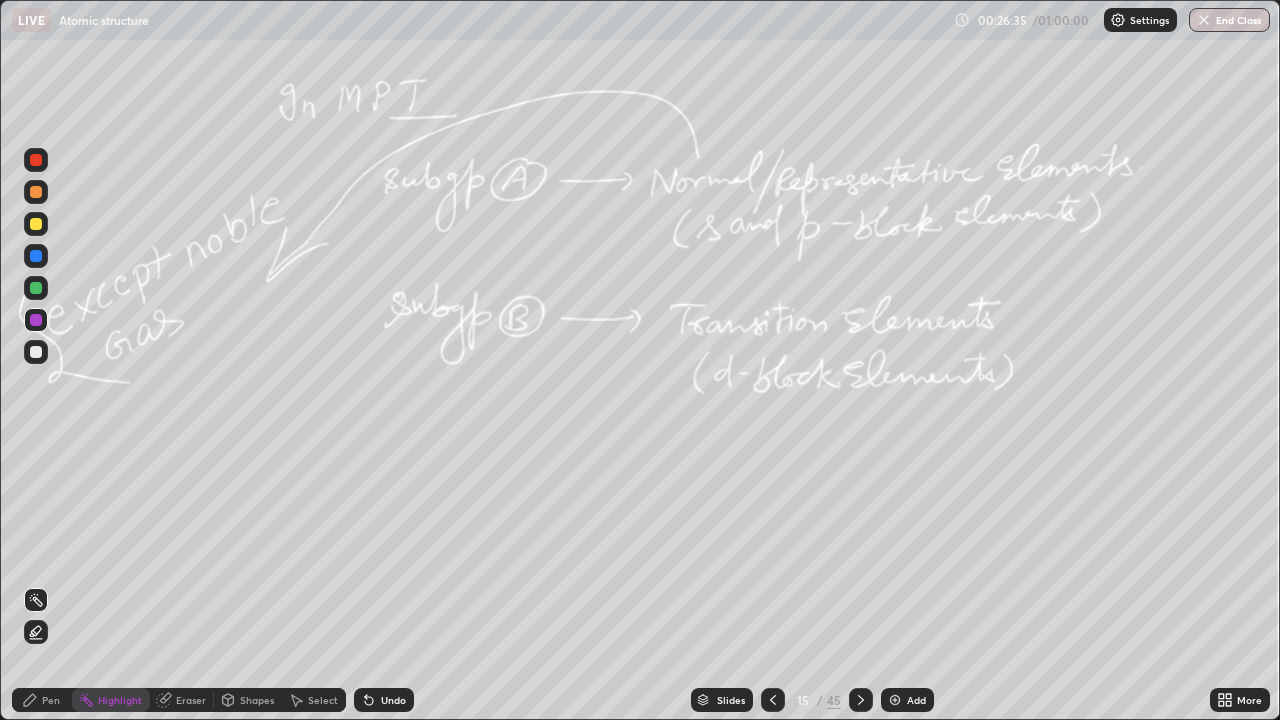 click 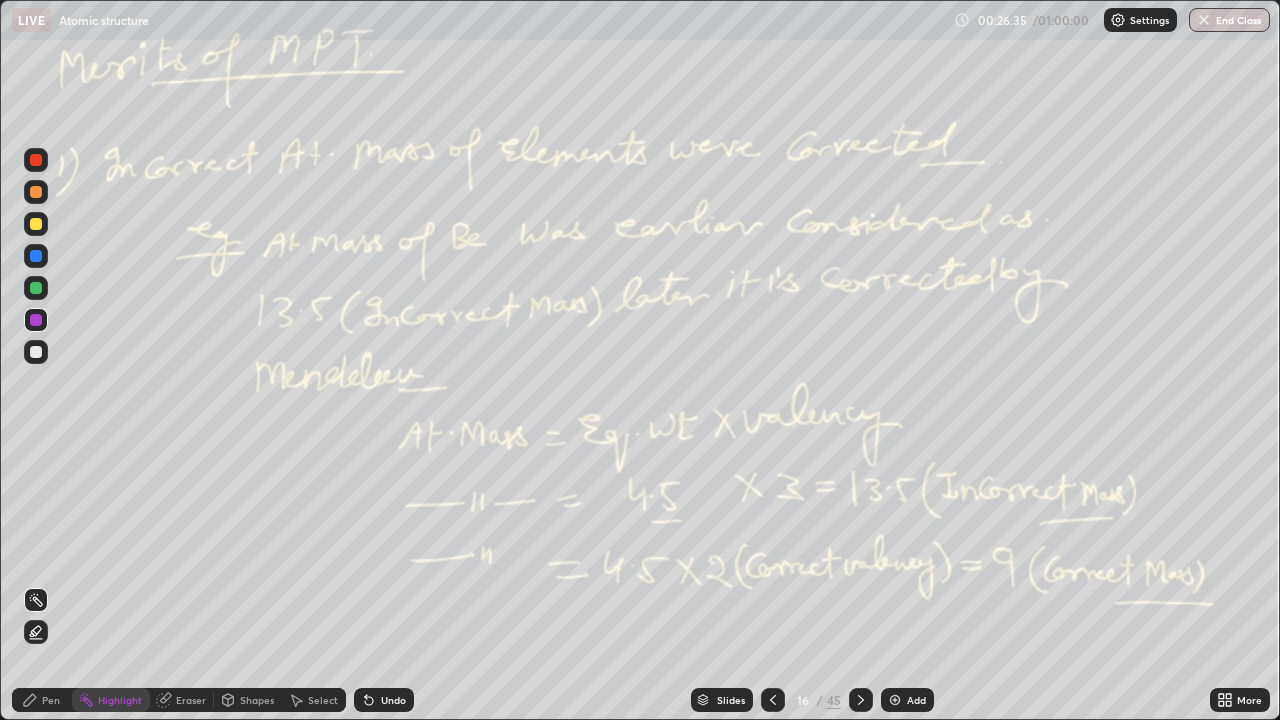 click 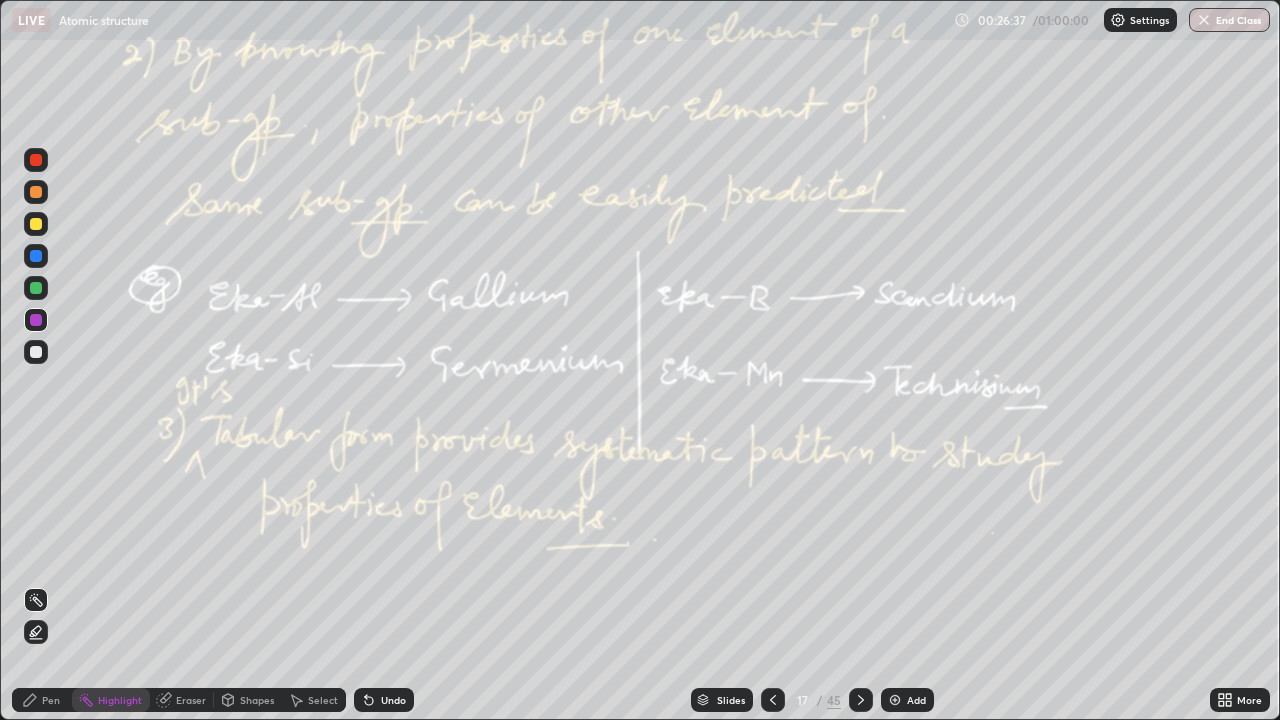 click at bounding box center (861, 700) 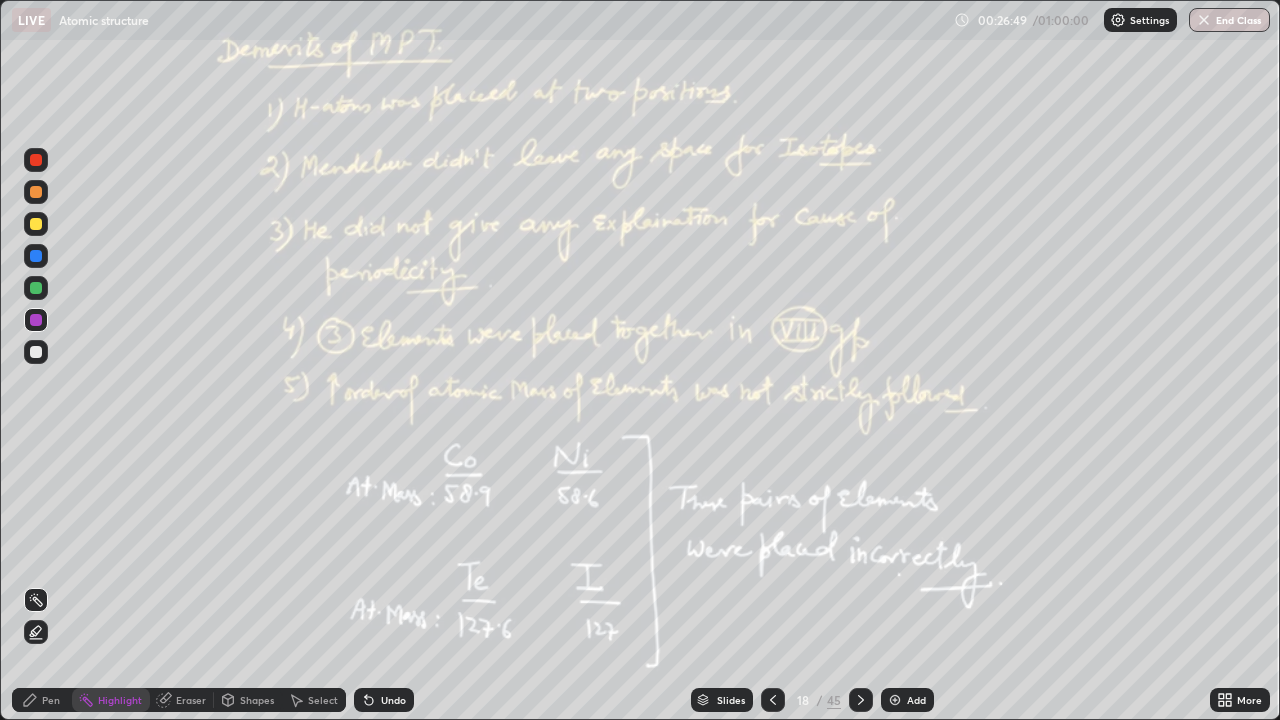 click at bounding box center [36, 352] 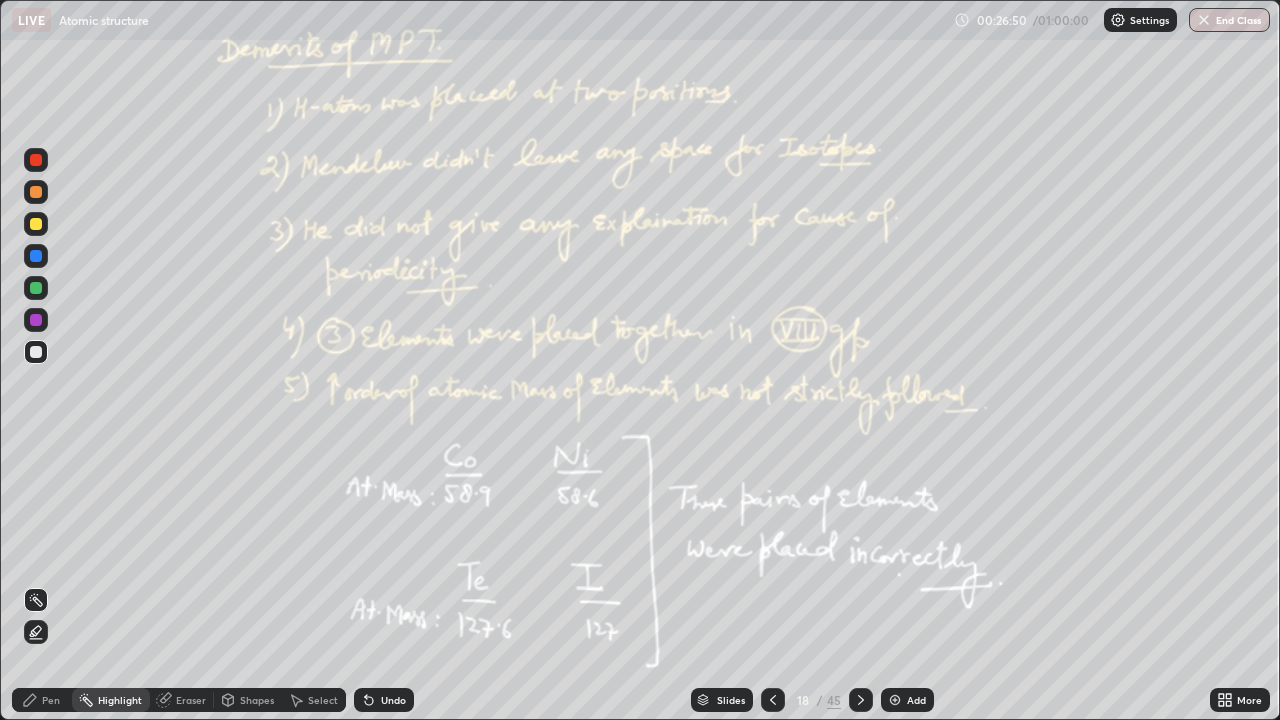 click on "Pen" at bounding box center [51, 700] 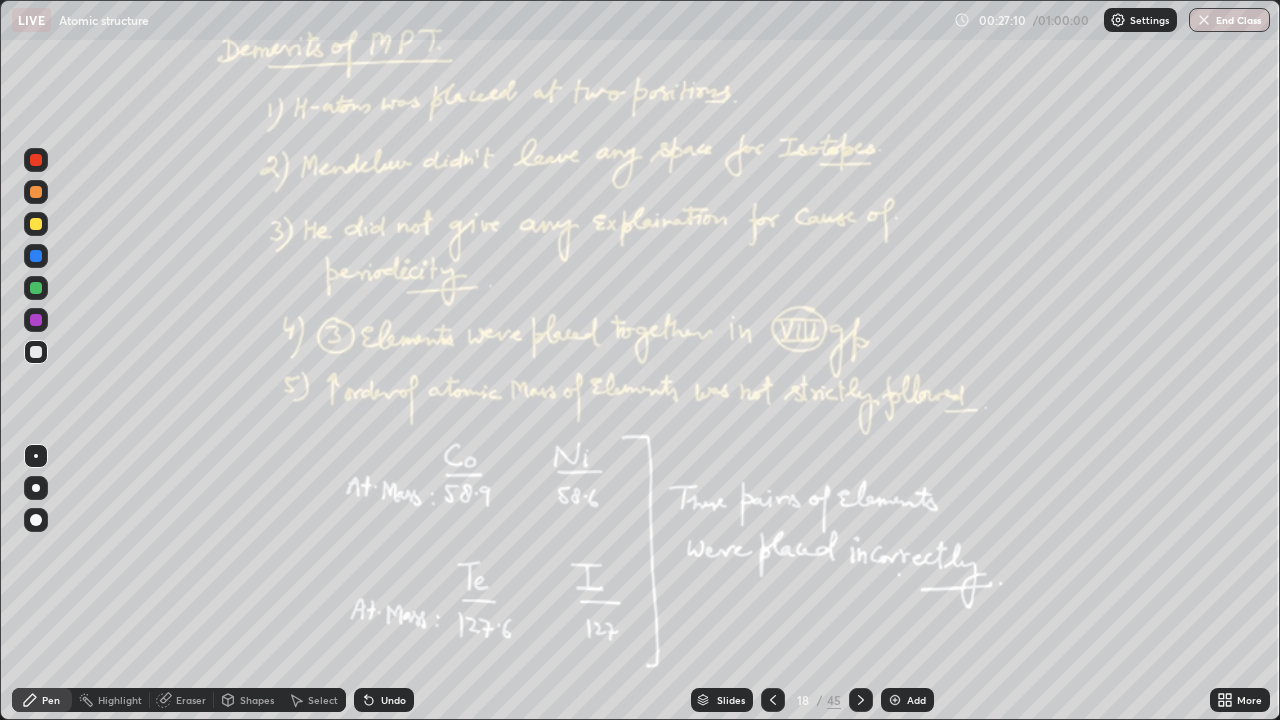 click 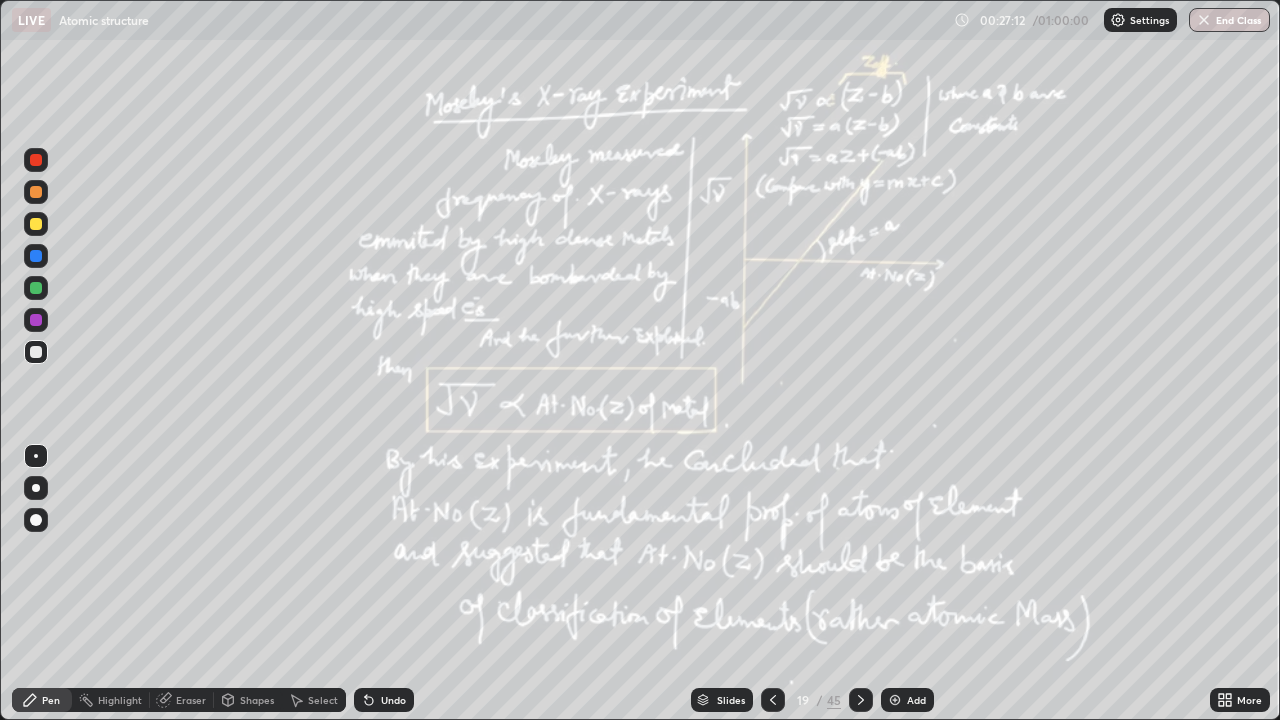 click on "Eraser" at bounding box center (182, 700) 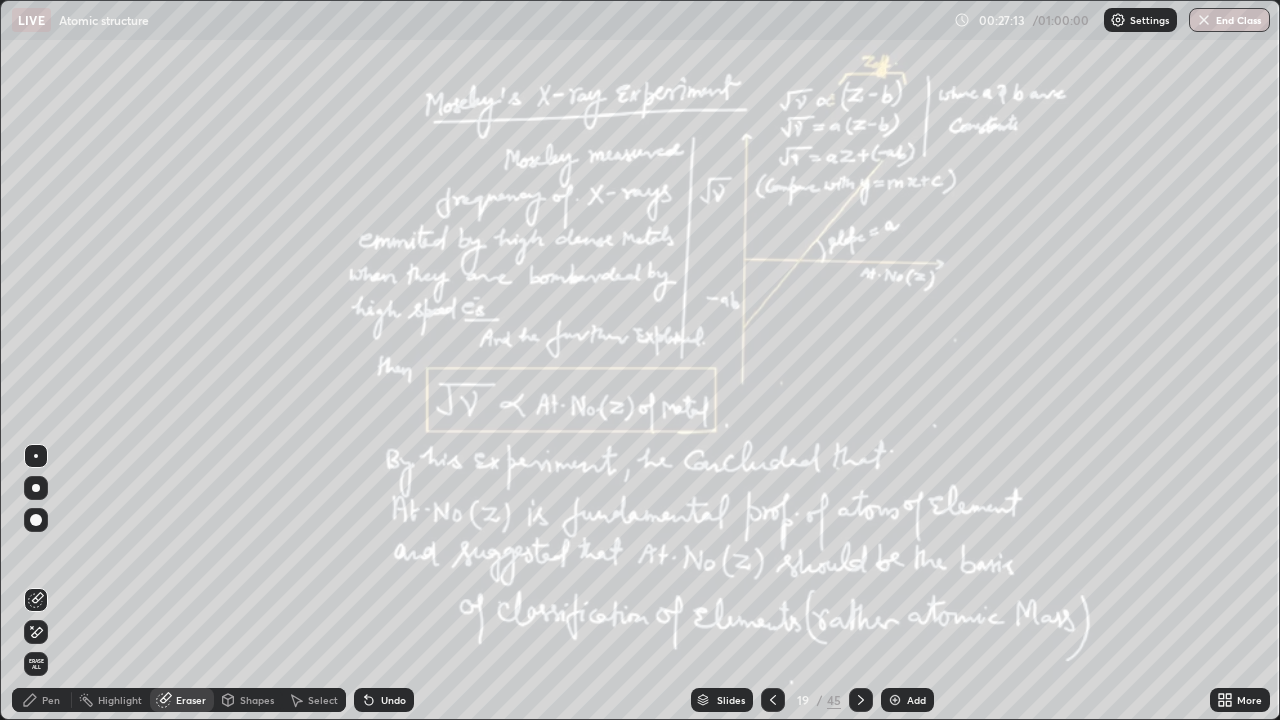 click on "Highlight" at bounding box center (111, 700) 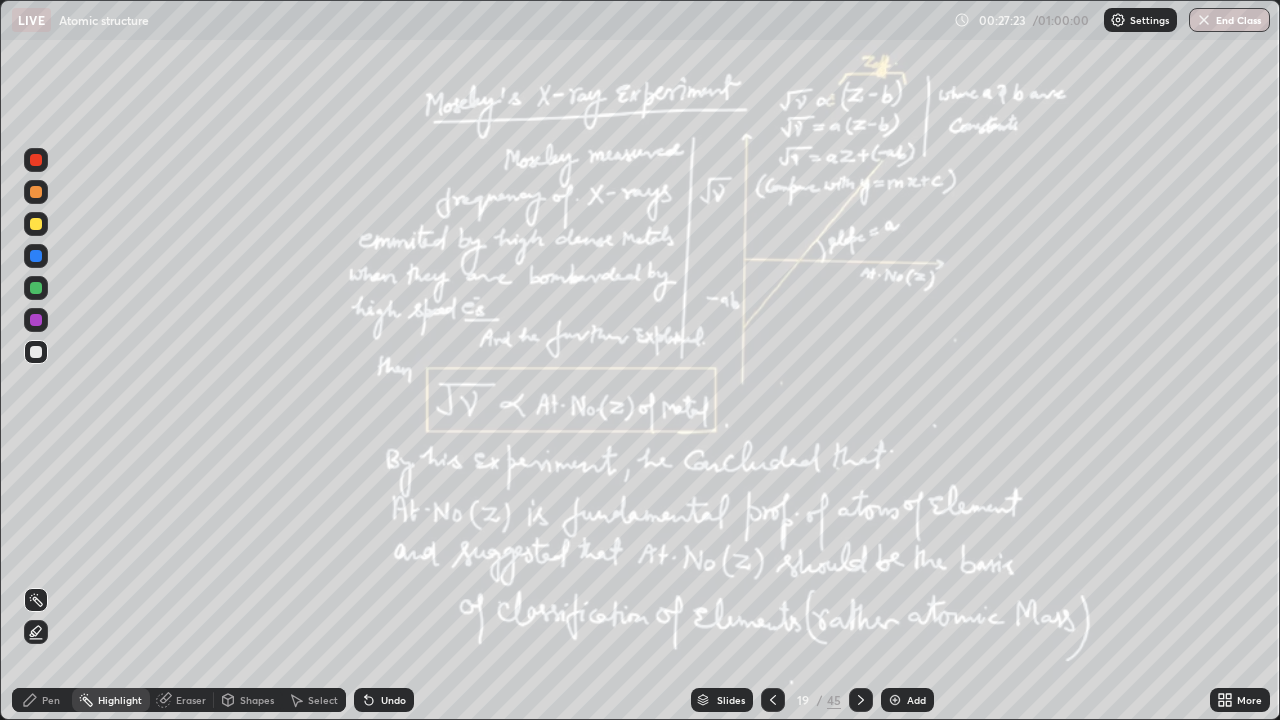 click on "Highlight" at bounding box center (120, 700) 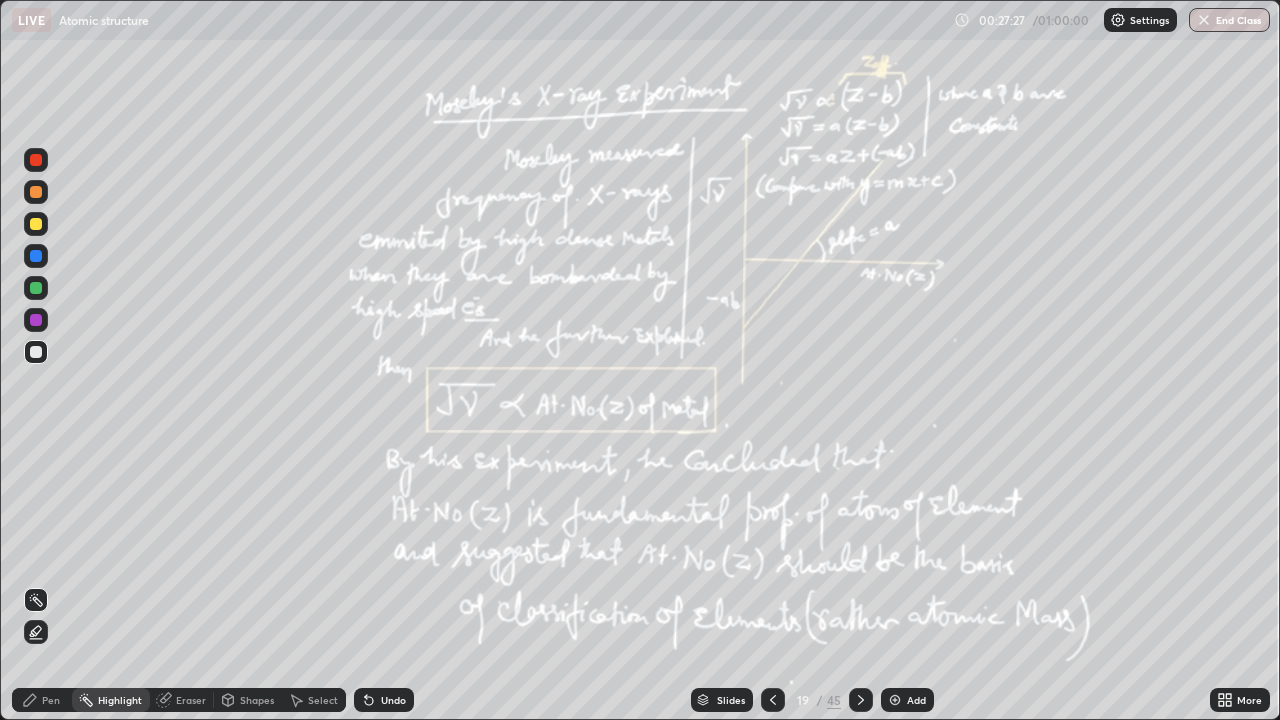 click at bounding box center [36, 224] 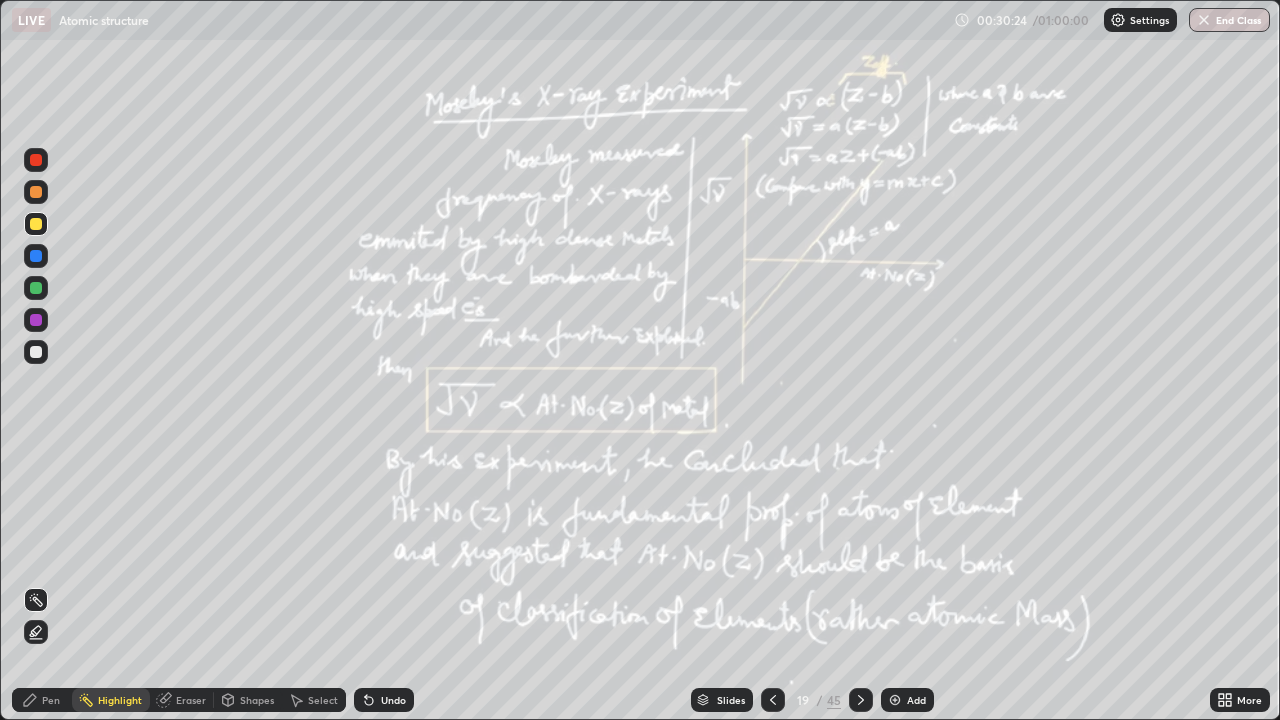click 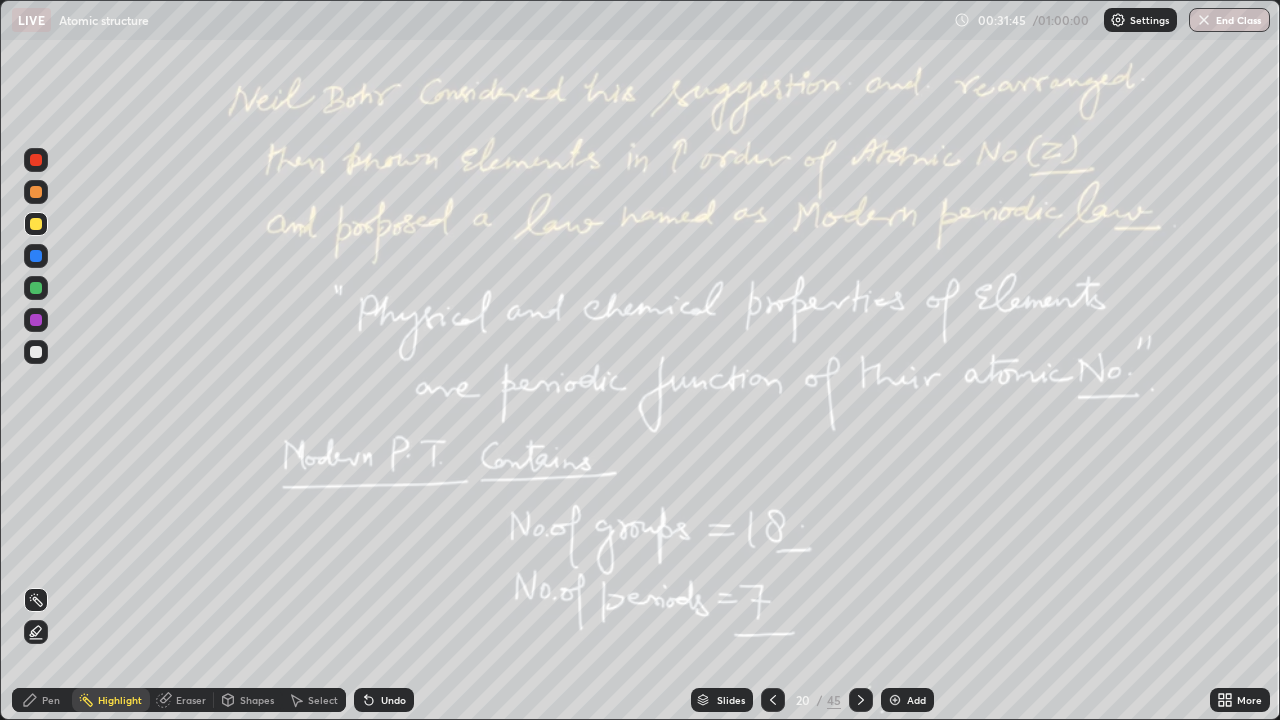click at bounding box center [861, 700] 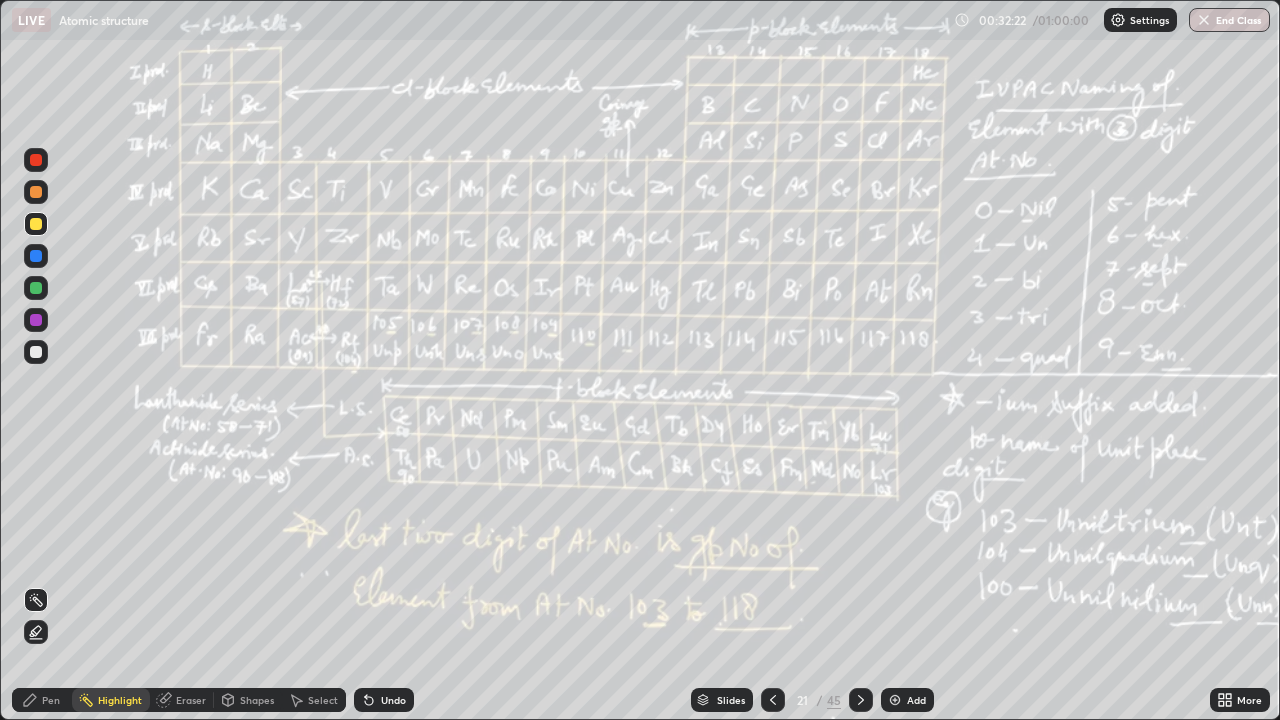 click at bounding box center (36, 320) 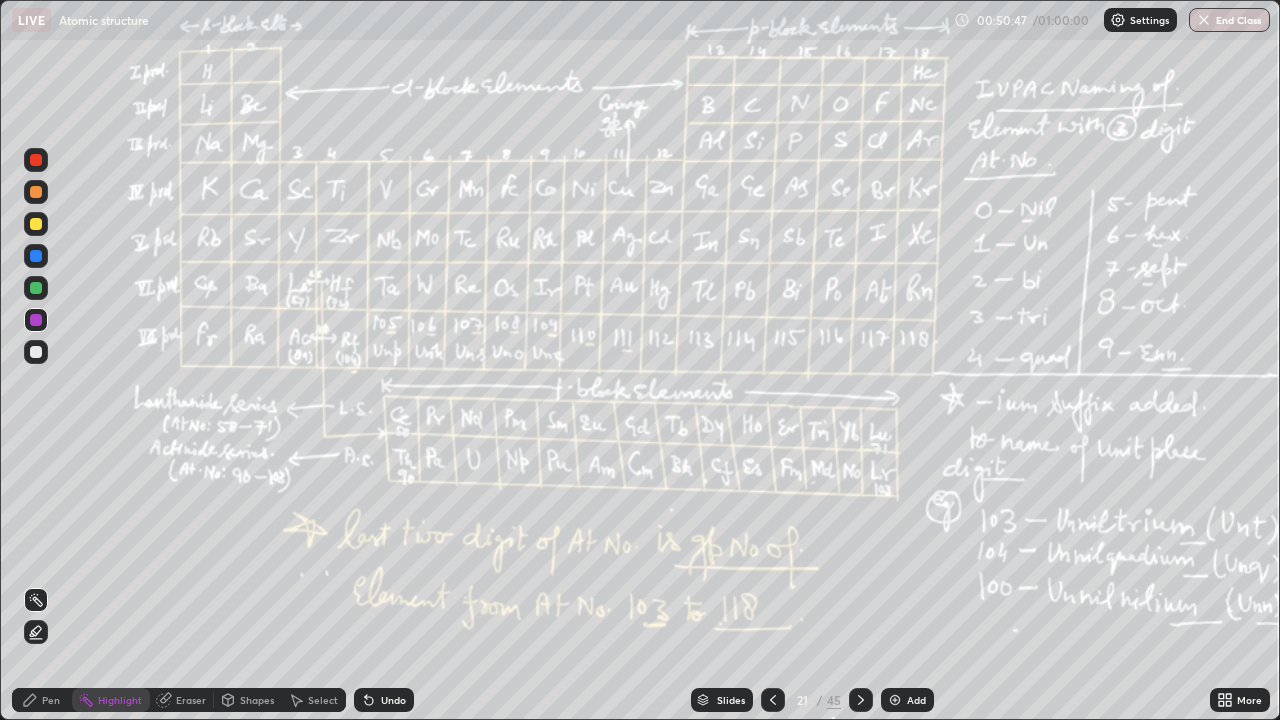 click 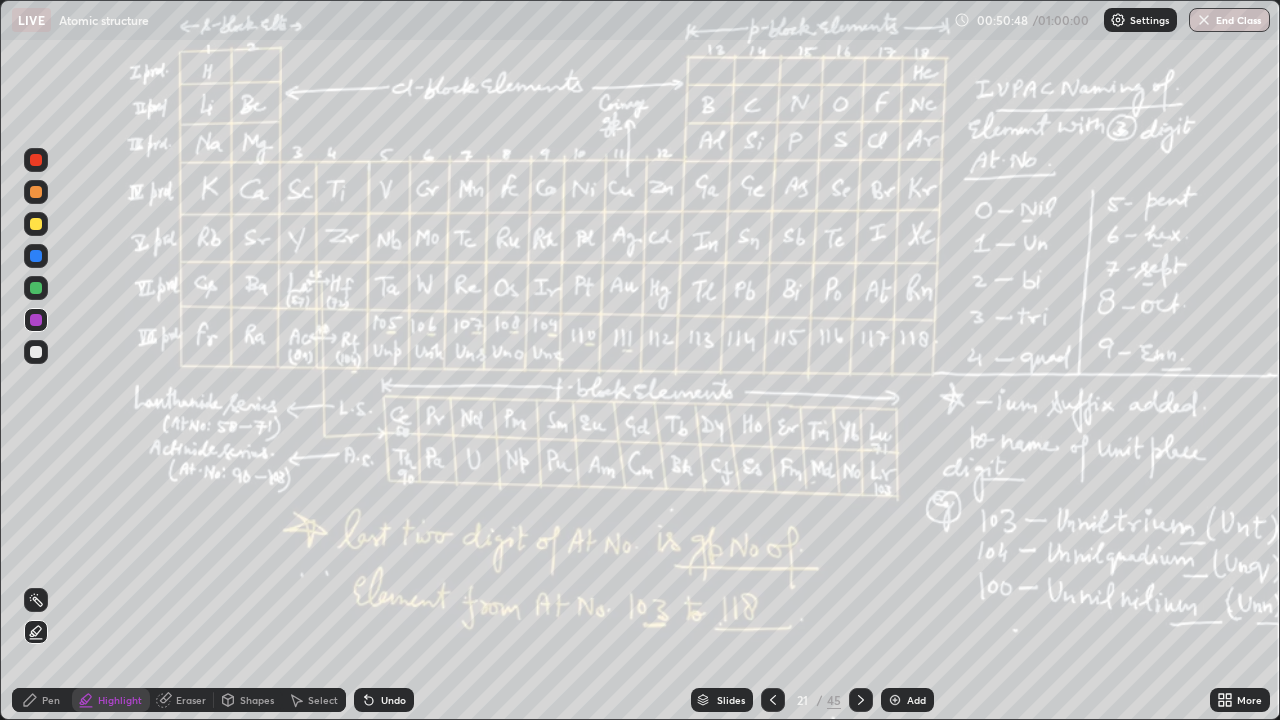 click 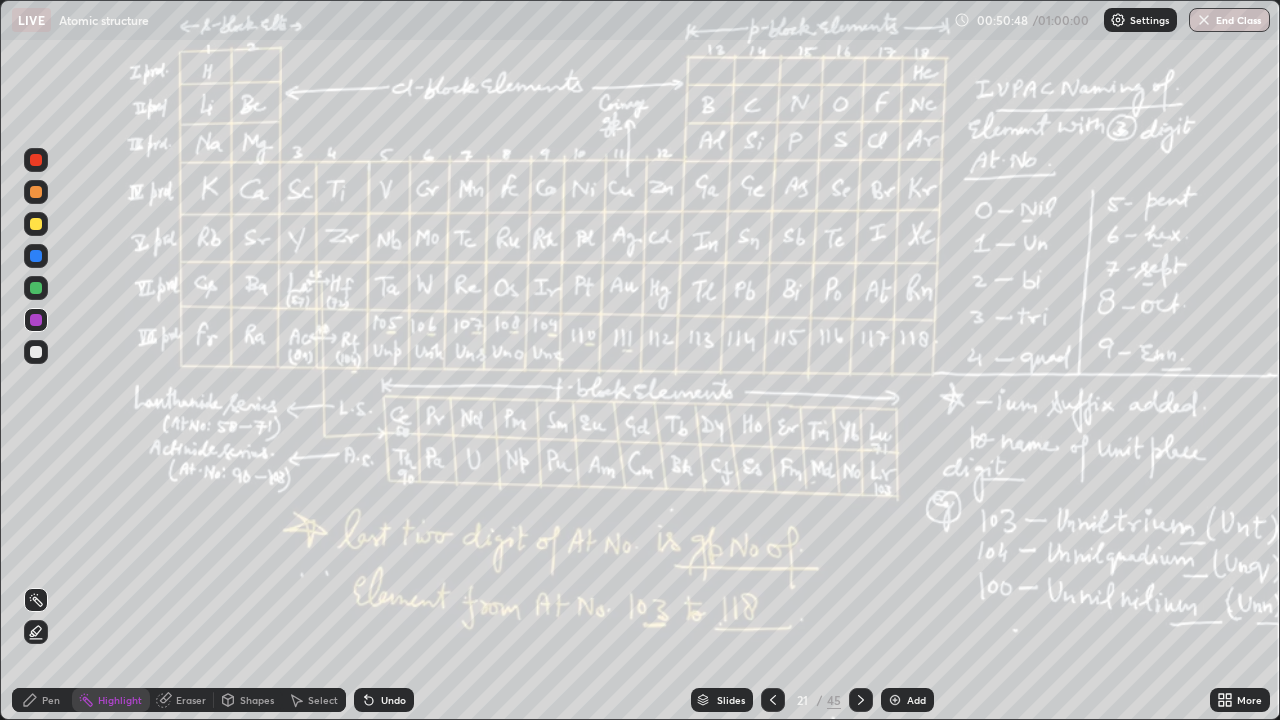 click on "Pen" at bounding box center (42, 700) 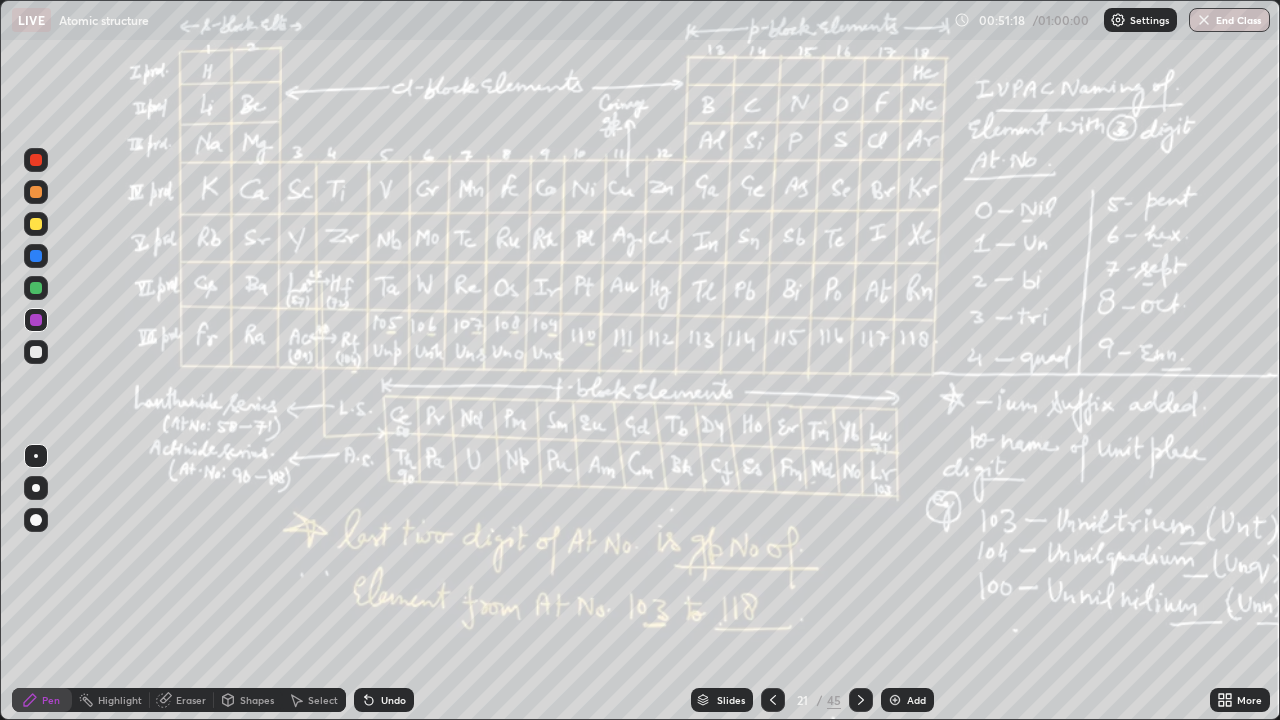 click on "Eraser" at bounding box center (191, 700) 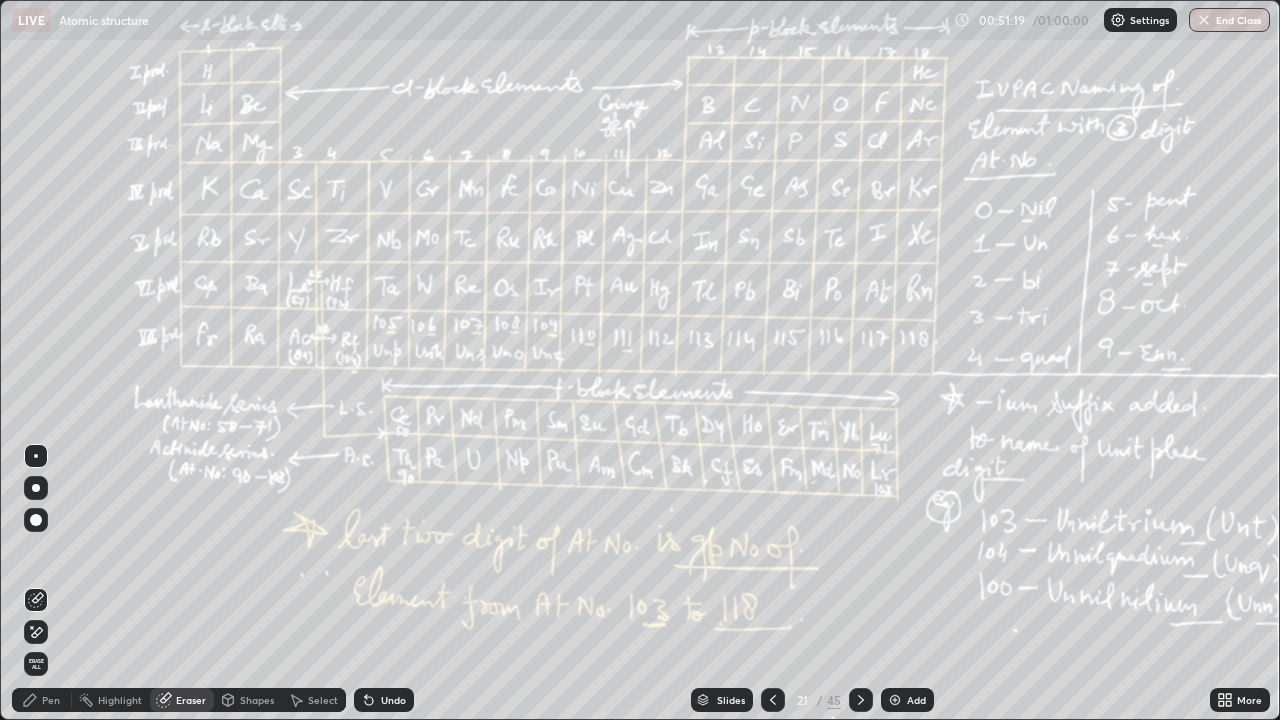click on "Erase all" at bounding box center (36, 664) 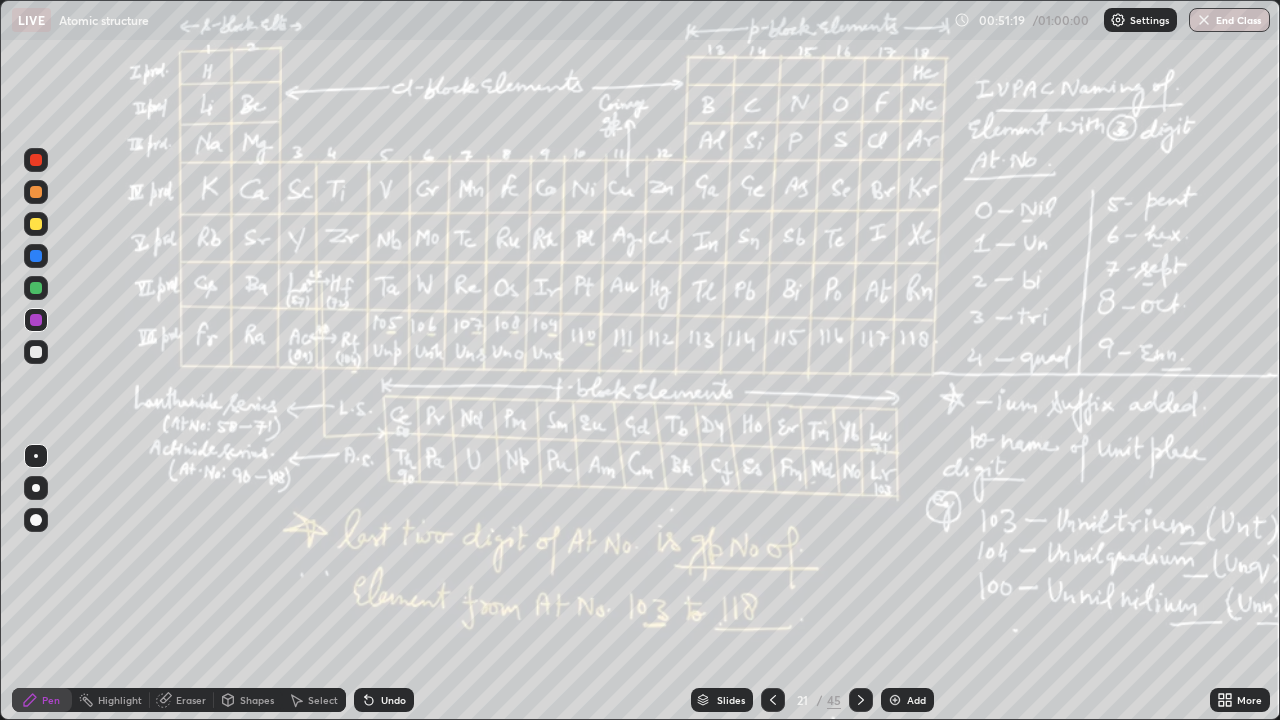 click on "Pen" at bounding box center (42, 700) 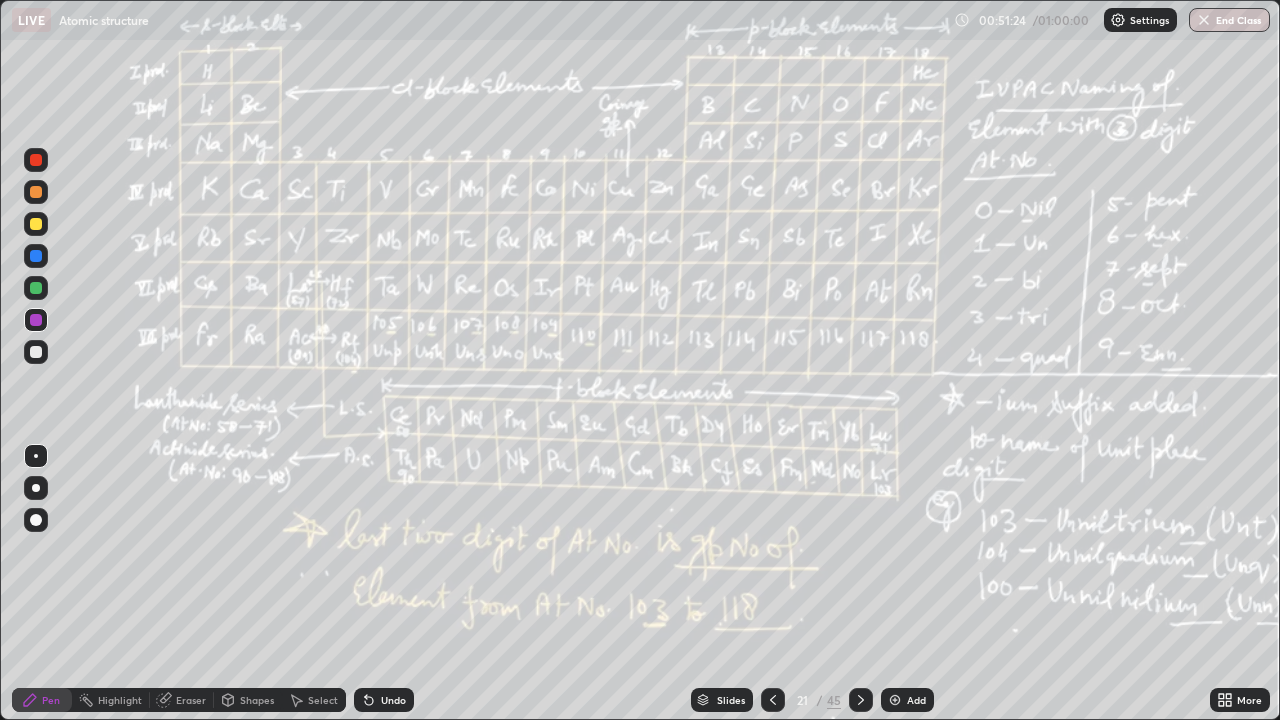 click 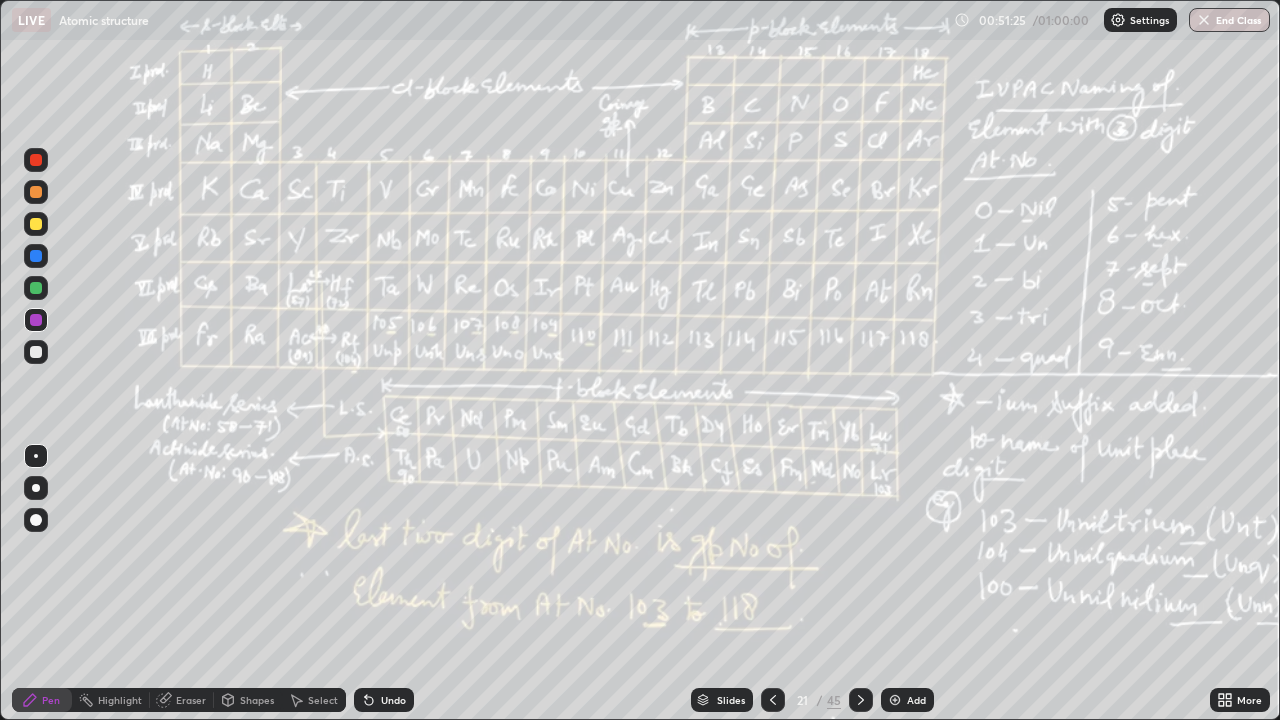 click on "Highlight" at bounding box center [111, 700] 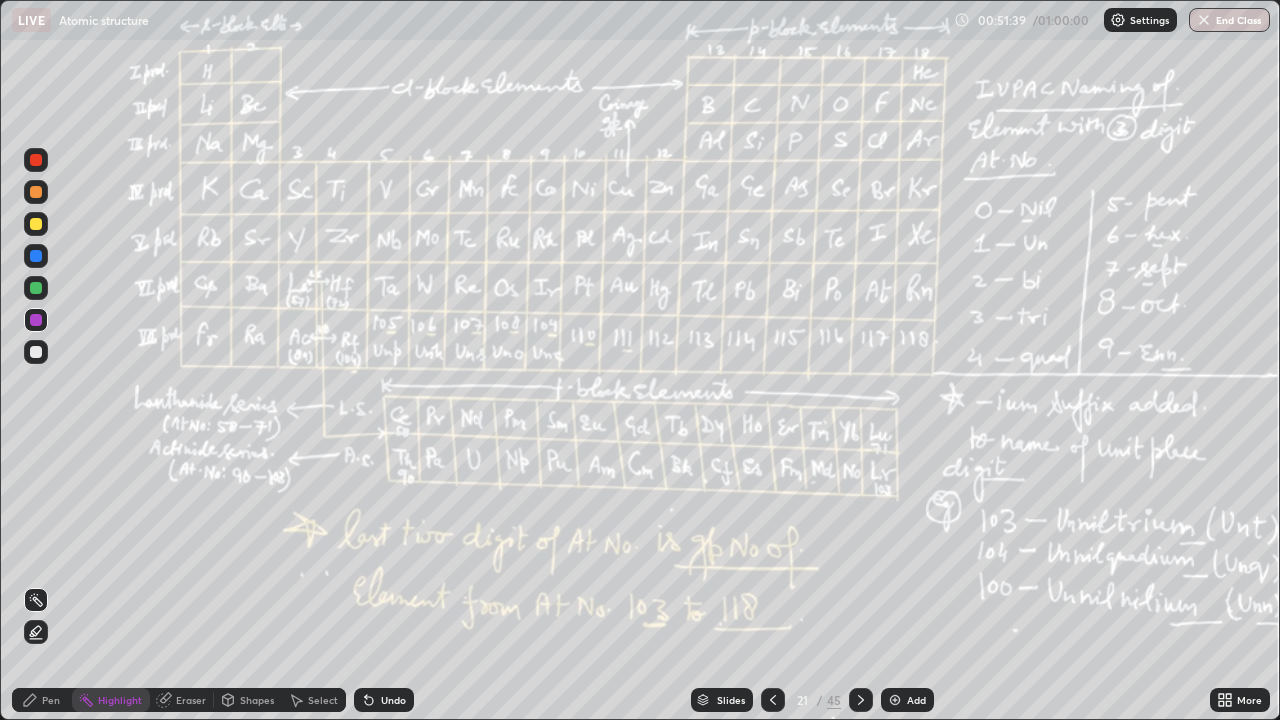 click 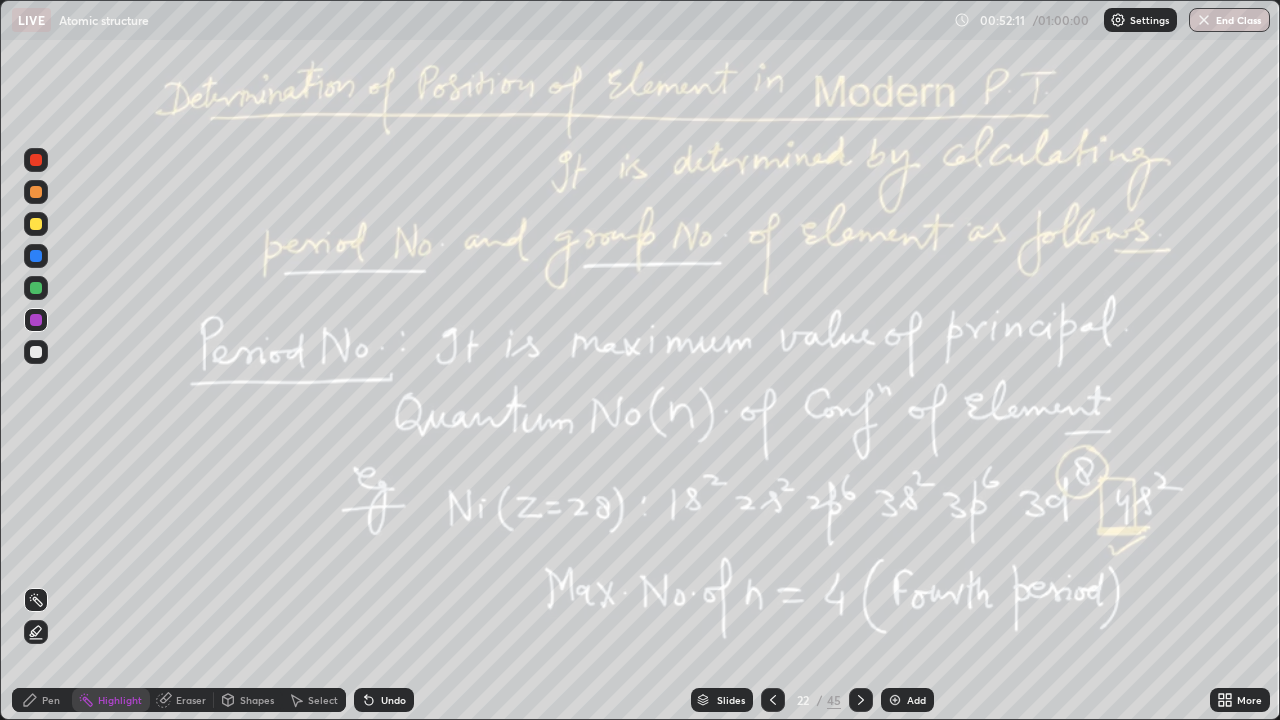click 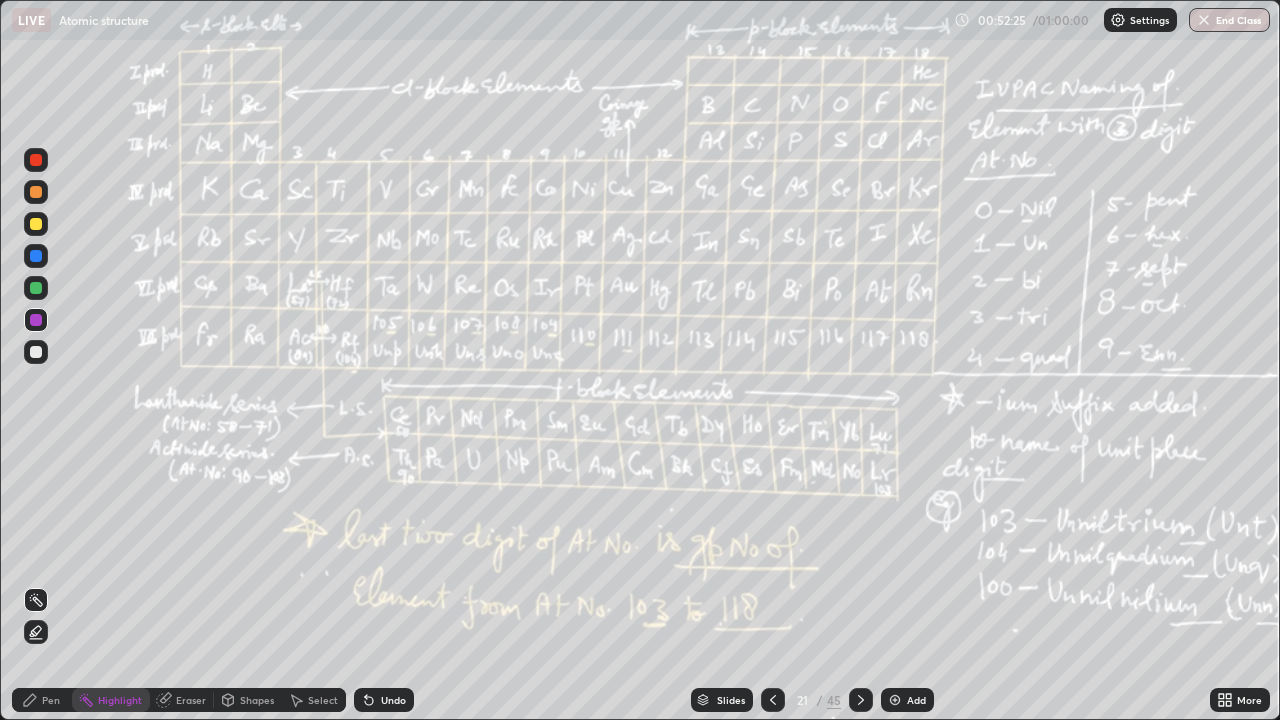 click 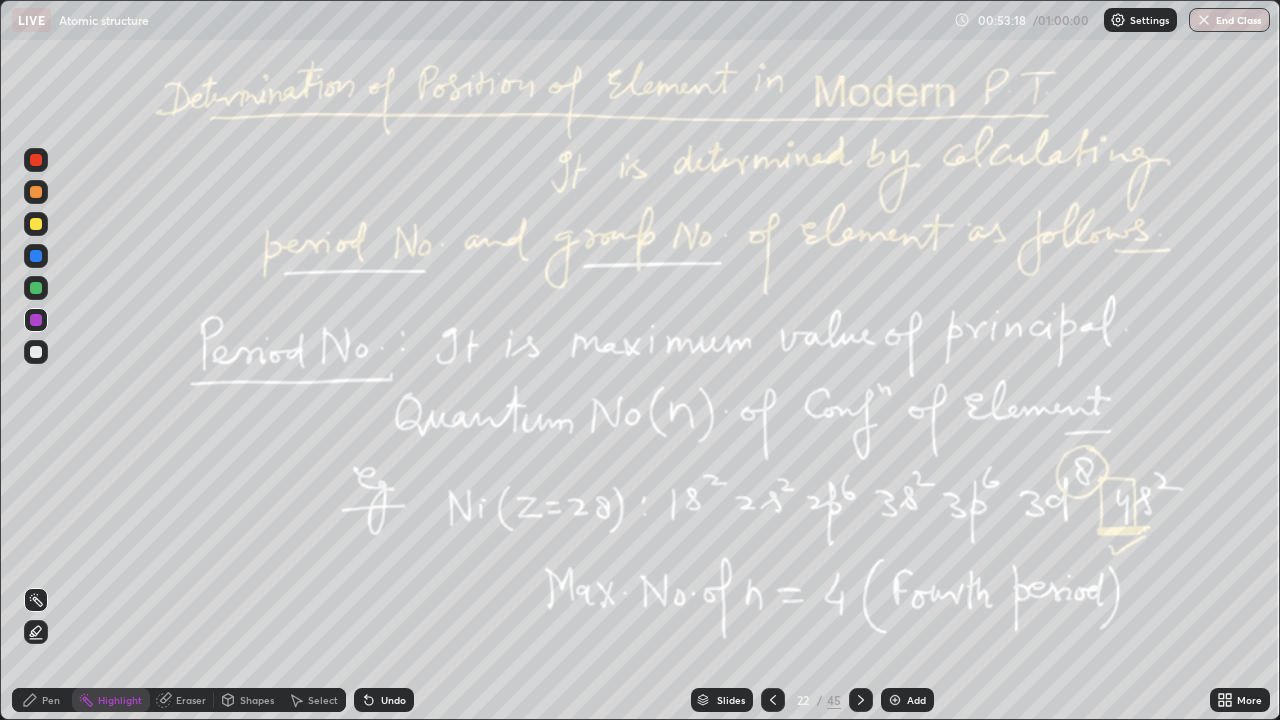 click 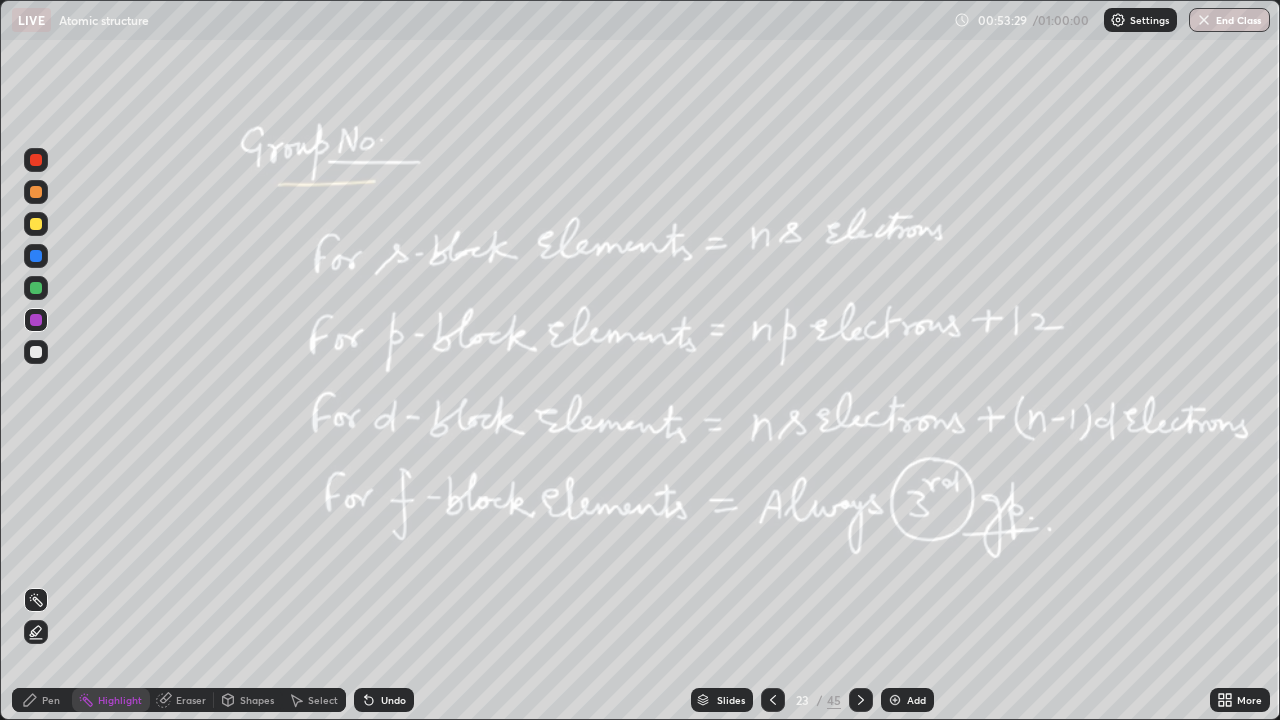 click 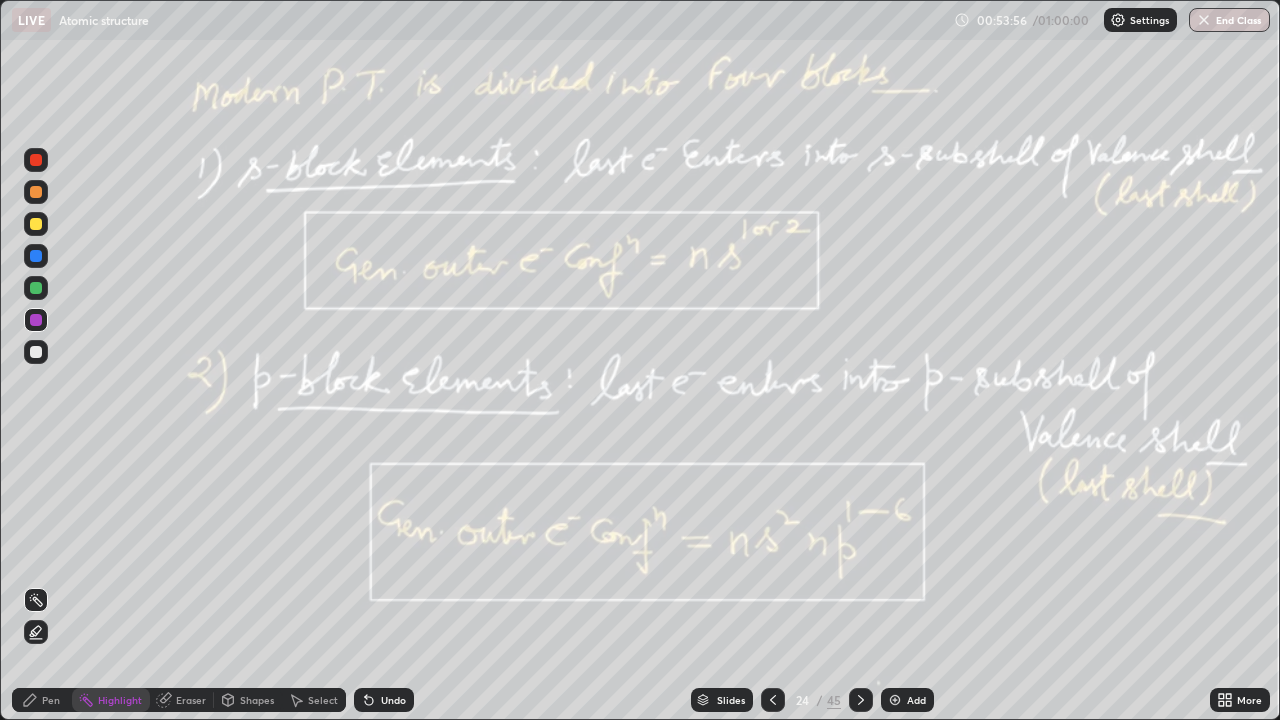 click at bounding box center [773, 700] 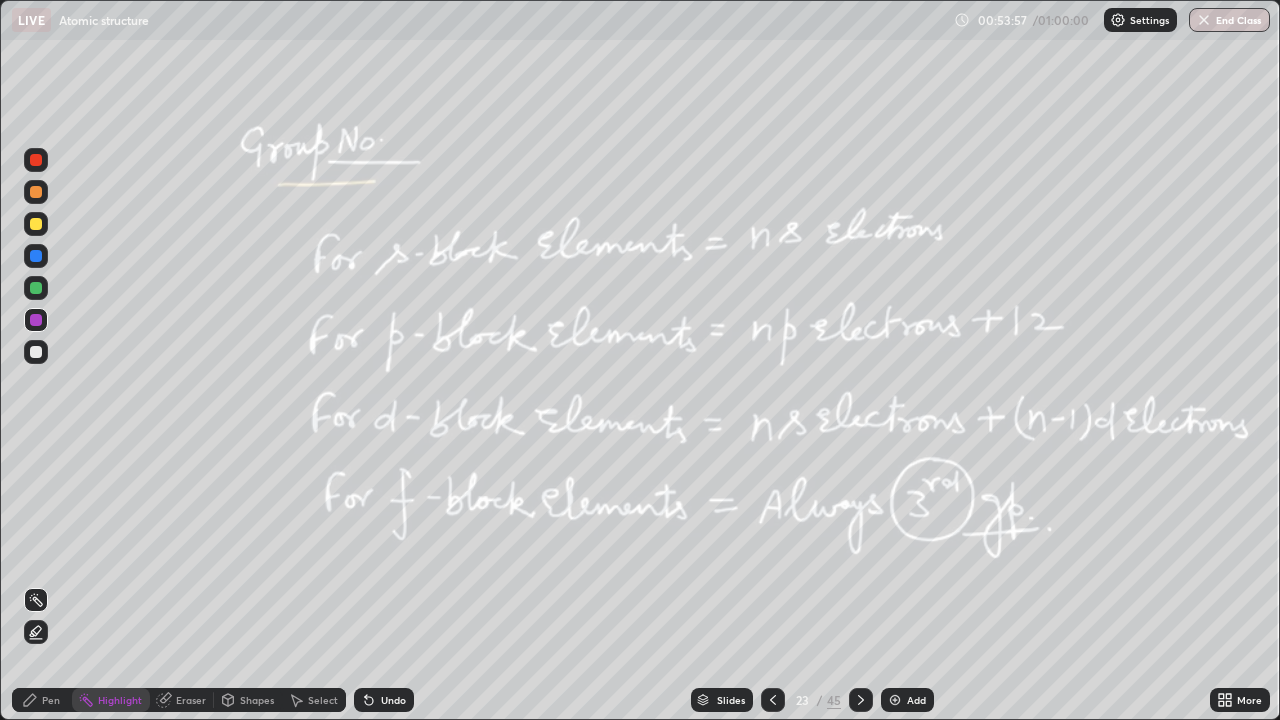 click 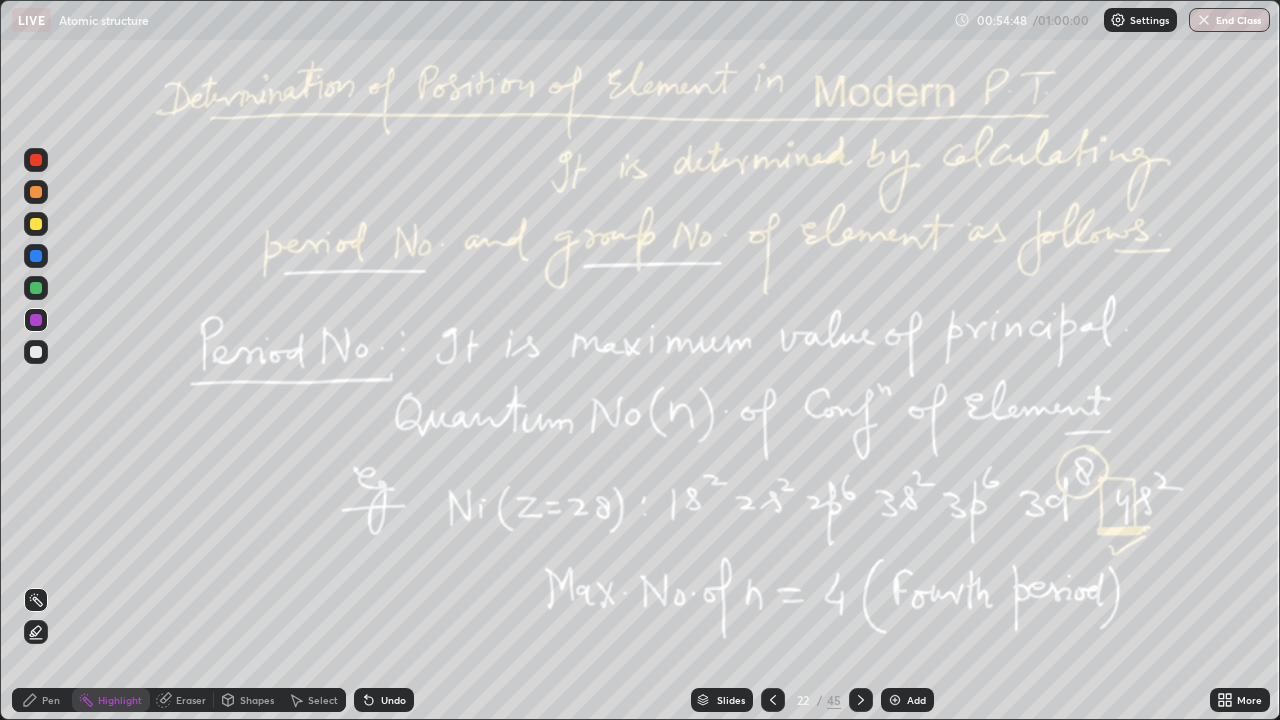 click 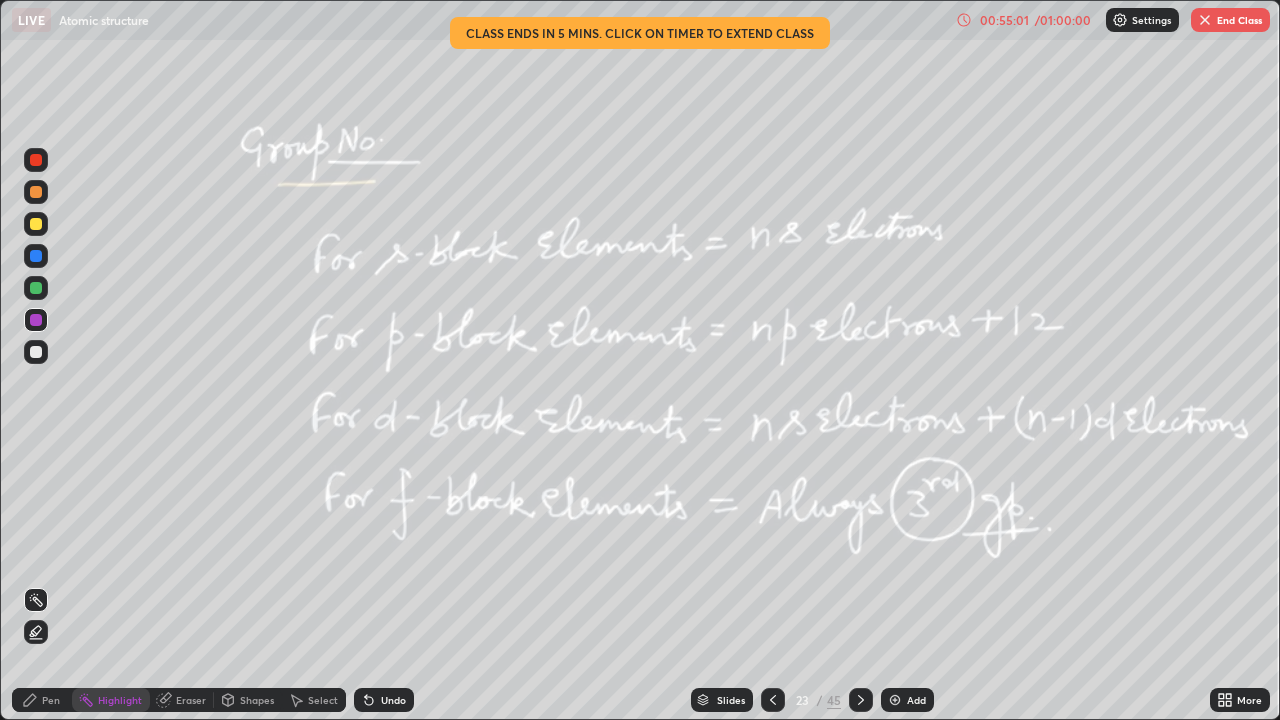 click on "Pen" at bounding box center (51, 700) 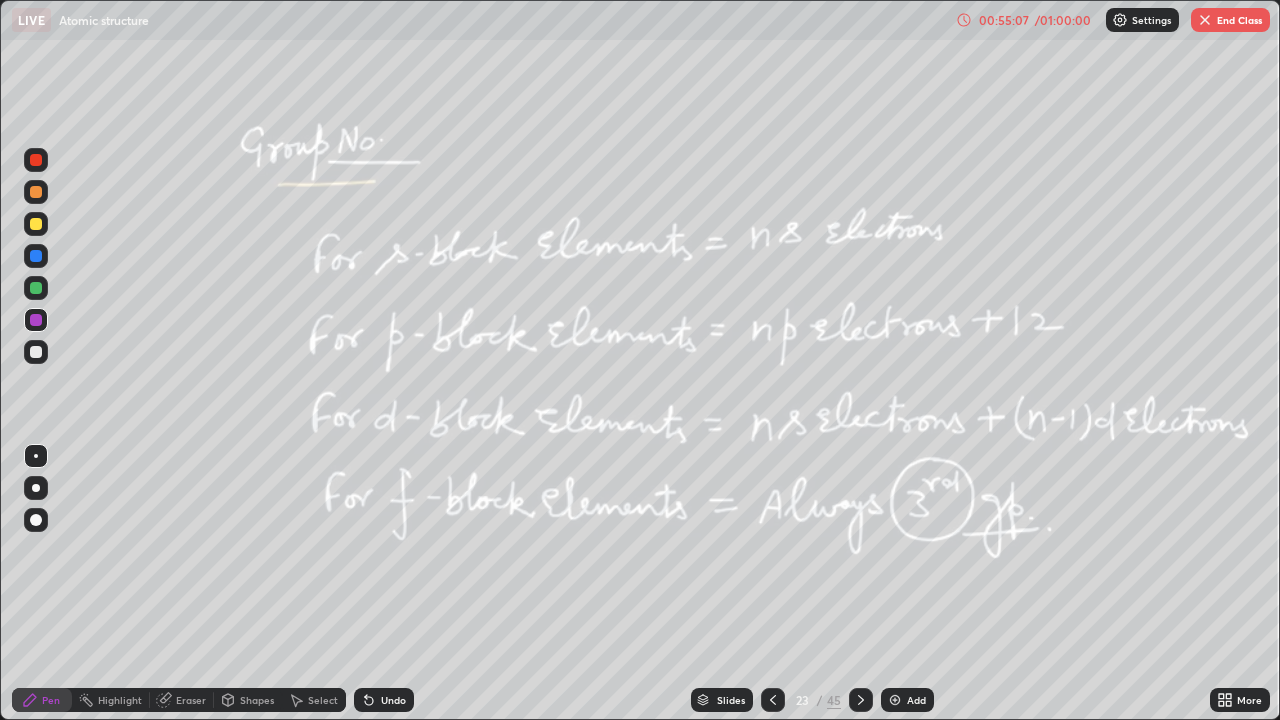 click at bounding box center [773, 700] 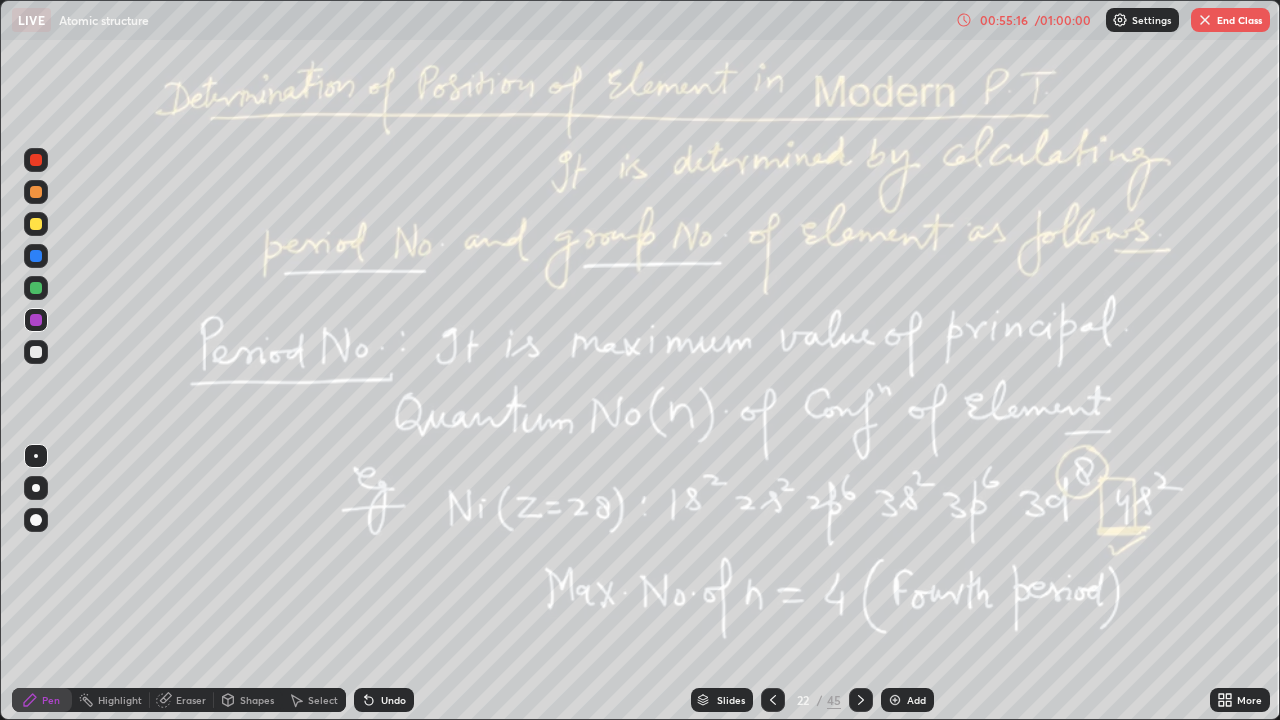 click 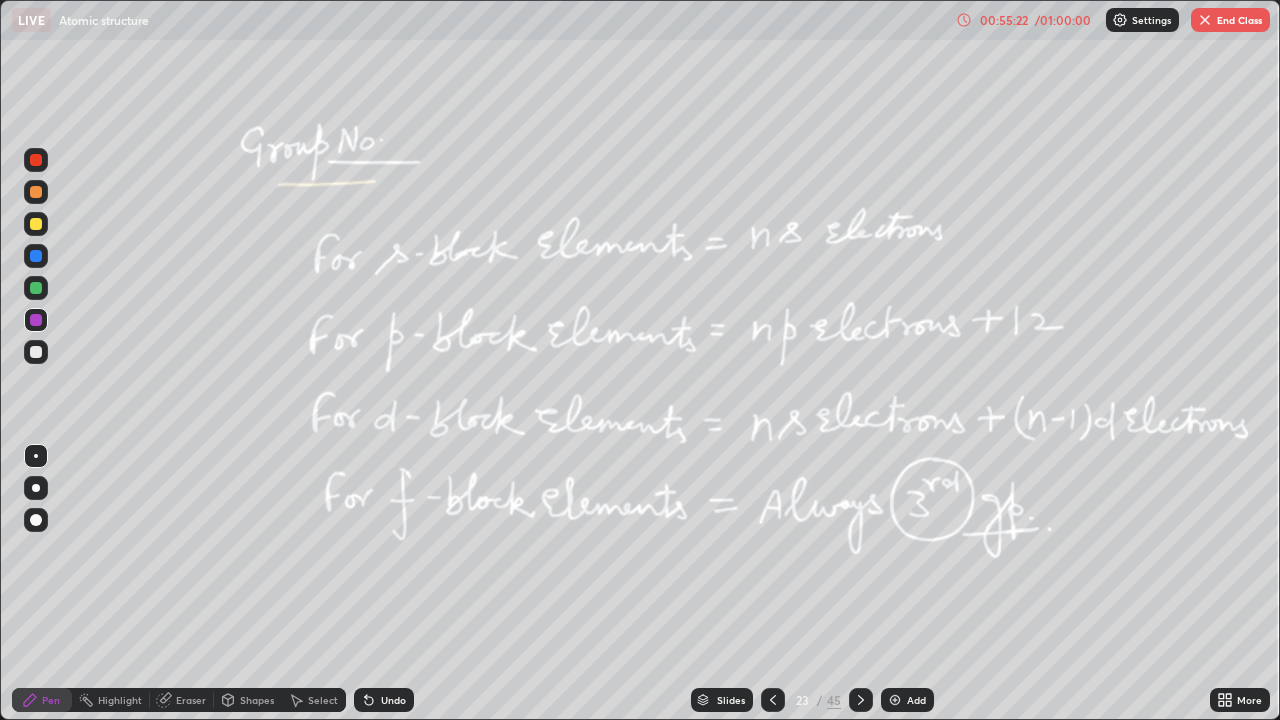 click 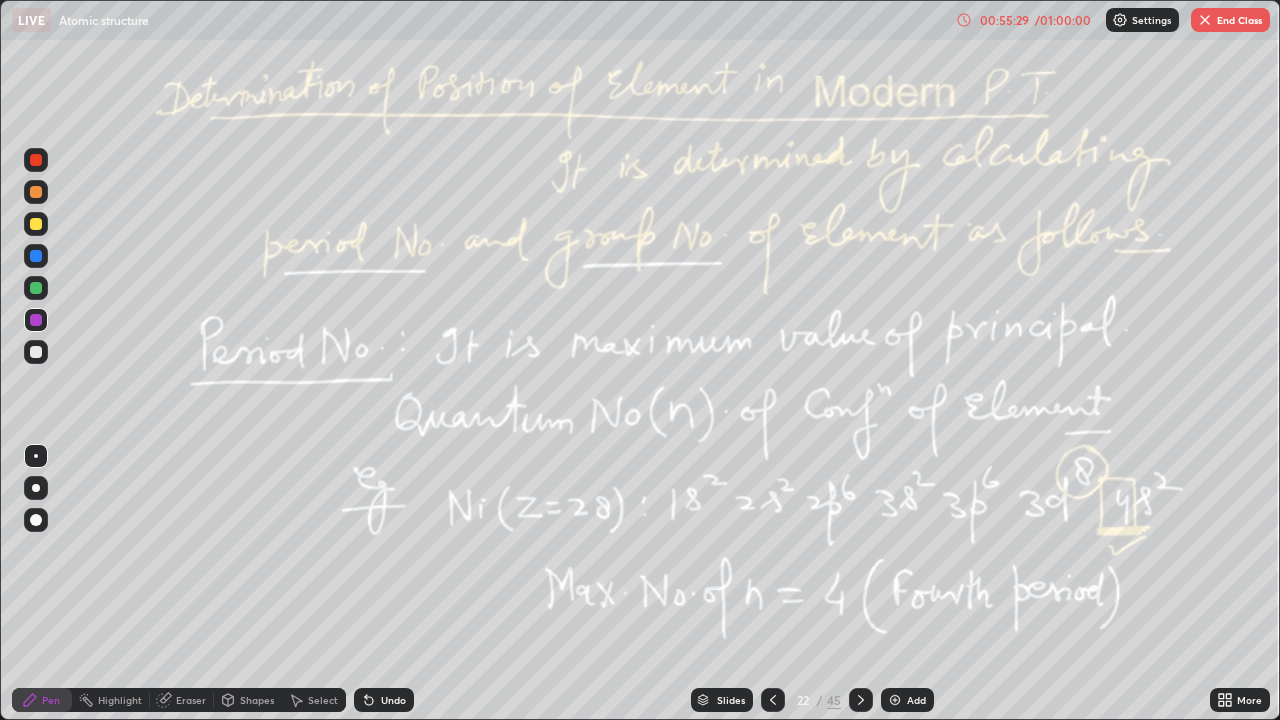 click 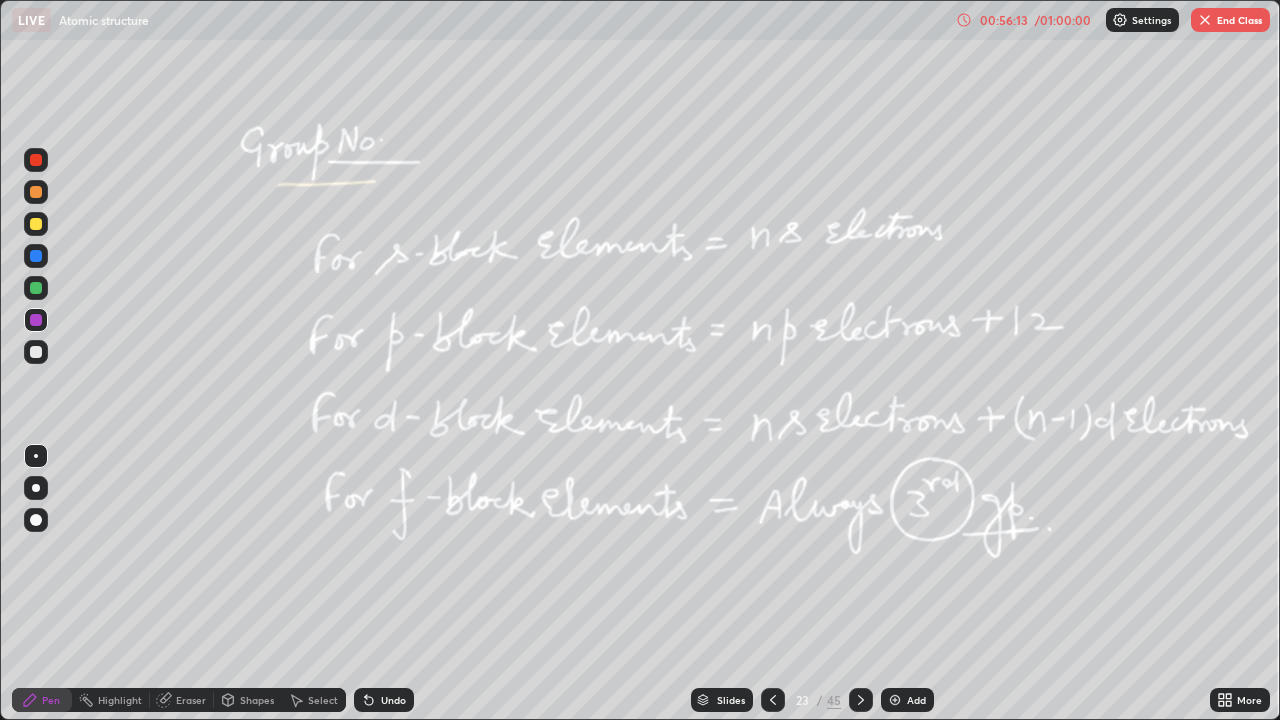 click on "Undo" at bounding box center [384, 700] 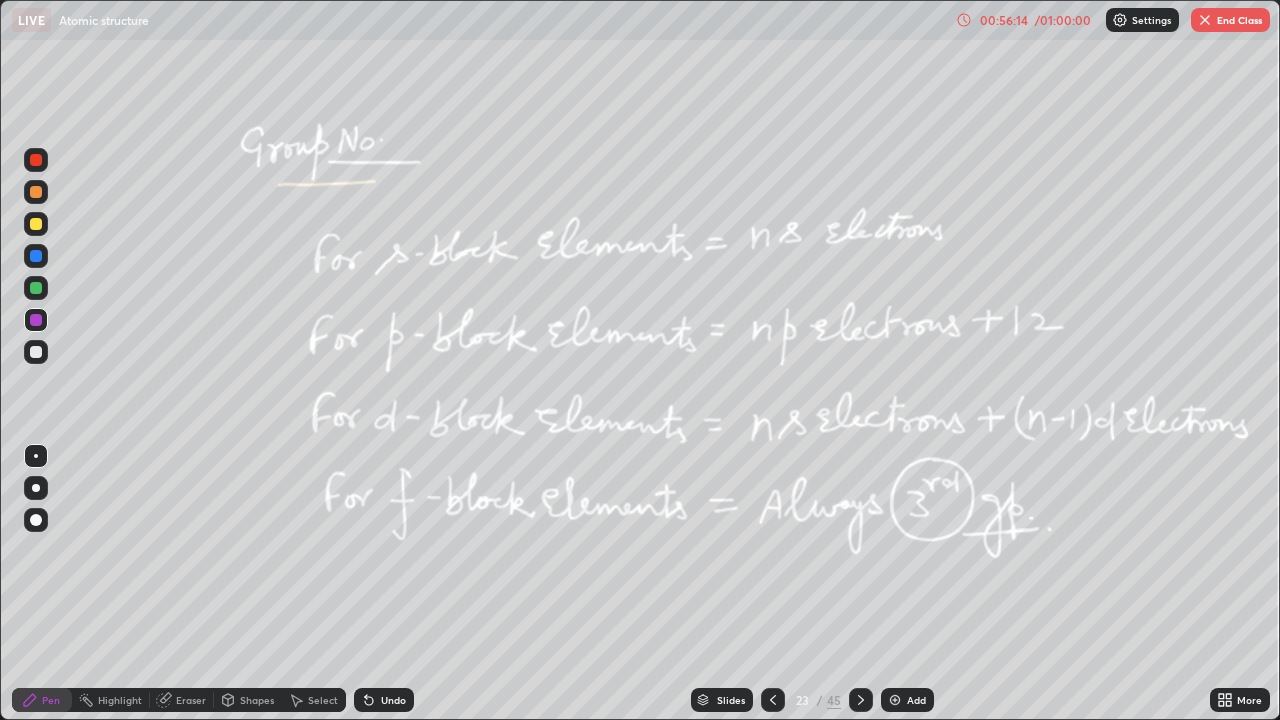 click 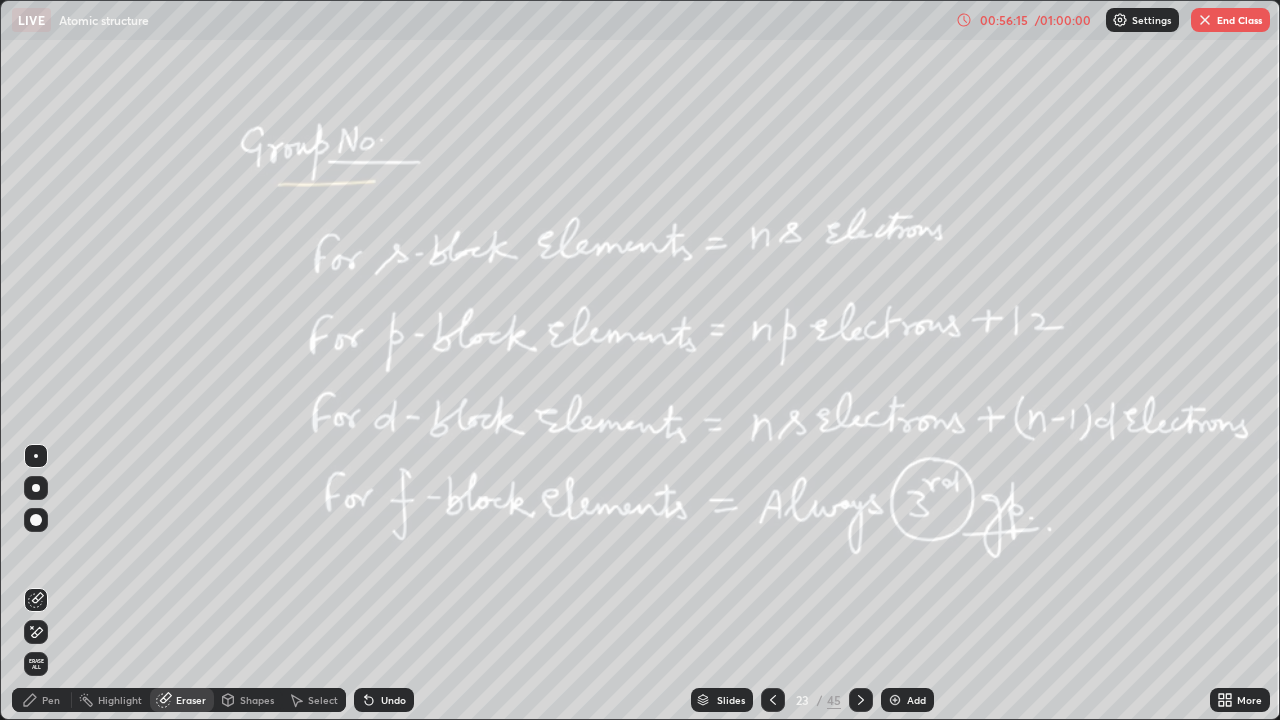 click on "Highlight" at bounding box center (120, 700) 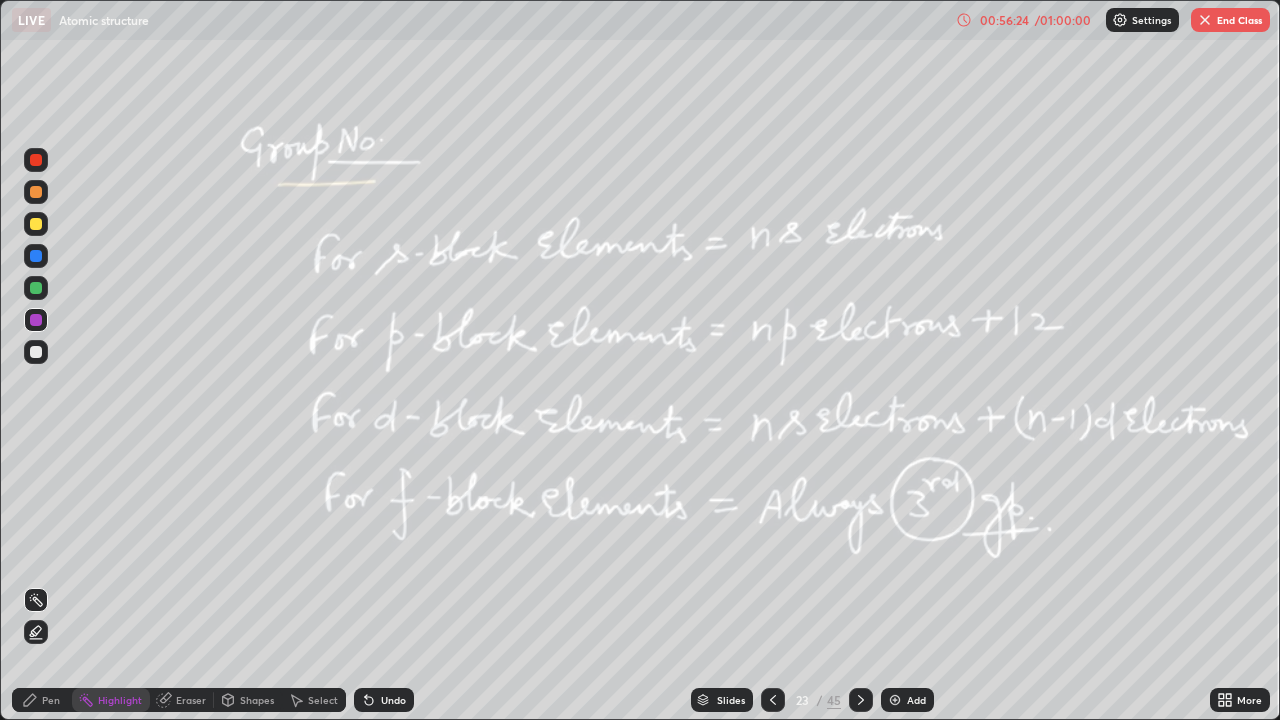 click 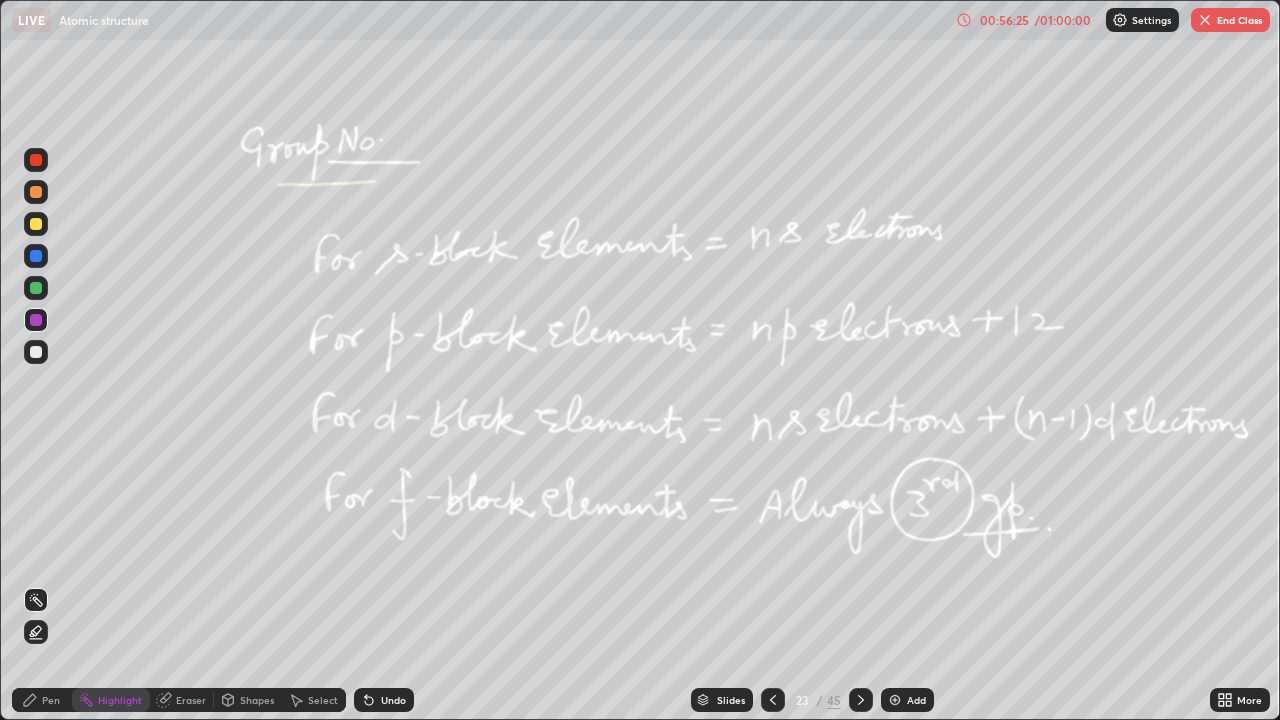 click on "Pen" at bounding box center [42, 700] 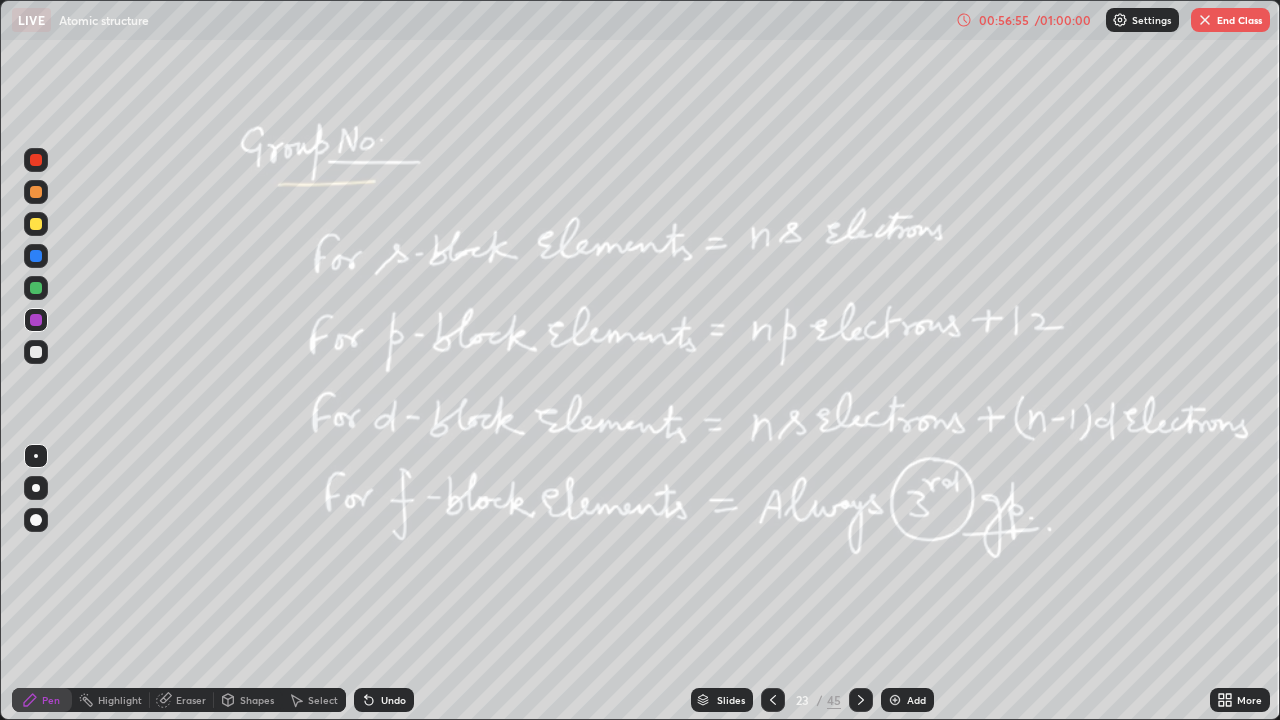 click 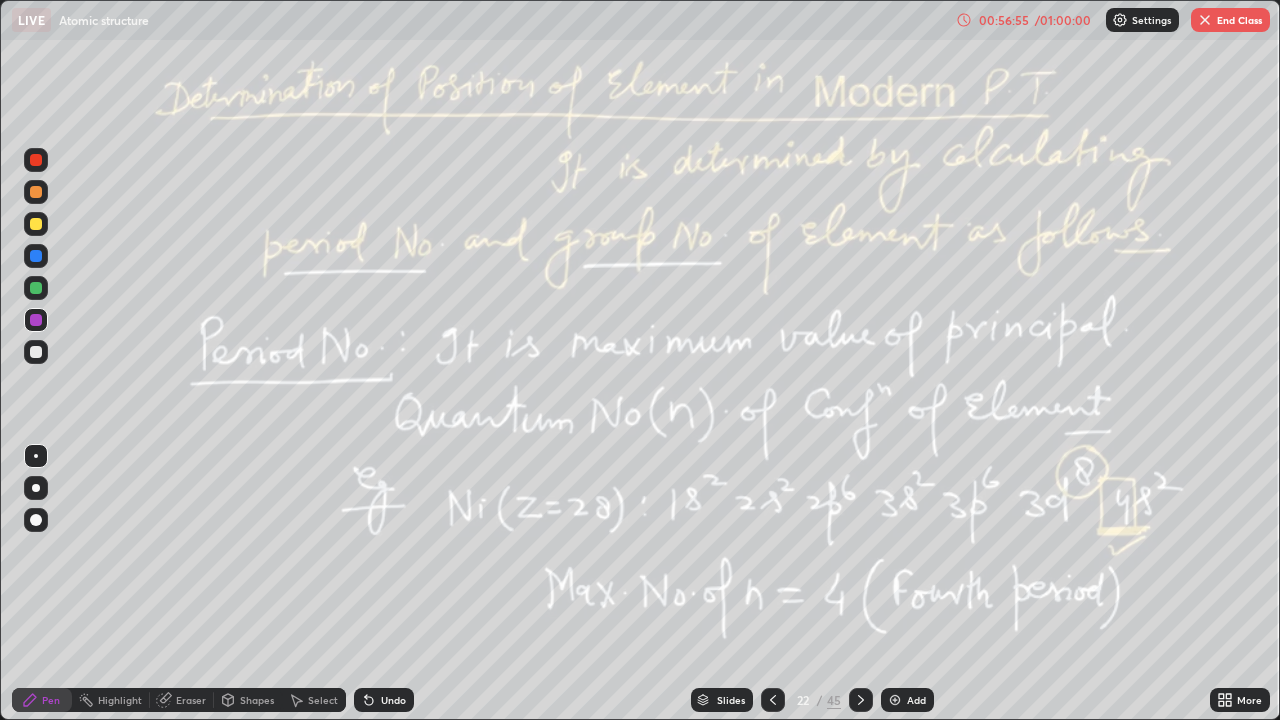 click 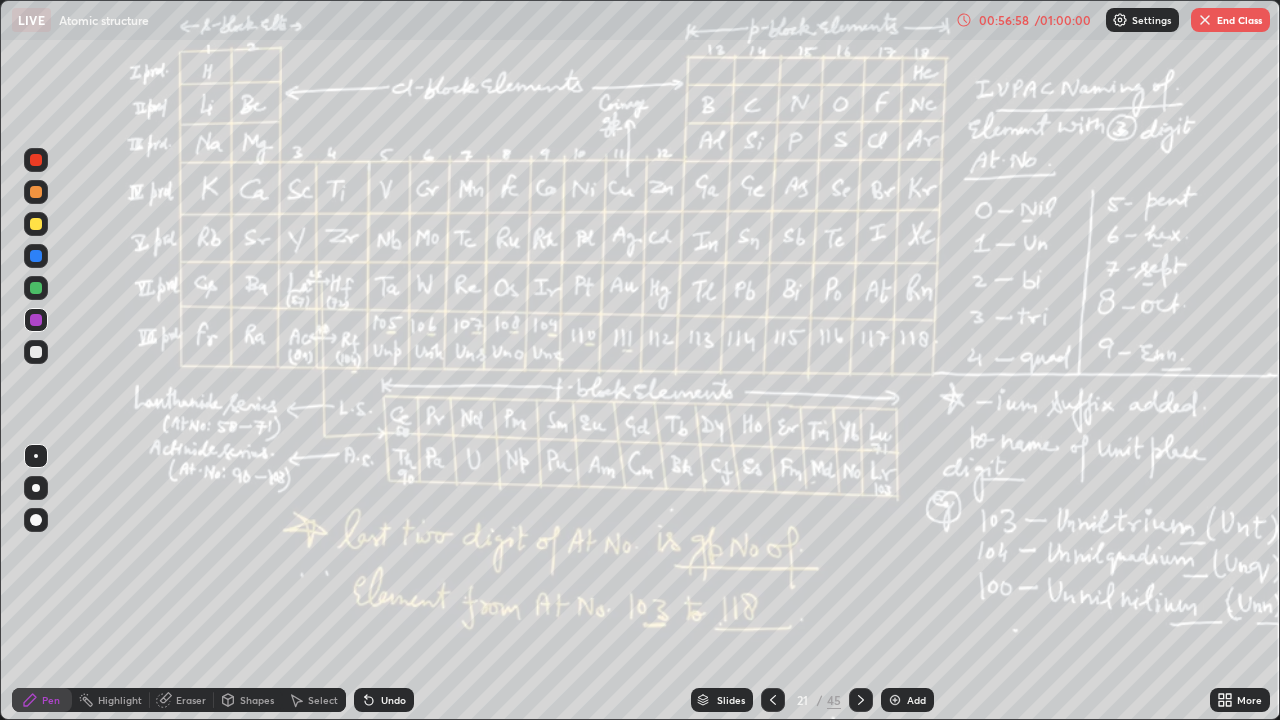 click at bounding box center (861, 700) 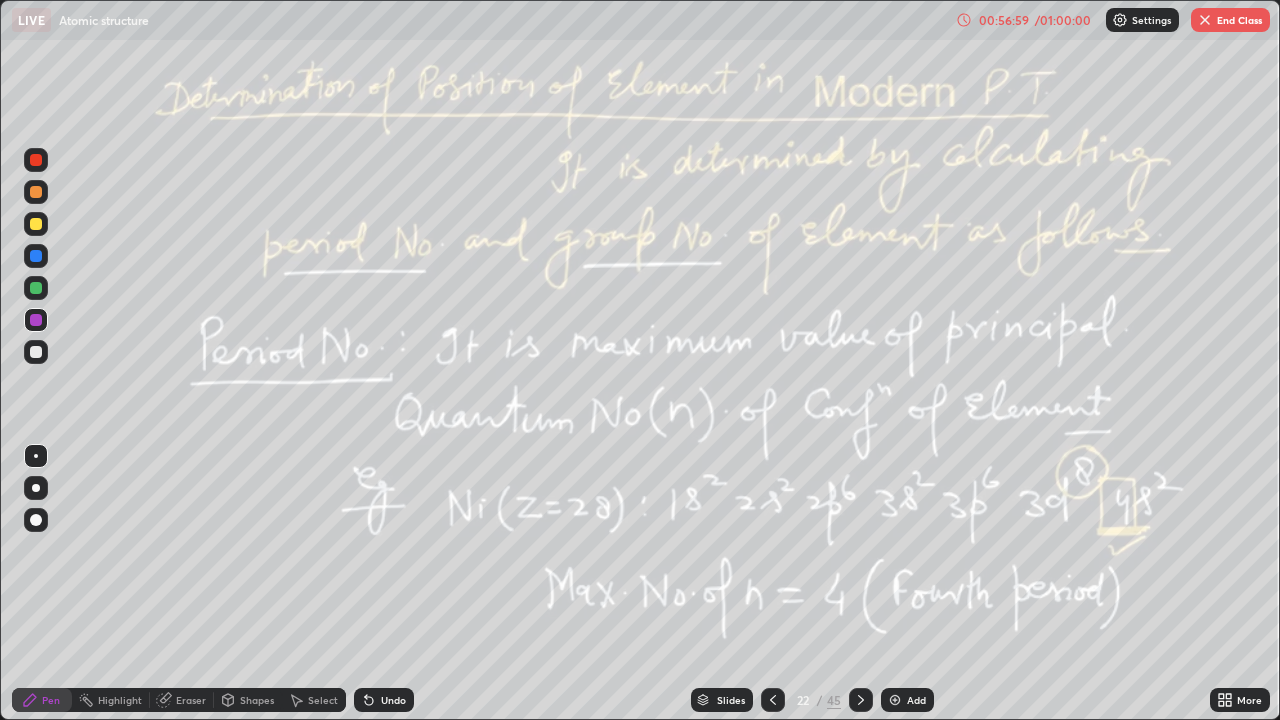 click 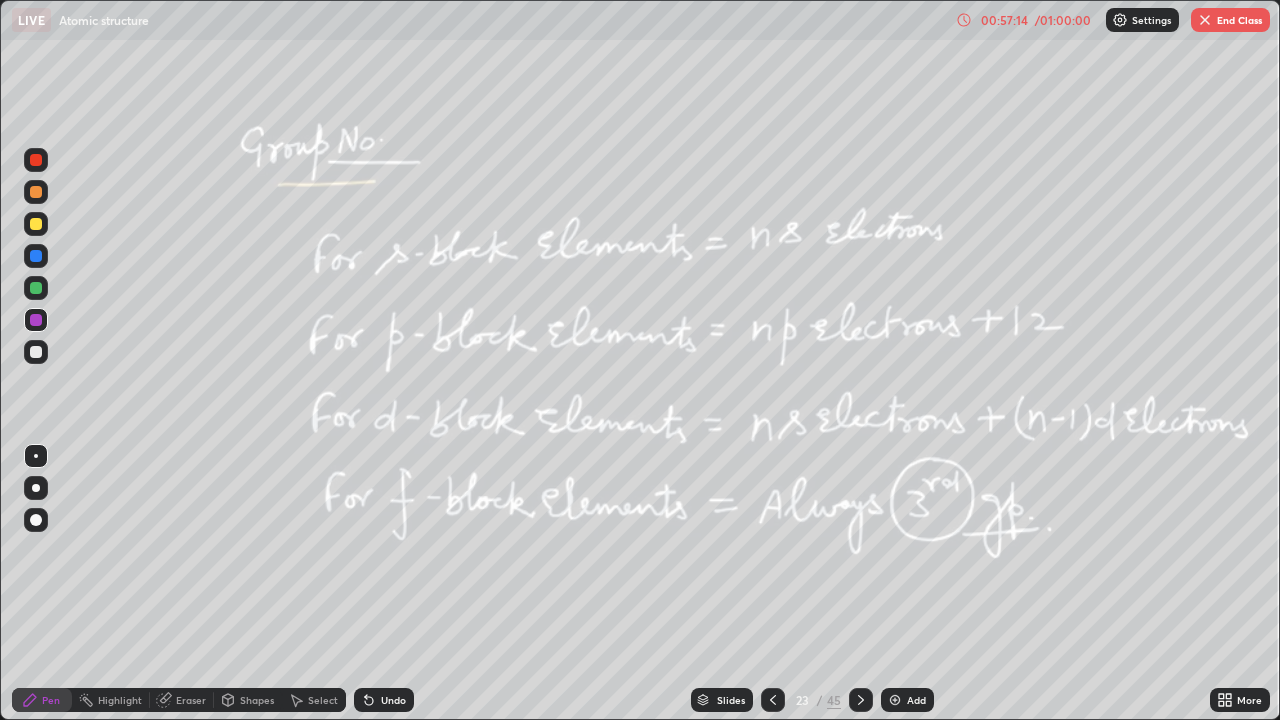 click 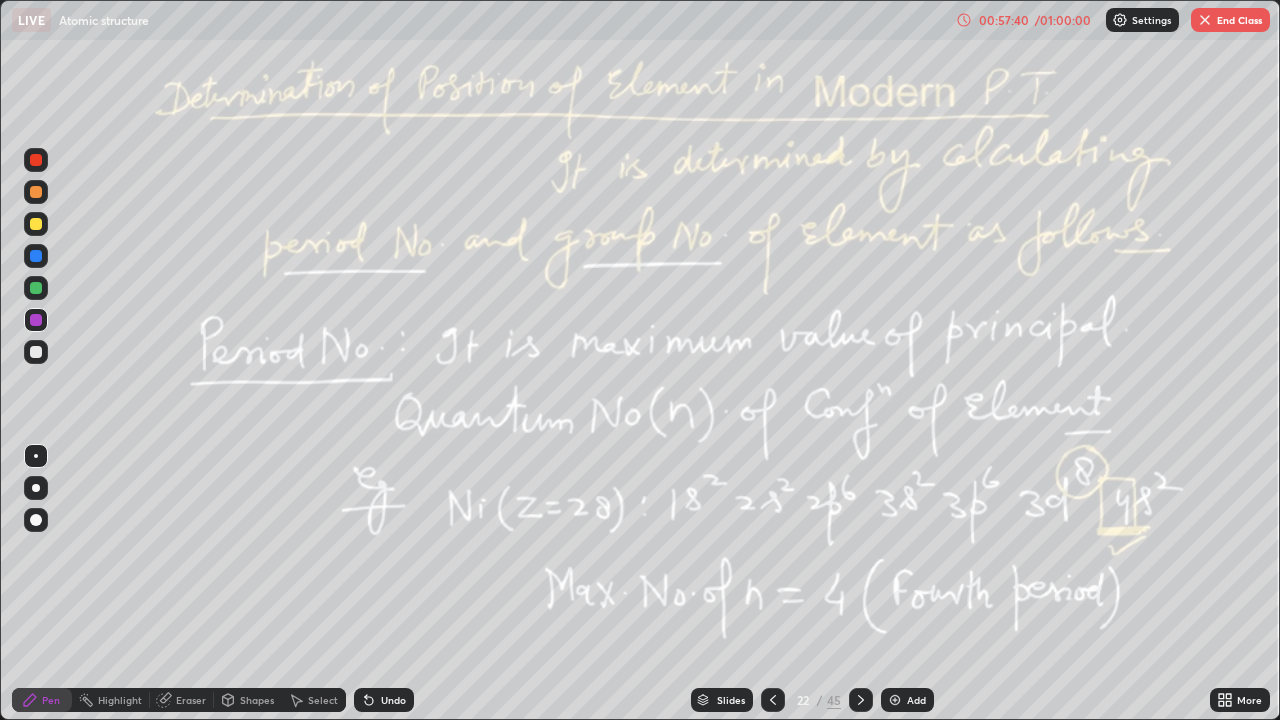 click 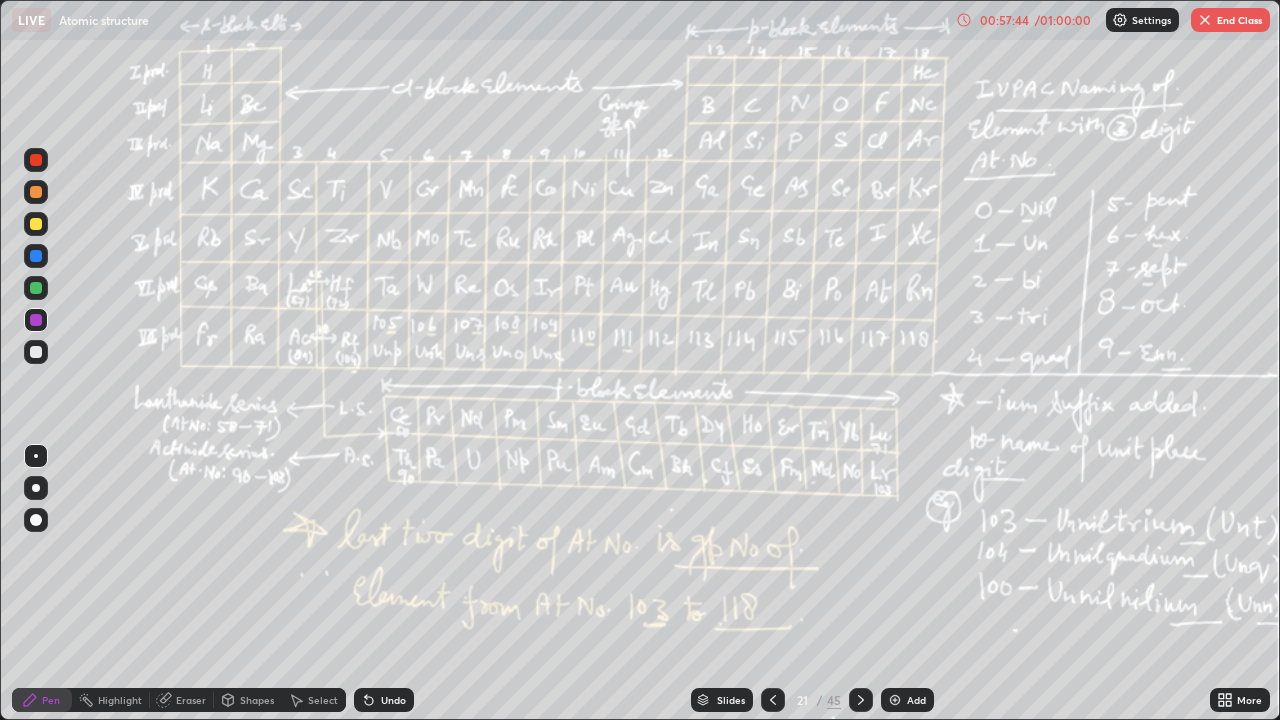 click 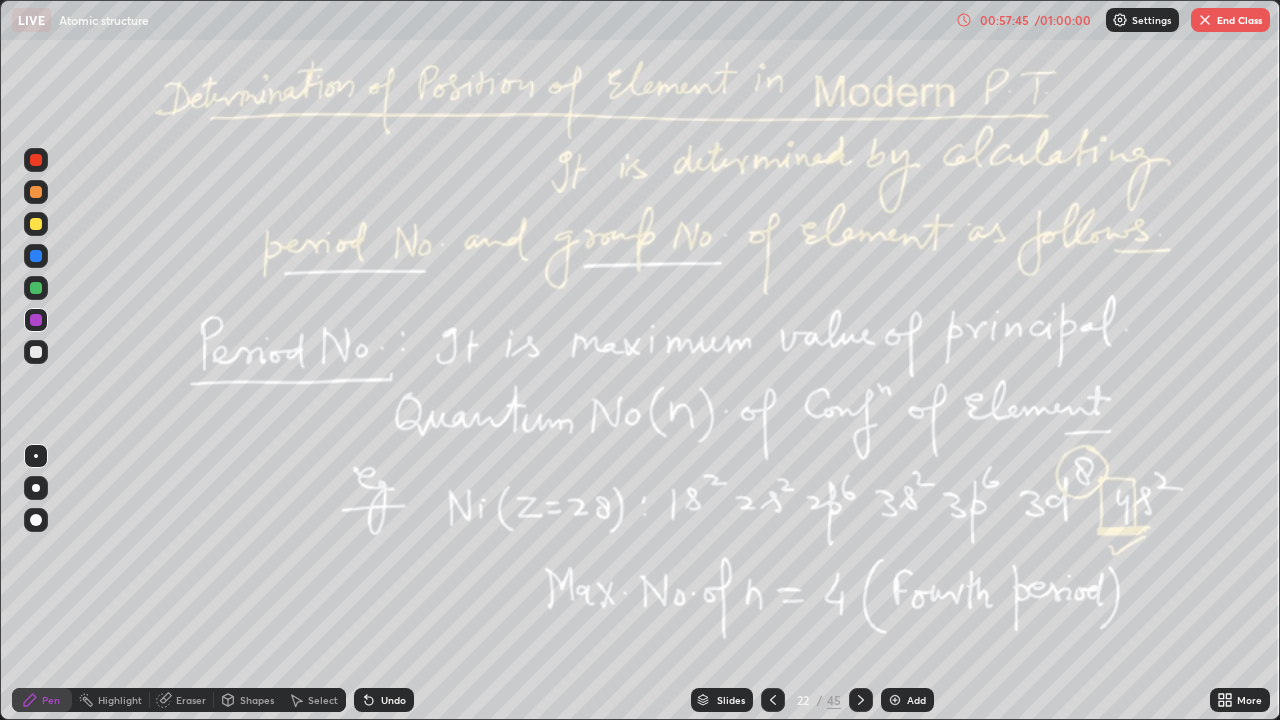 click 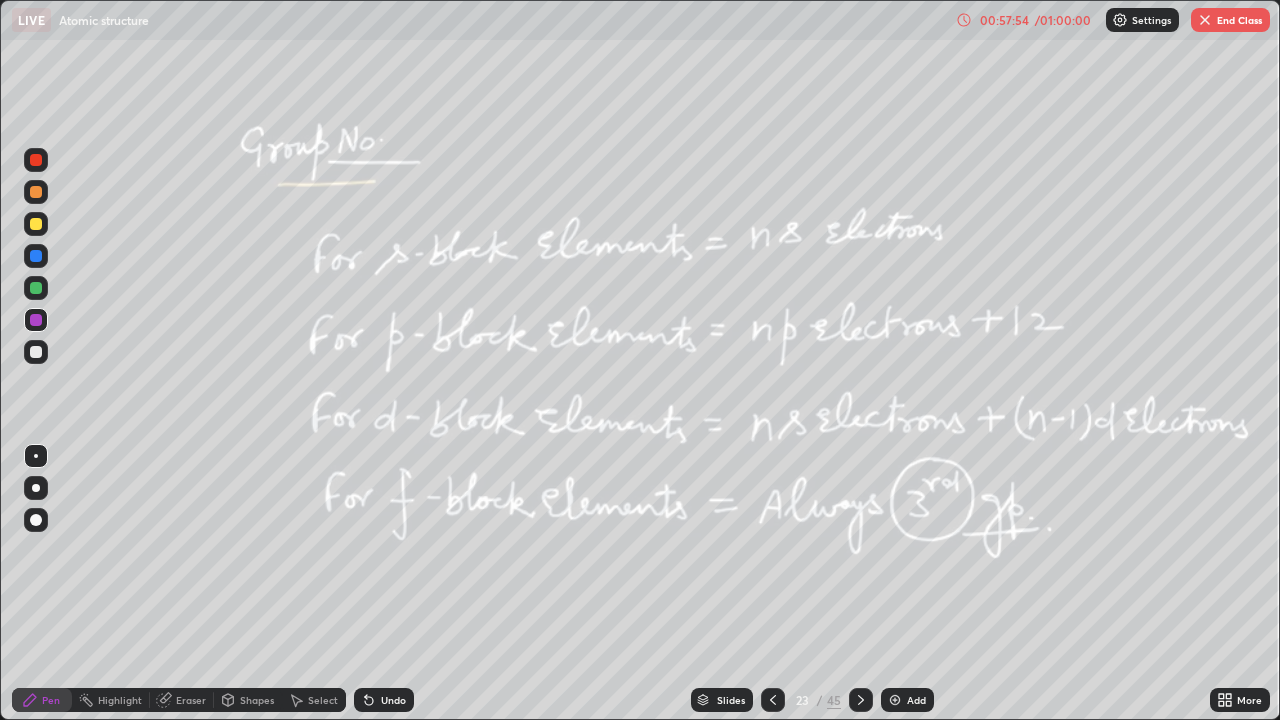 click 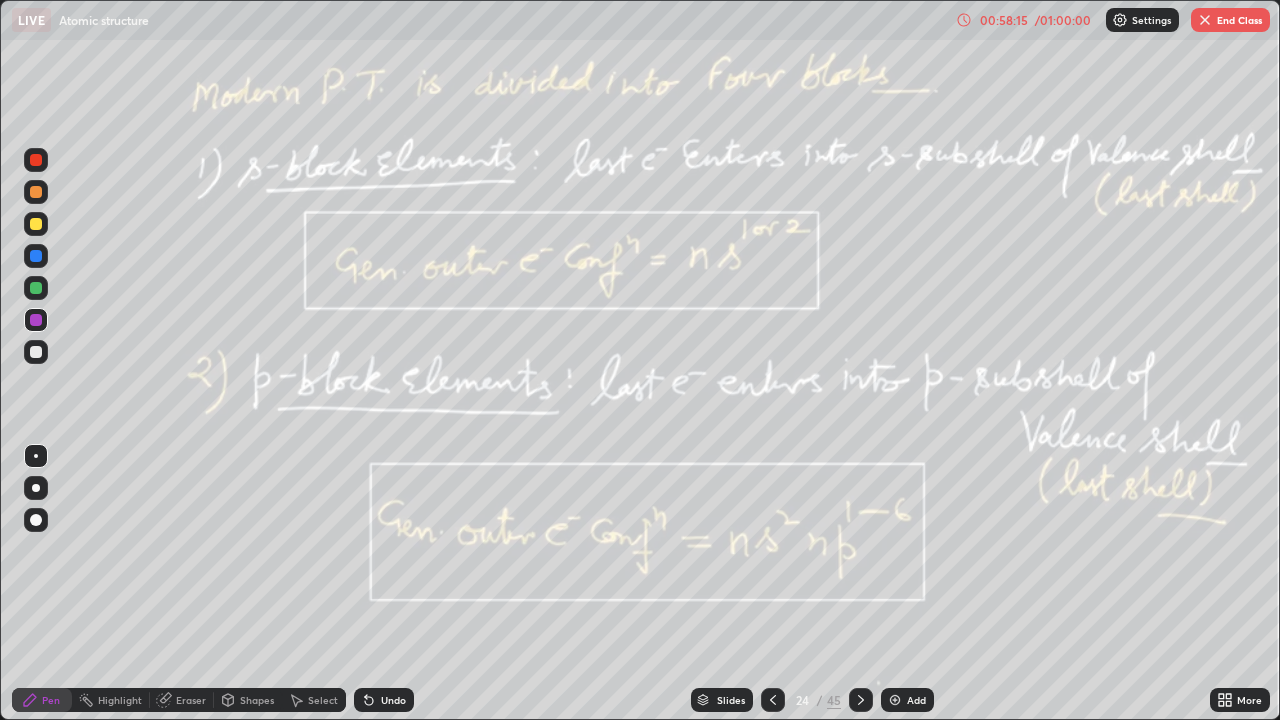 click 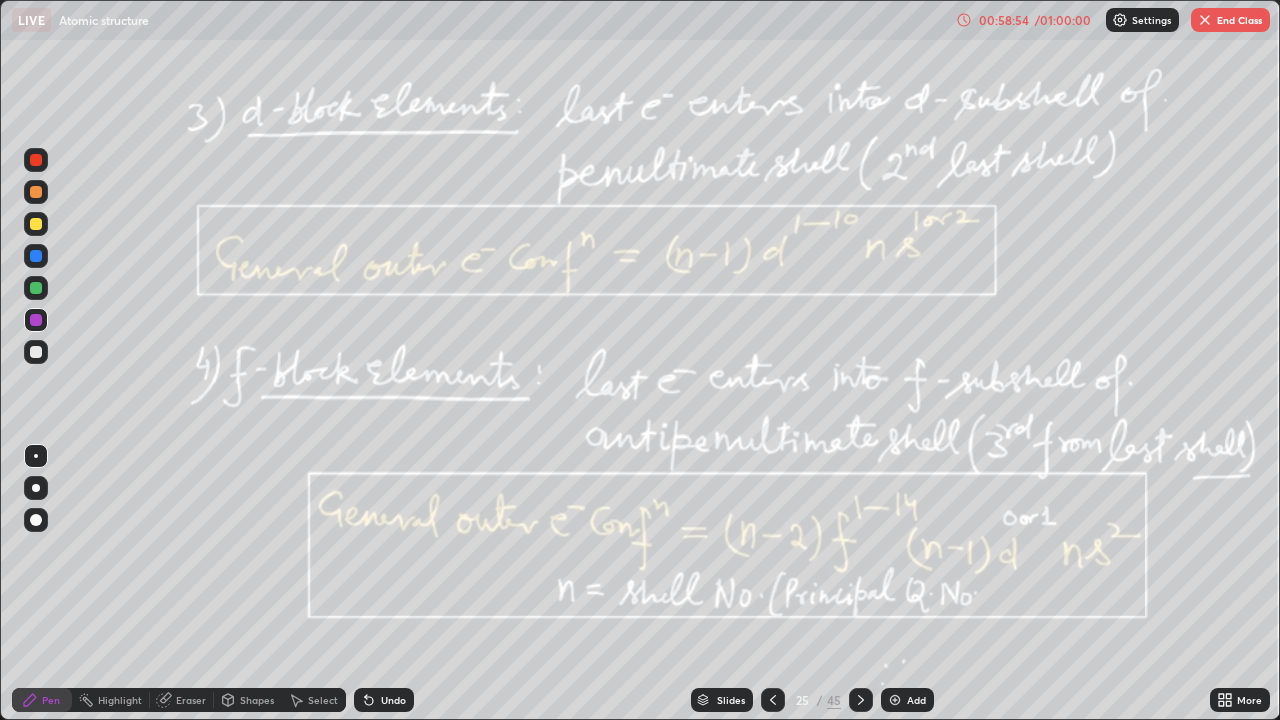 click 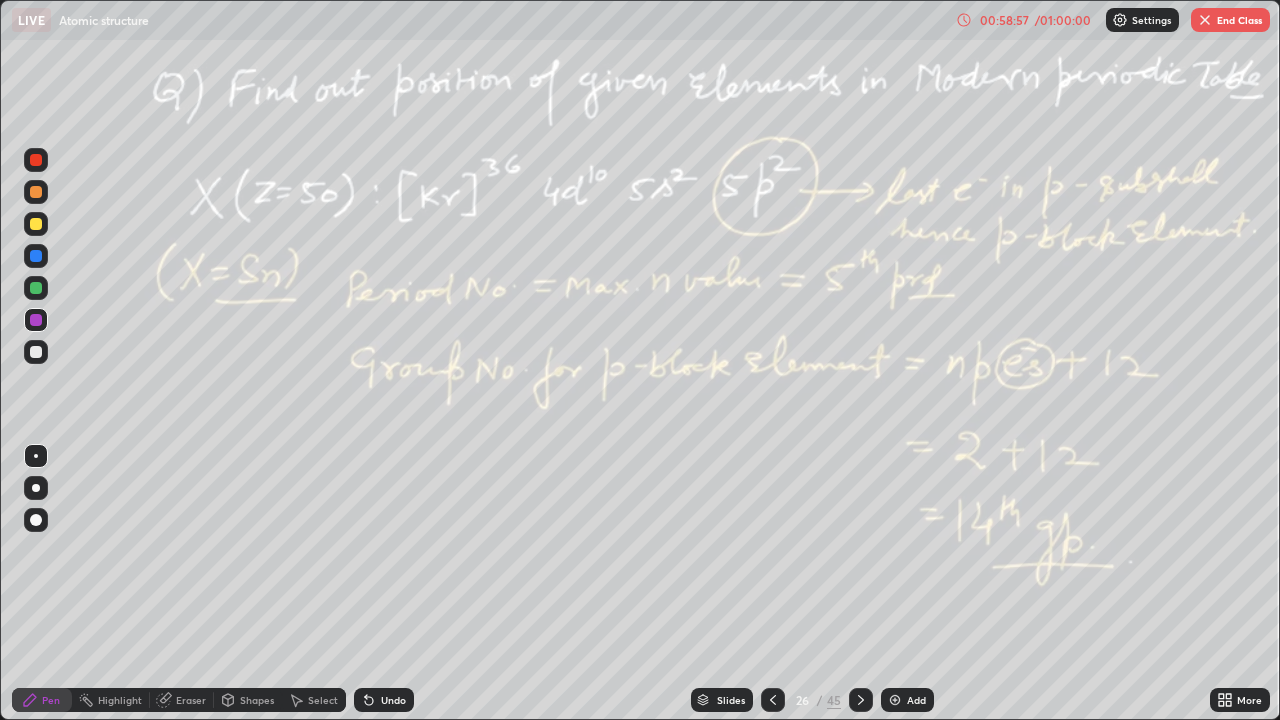click at bounding box center (773, 700) 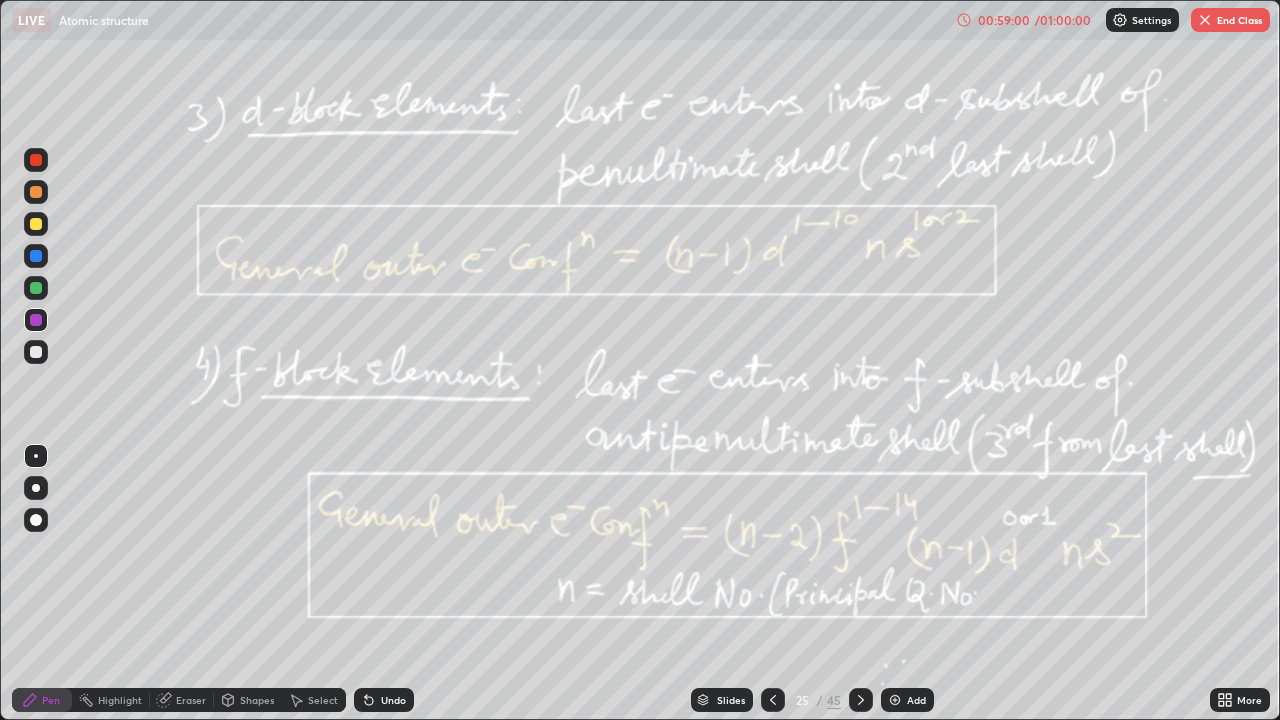 click on "End Class" at bounding box center [1230, 20] 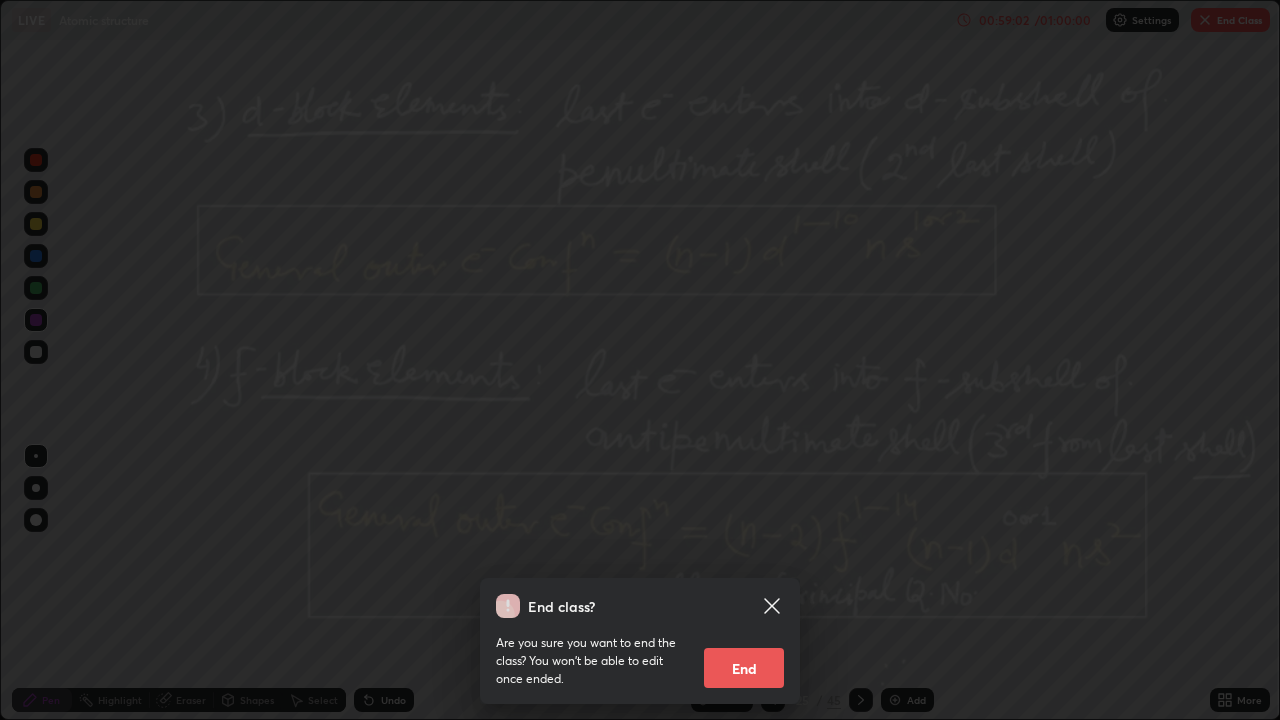click on "End" at bounding box center (744, 668) 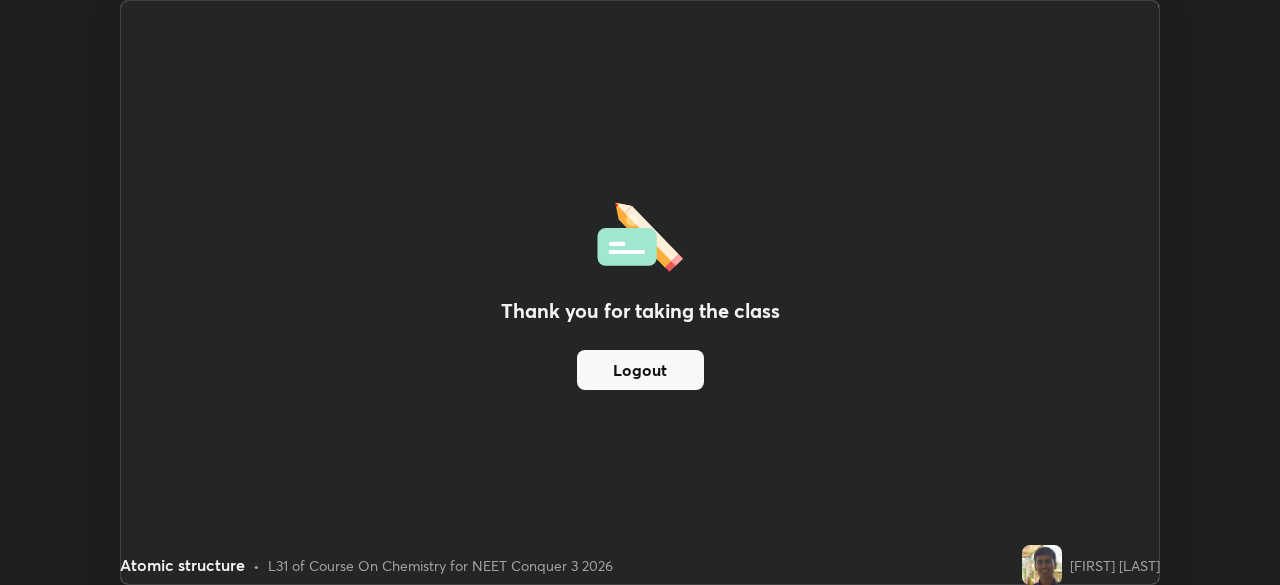 scroll, scrollTop: 585, scrollLeft: 1280, axis: both 